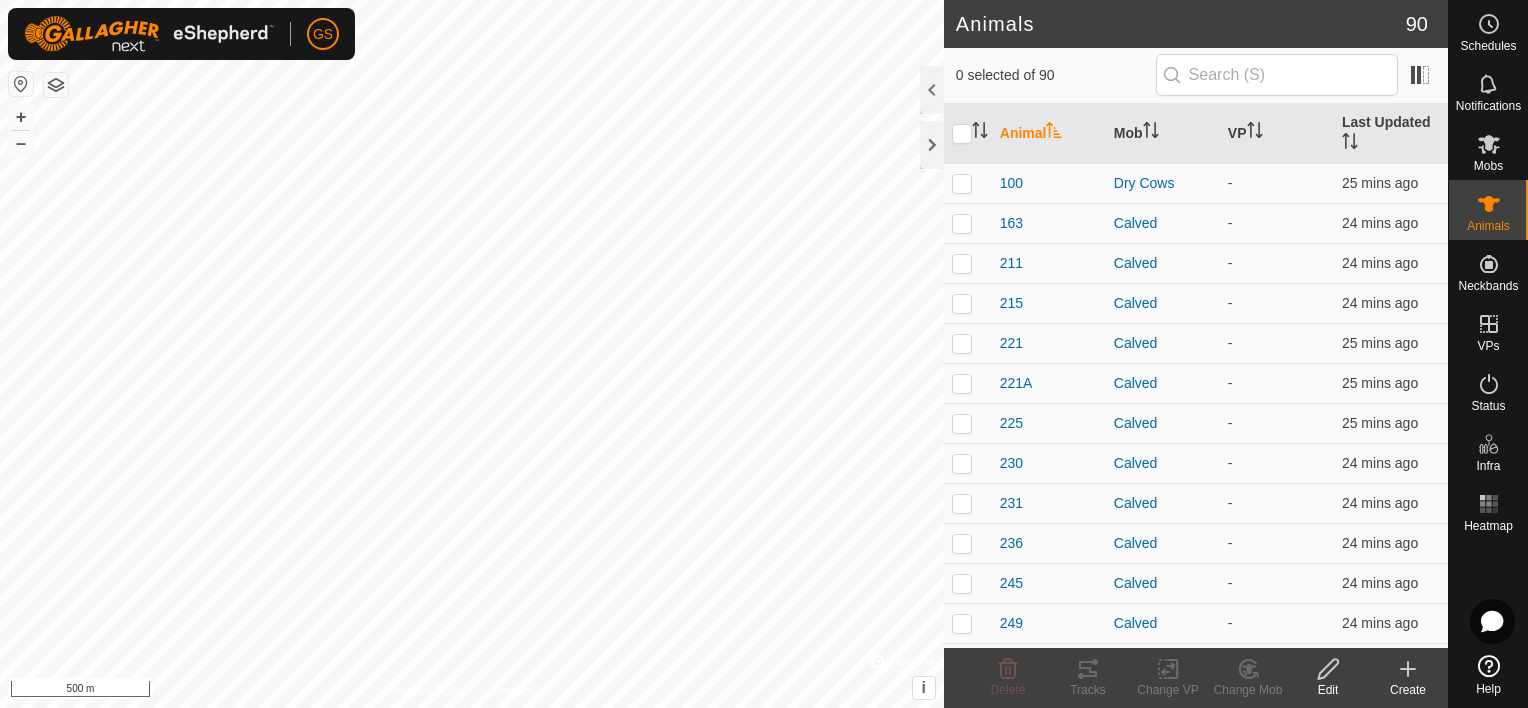 scroll, scrollTop: 0, scrollLeft: 0, axis: both 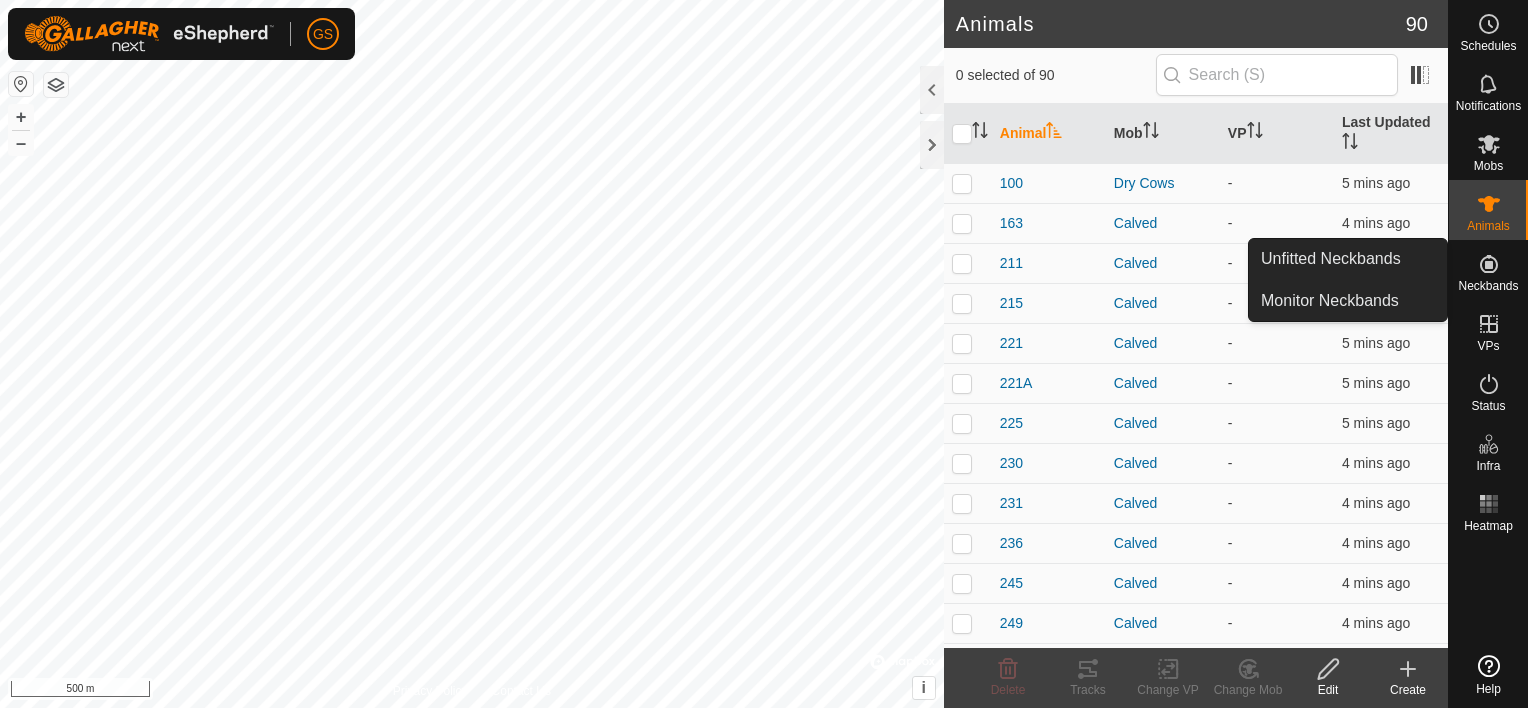 click on "Neckbands" at bounding box center [1488, 270] 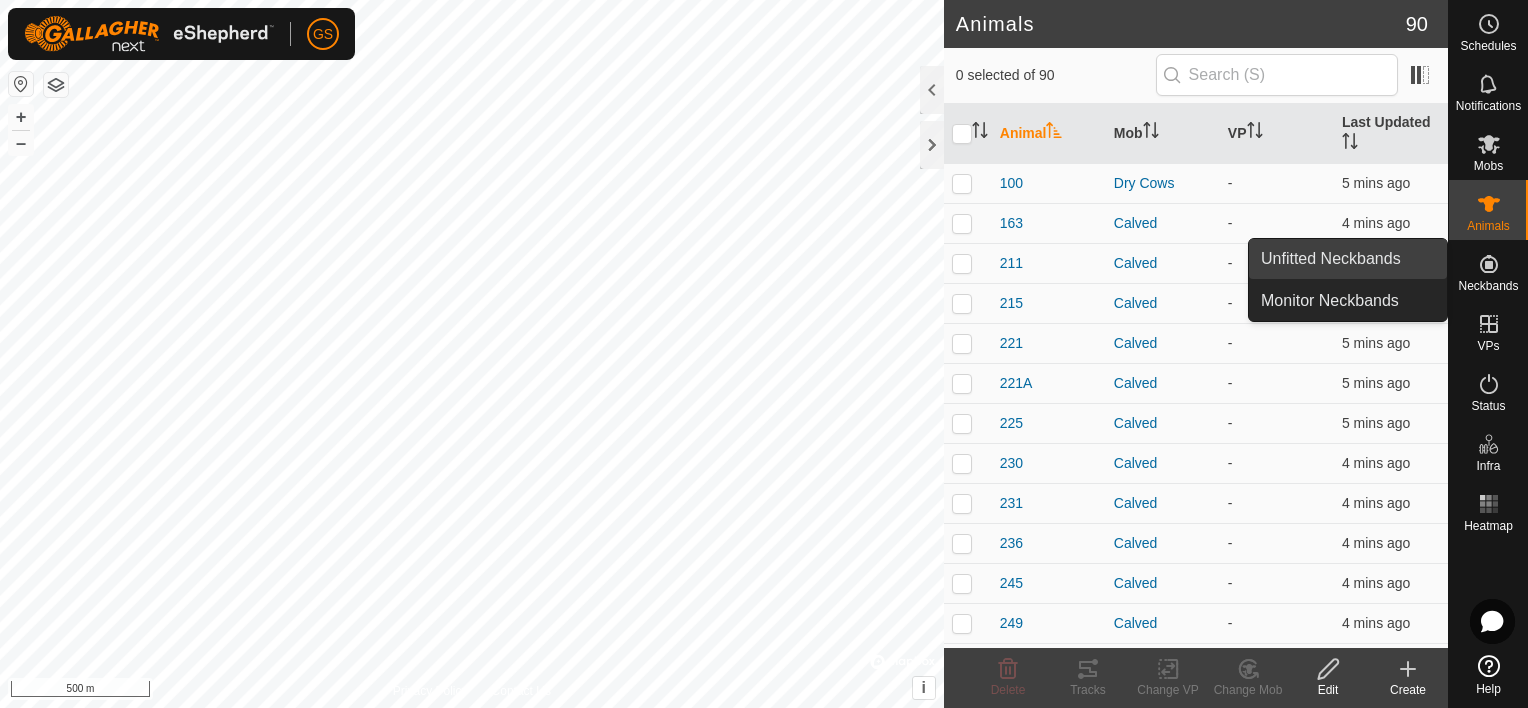 click on "Unfitted Neckbands" at bounding box center [1348, 259] 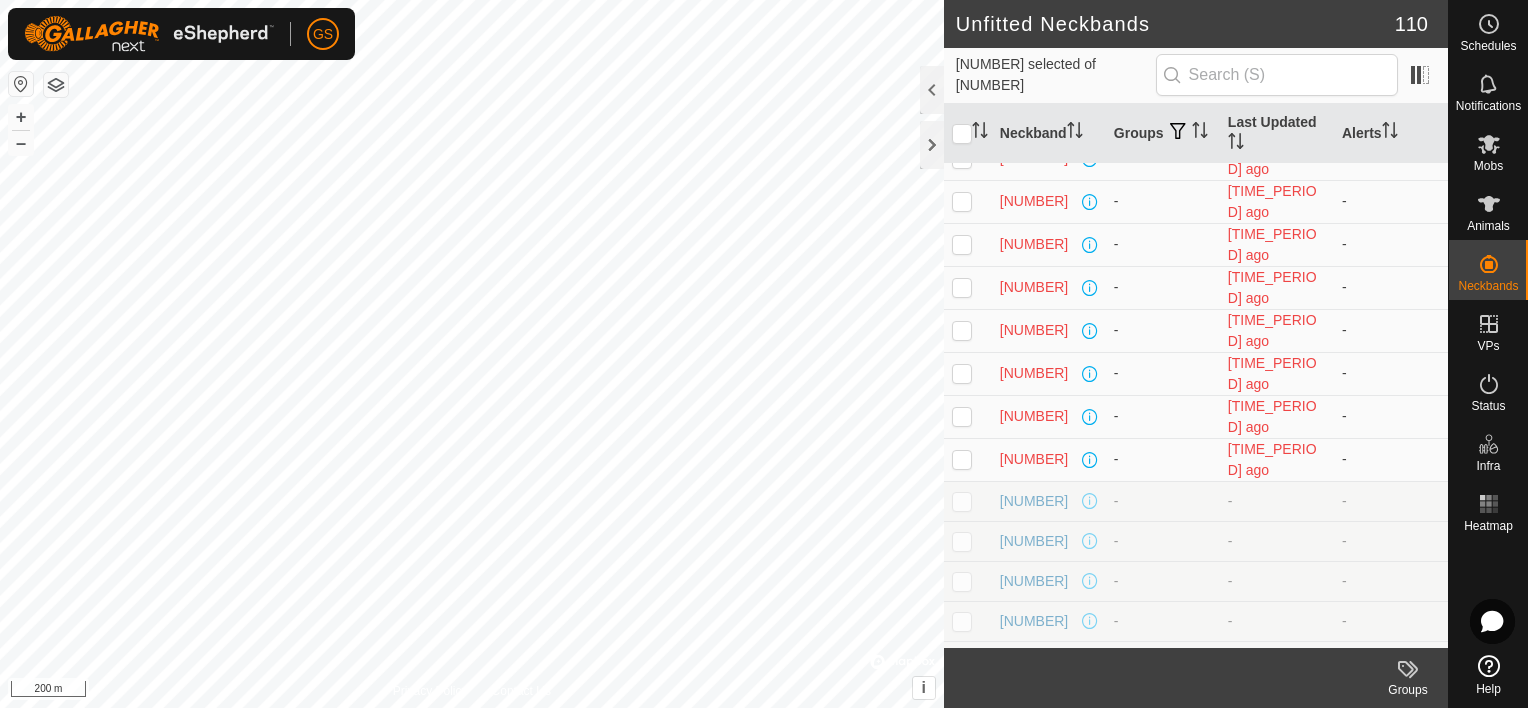 scroll, scrollTop: 0, scrollLeft: 0, axis: both 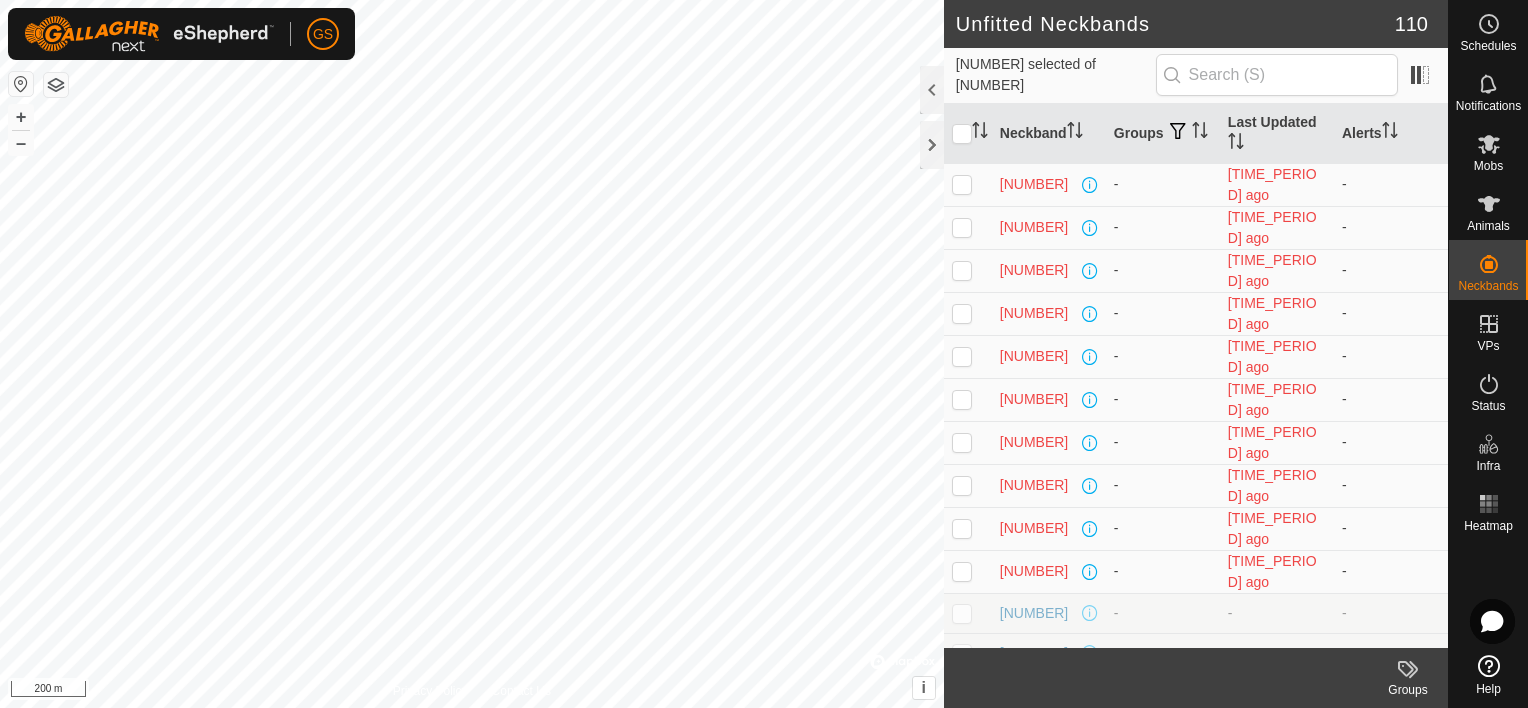 click 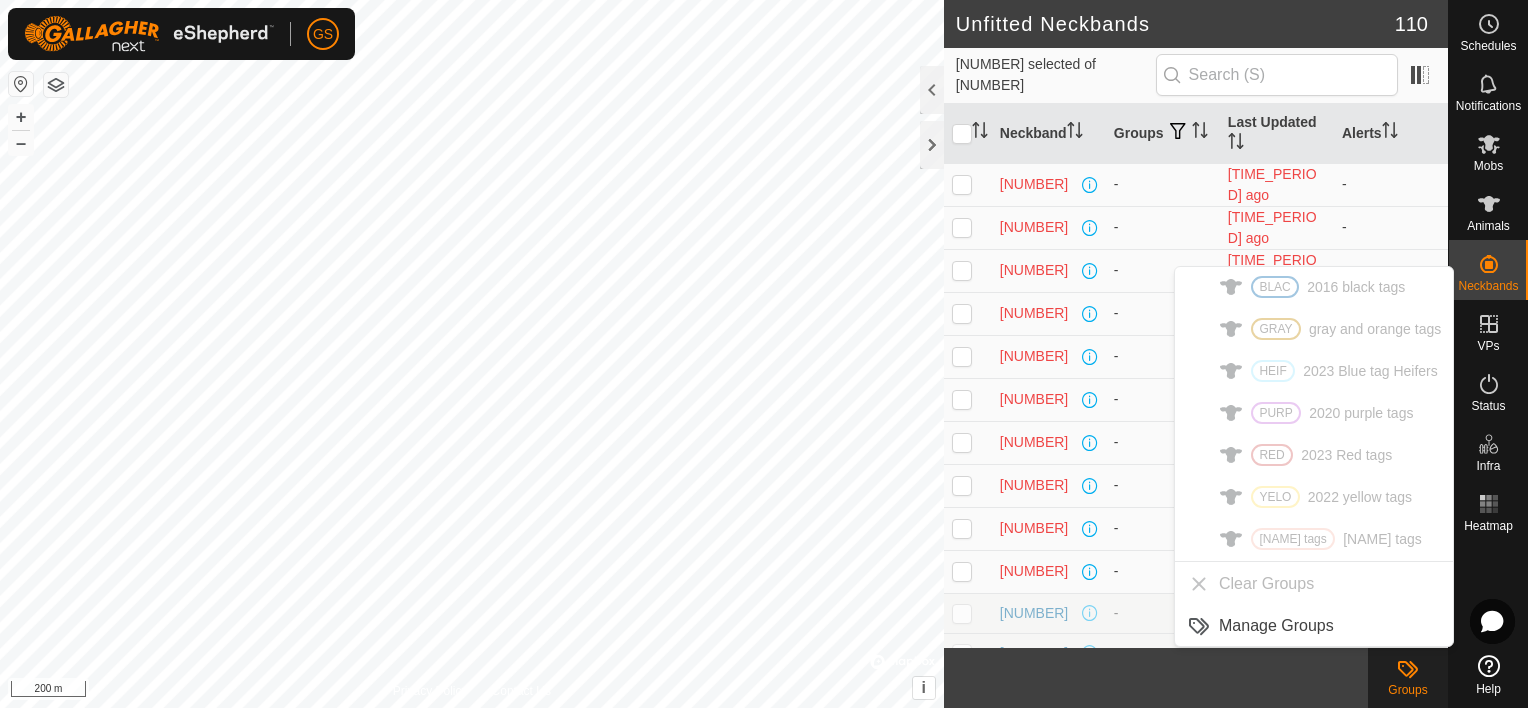 click on "Groups" 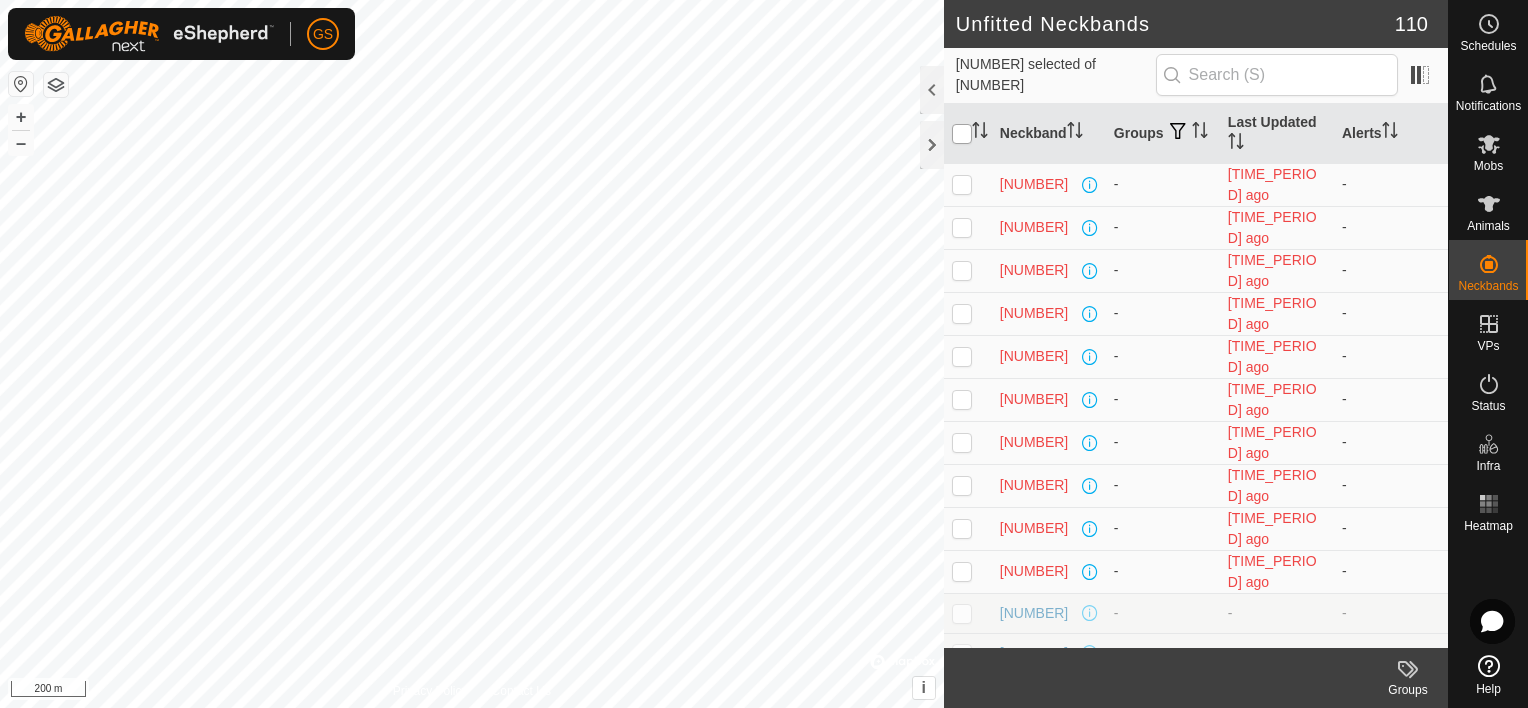 click at bounding box center [962, 134] 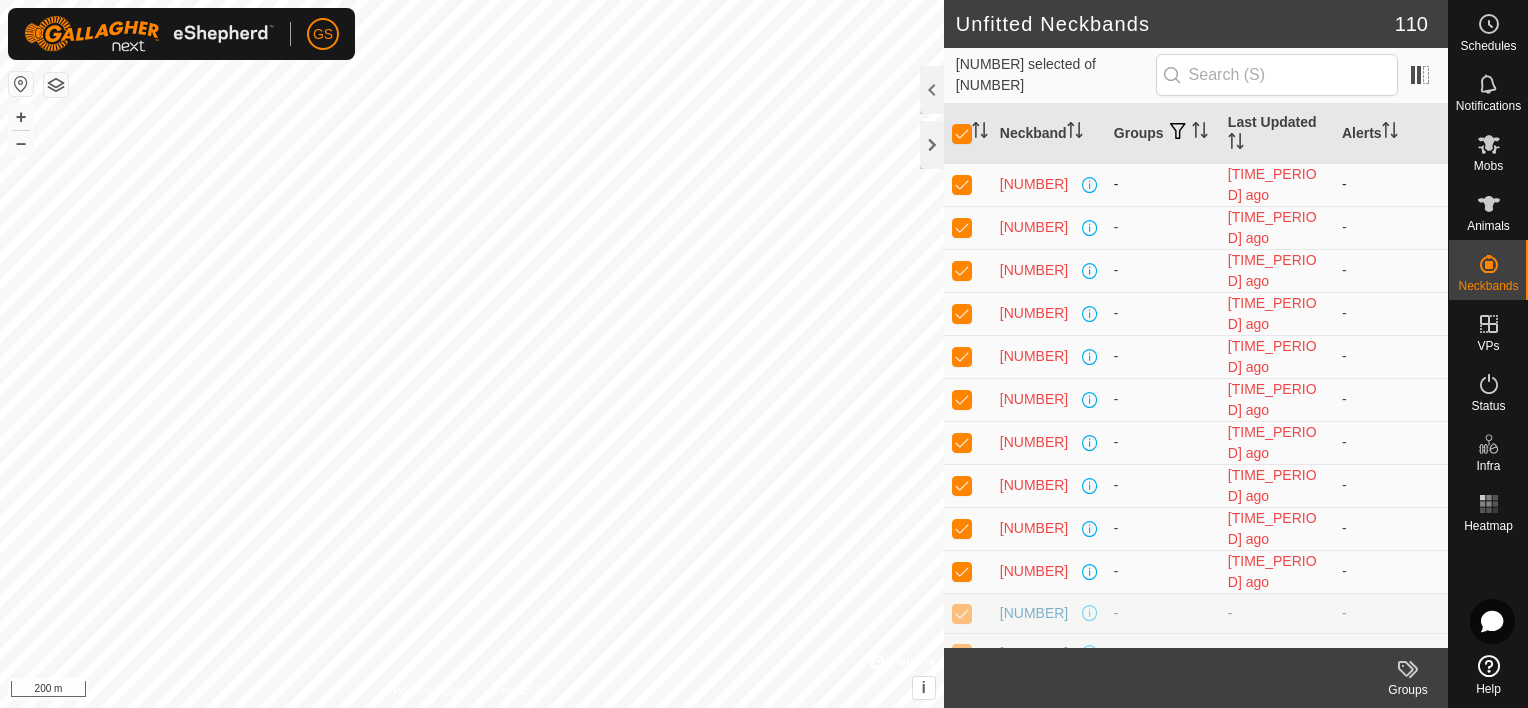 click at bounding box center (962, 184) 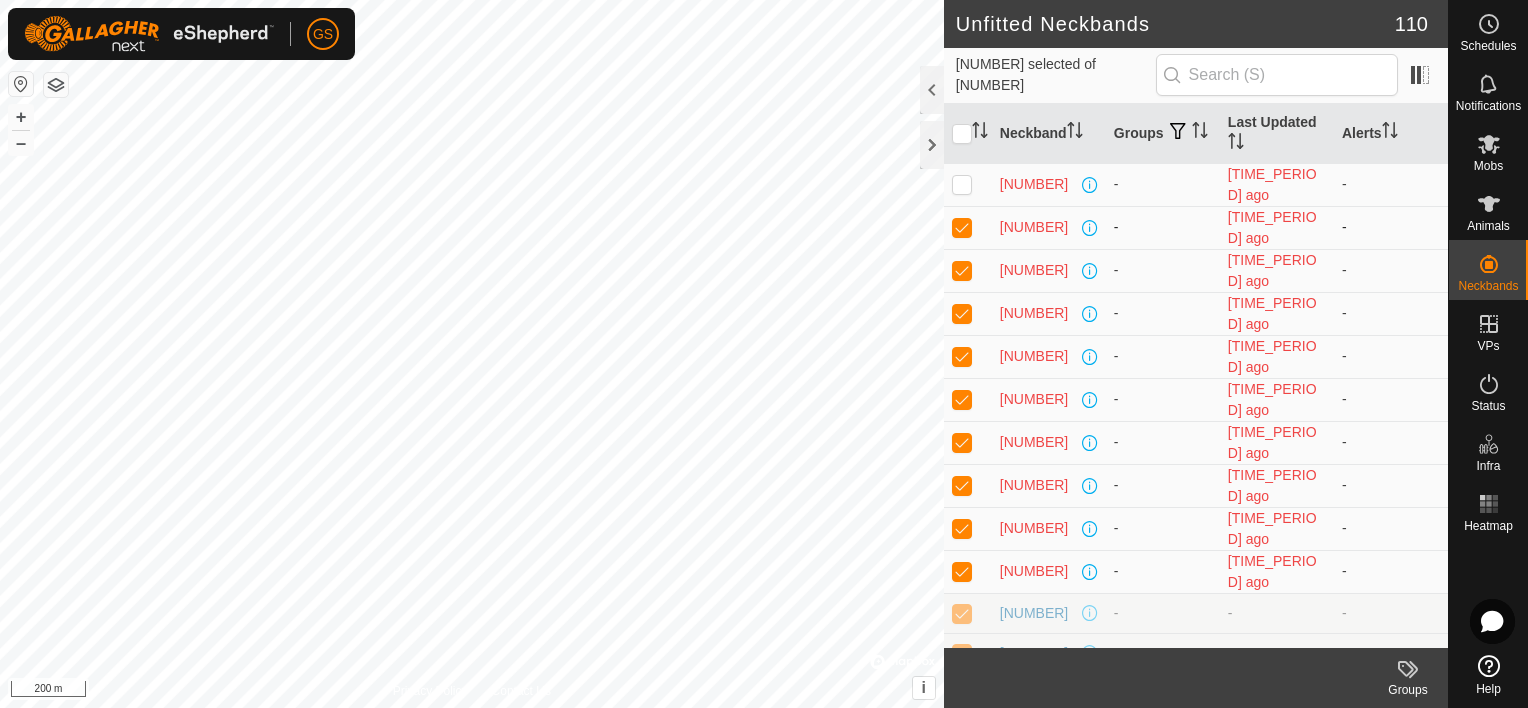 click at bounding box center (962, 227) 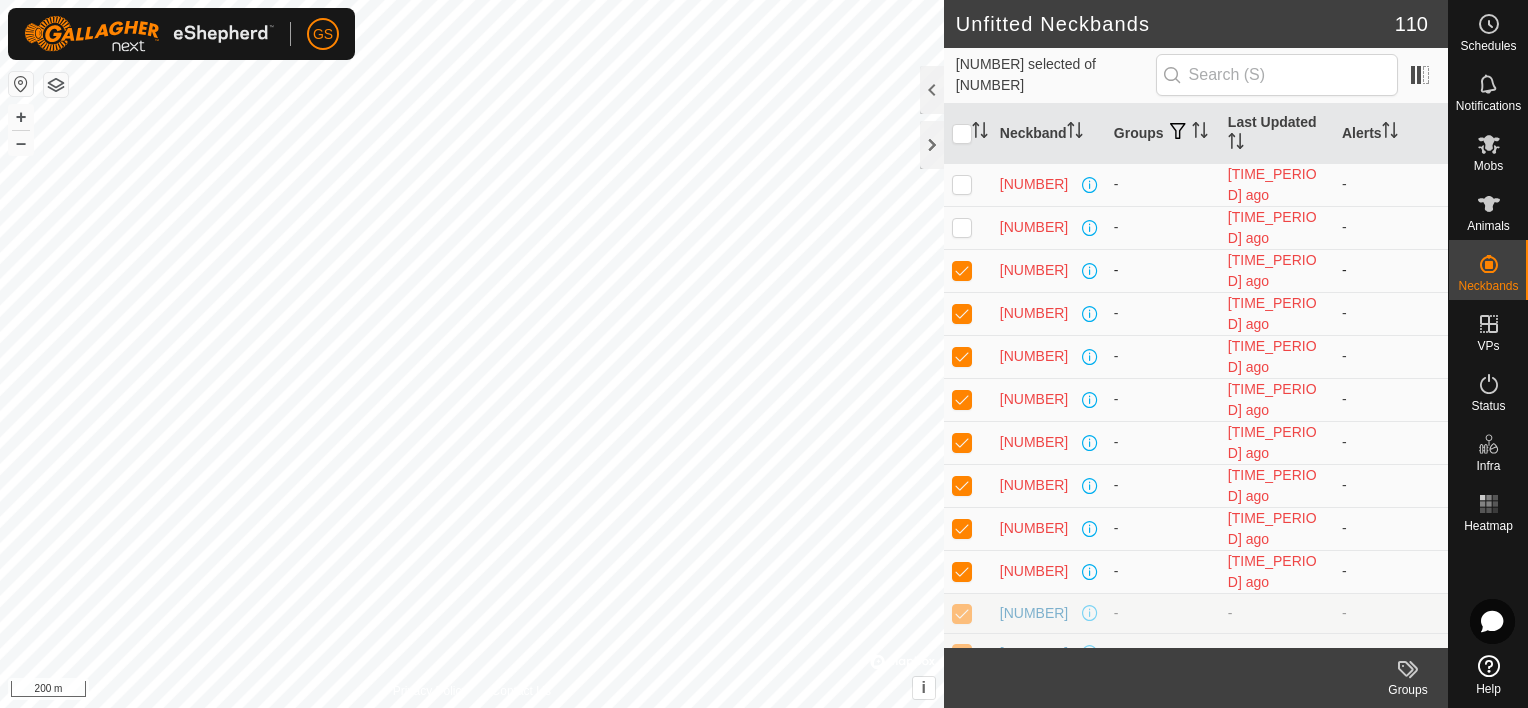 click at bounding box center [962, 270] 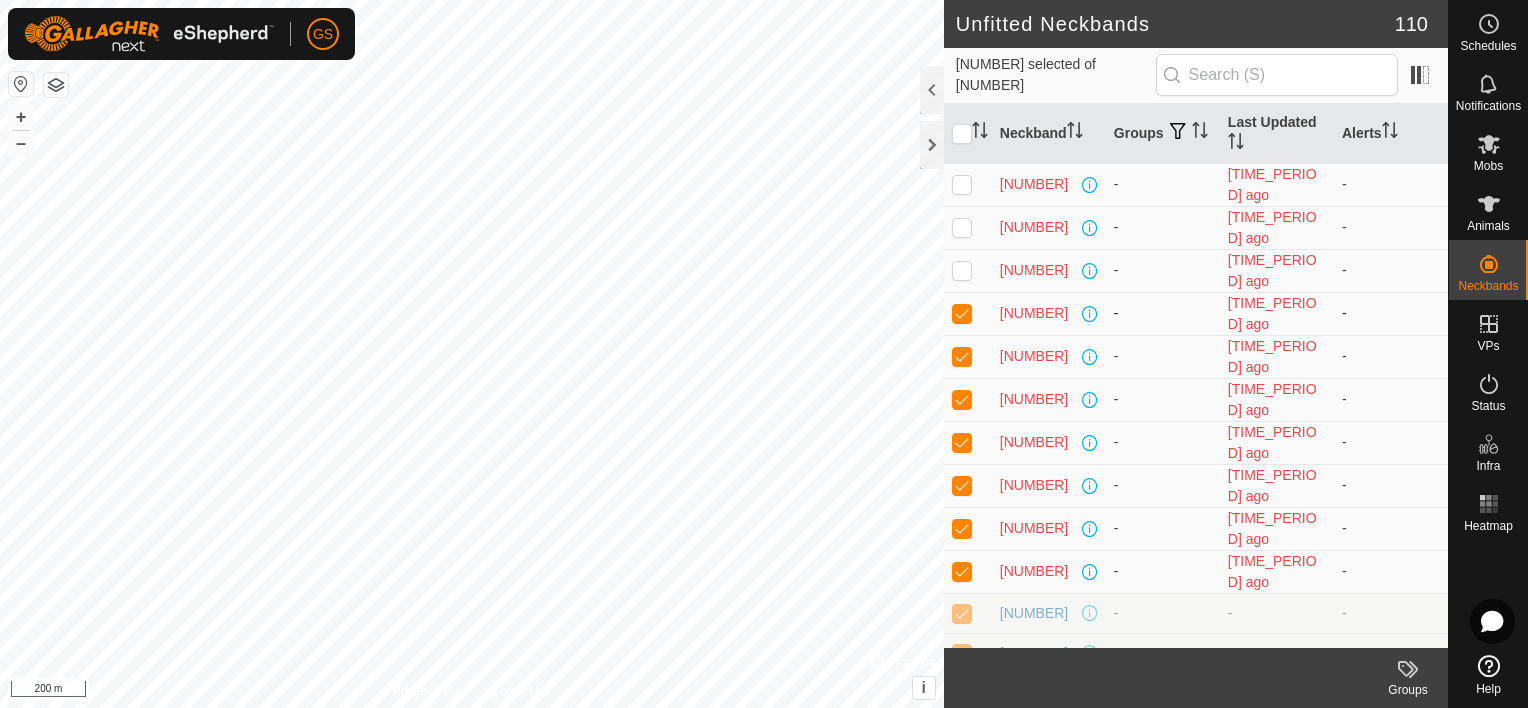 click at bounding box center (962, 313) 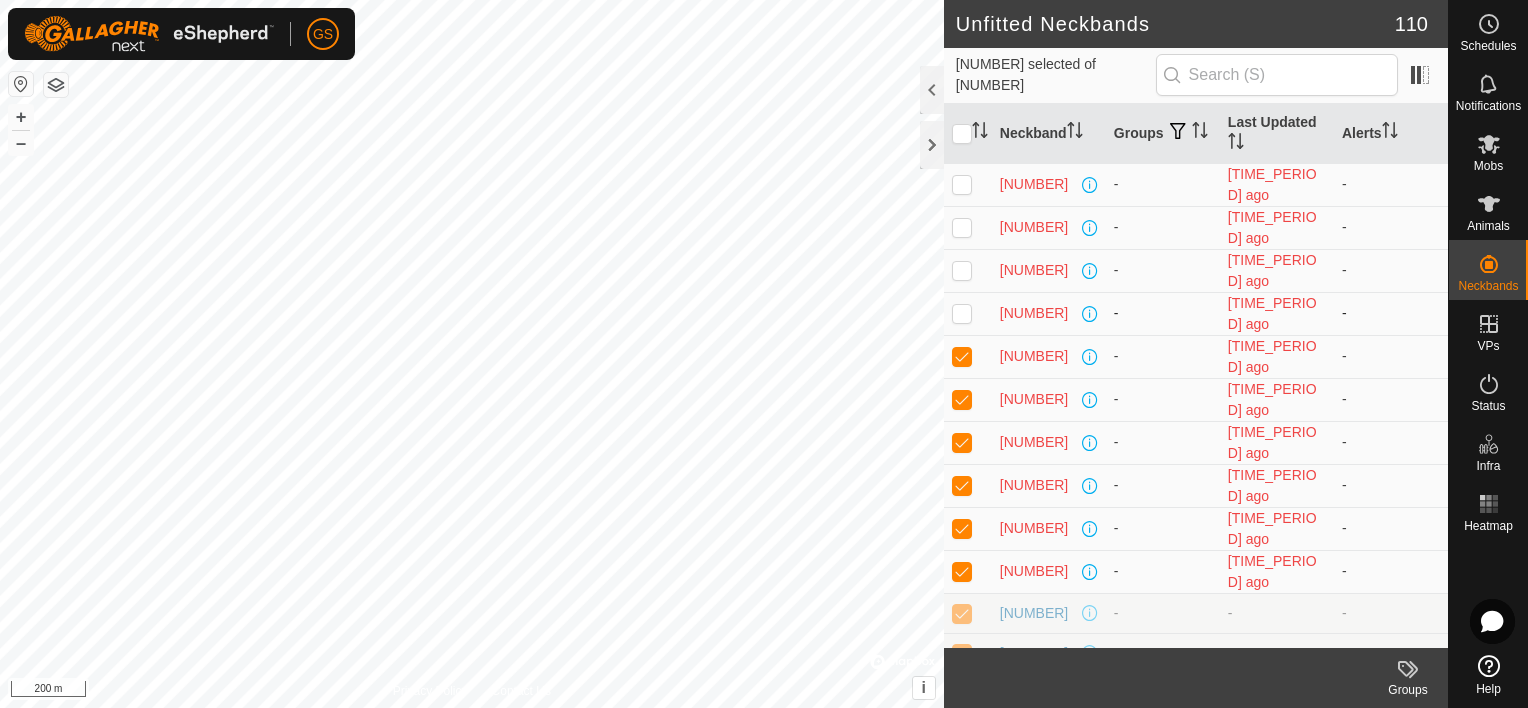 checkbox on "false" 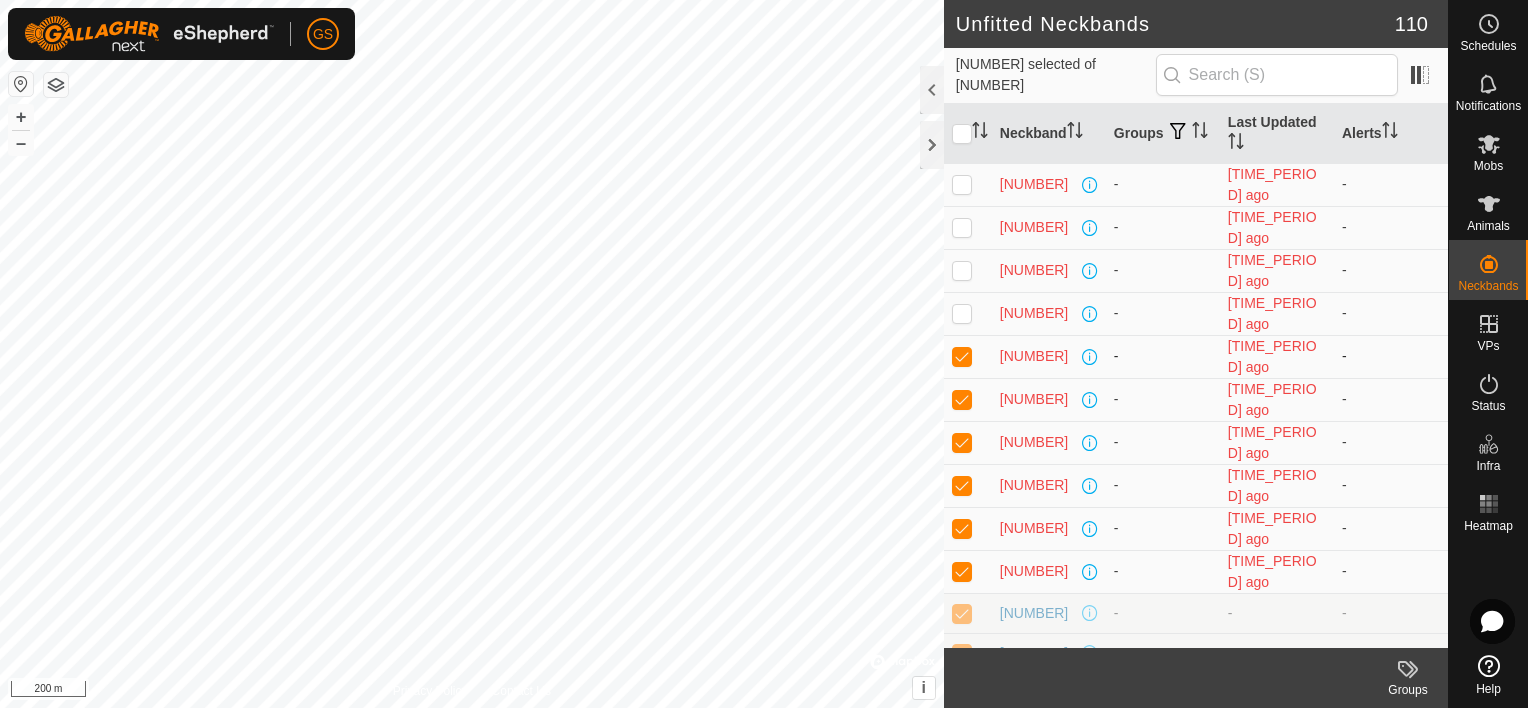 click at bounding box center [962, 356] 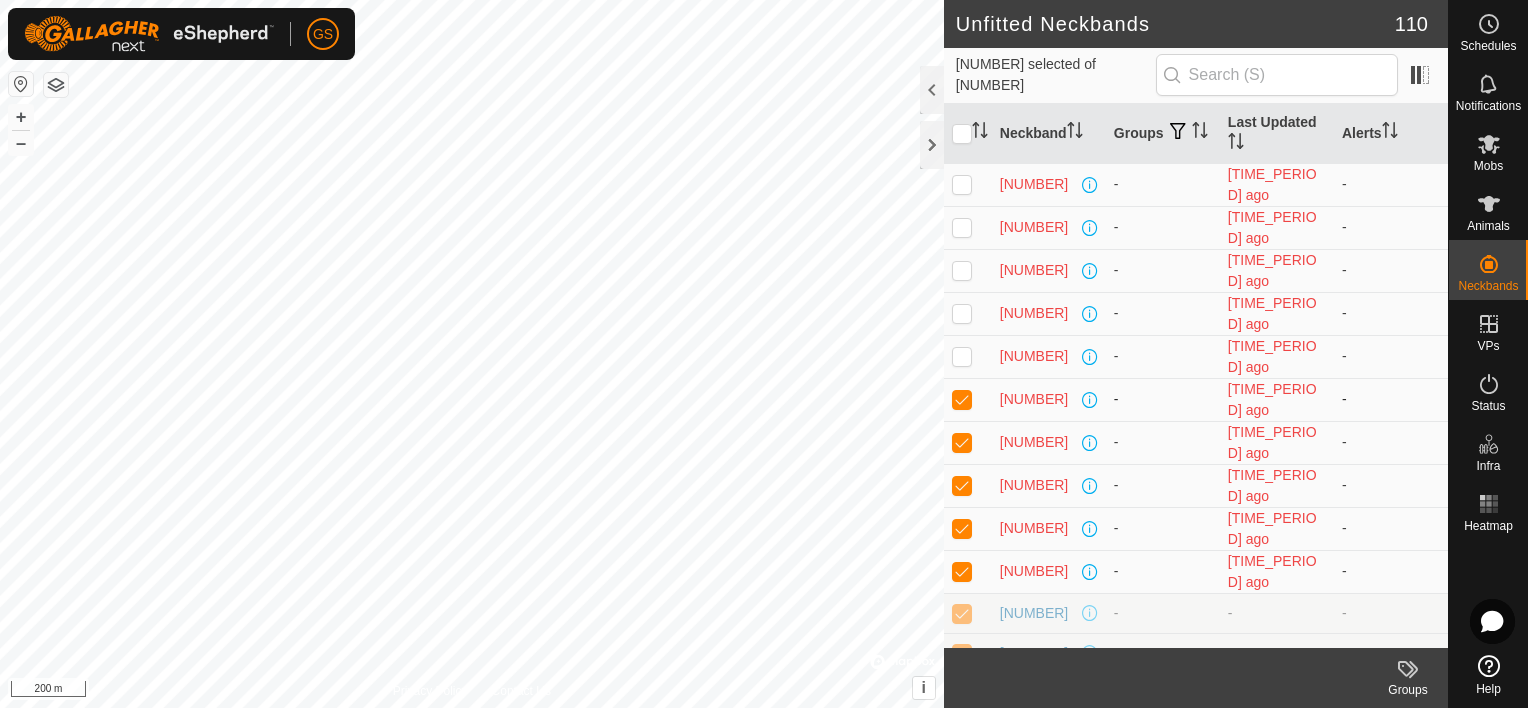 click at bounding box center (962, 399) 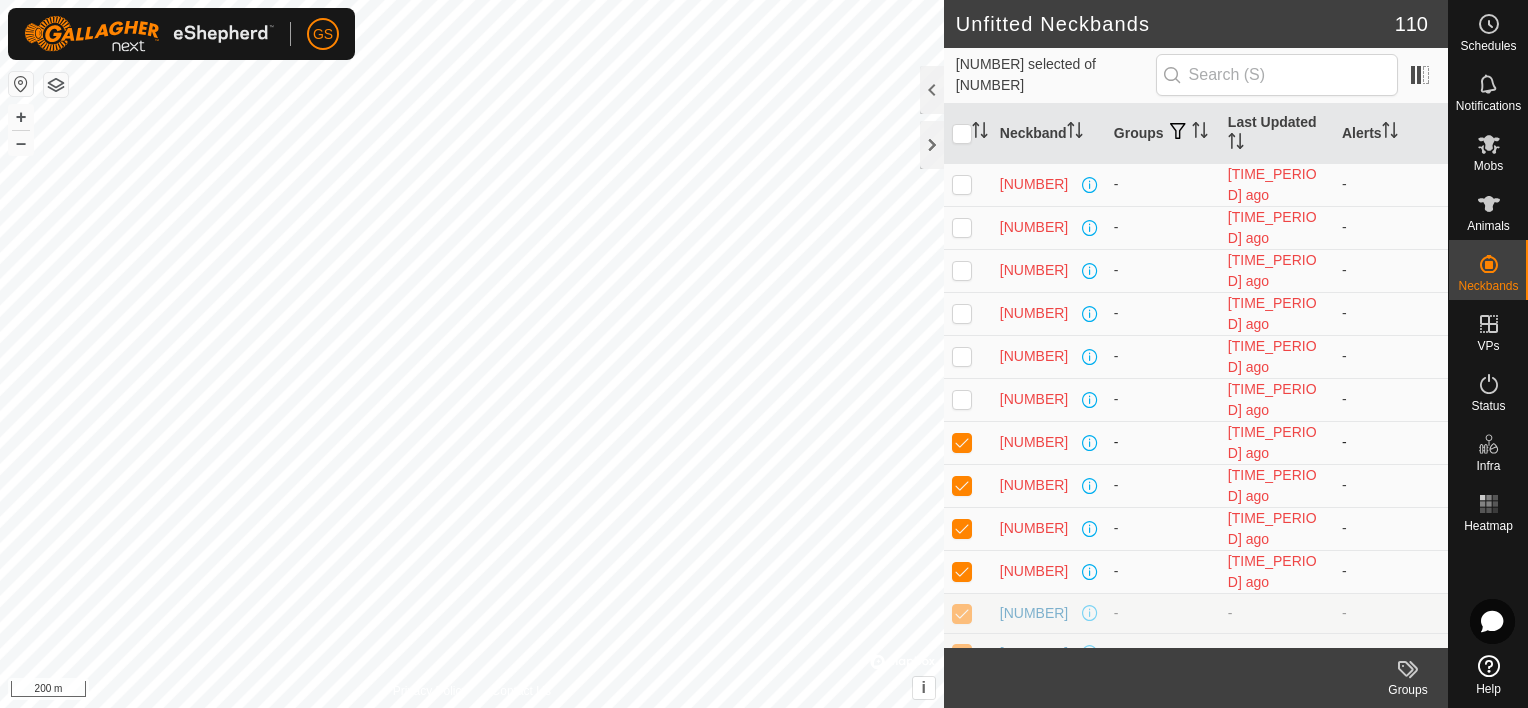 click at bounding box center (962, 442) 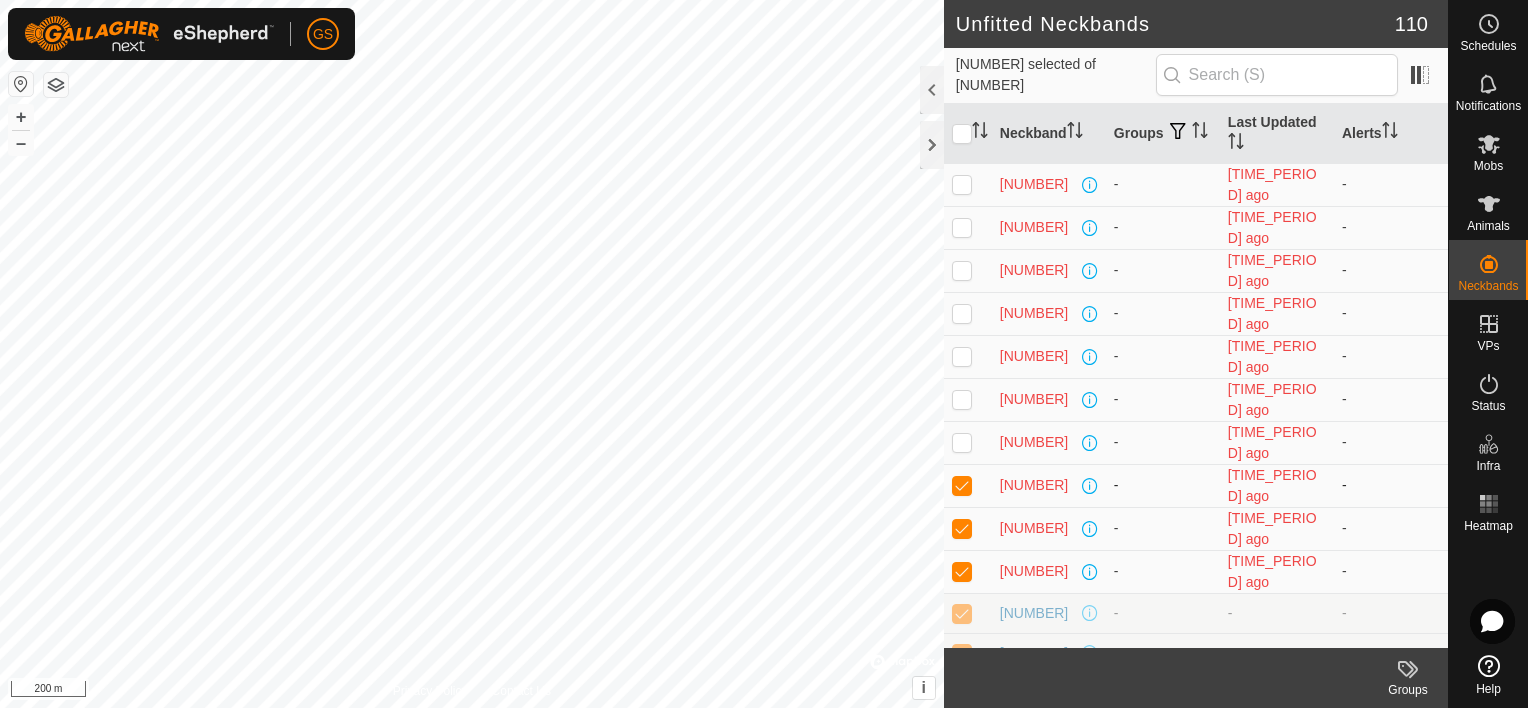 click at bounding box center (962, 485) 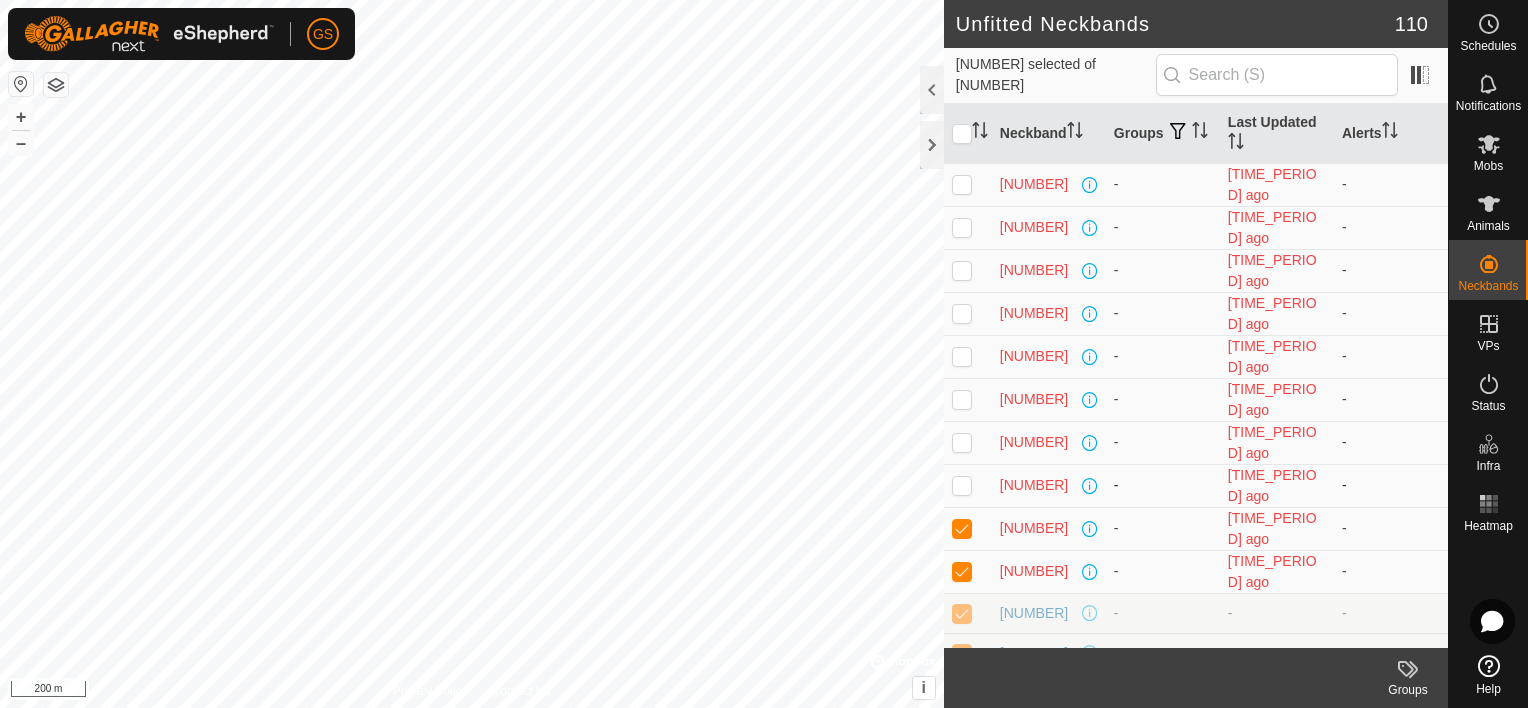 click at bounding box center (962, 485) 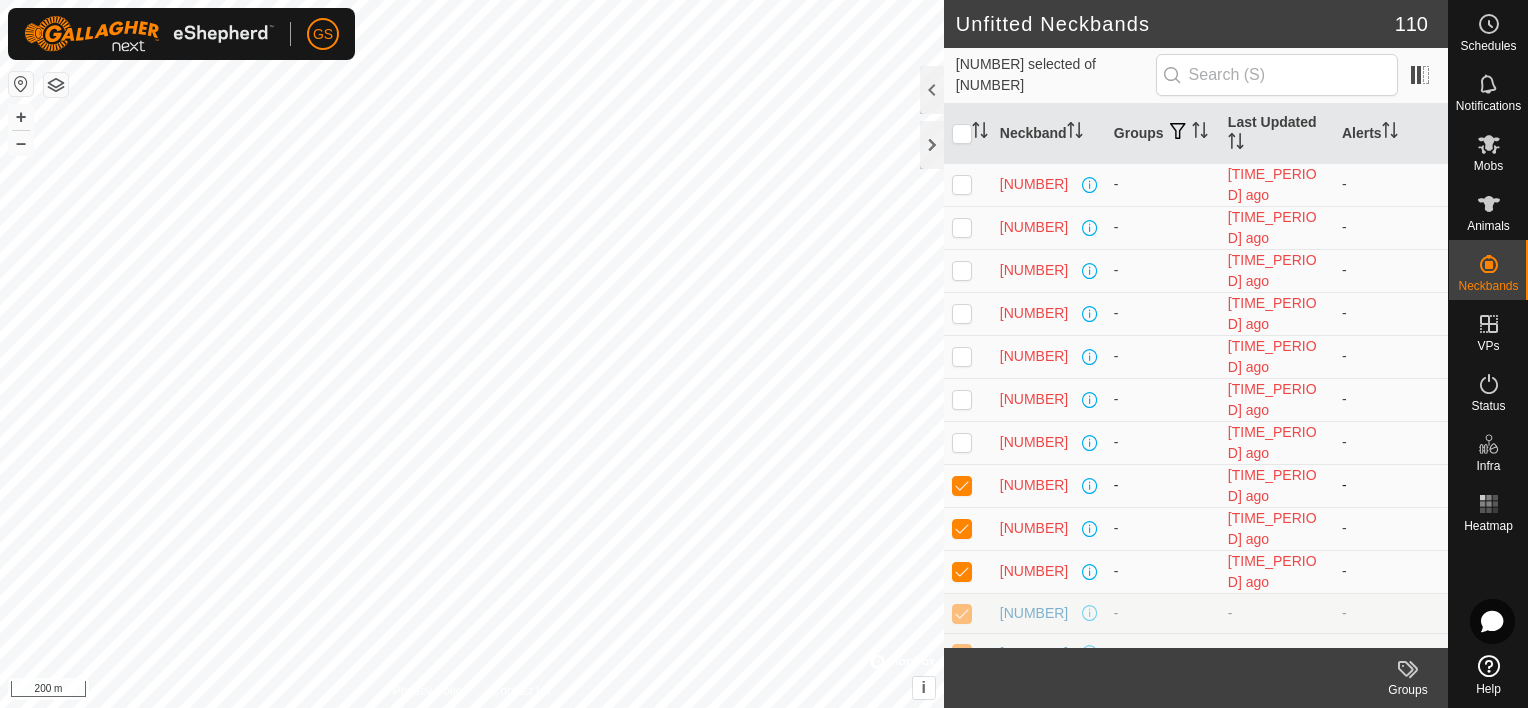 drag, startPoint x: 958, startPoint y: 488, endPoint x: 957, endPoint y: 476, distance: 12.0415945 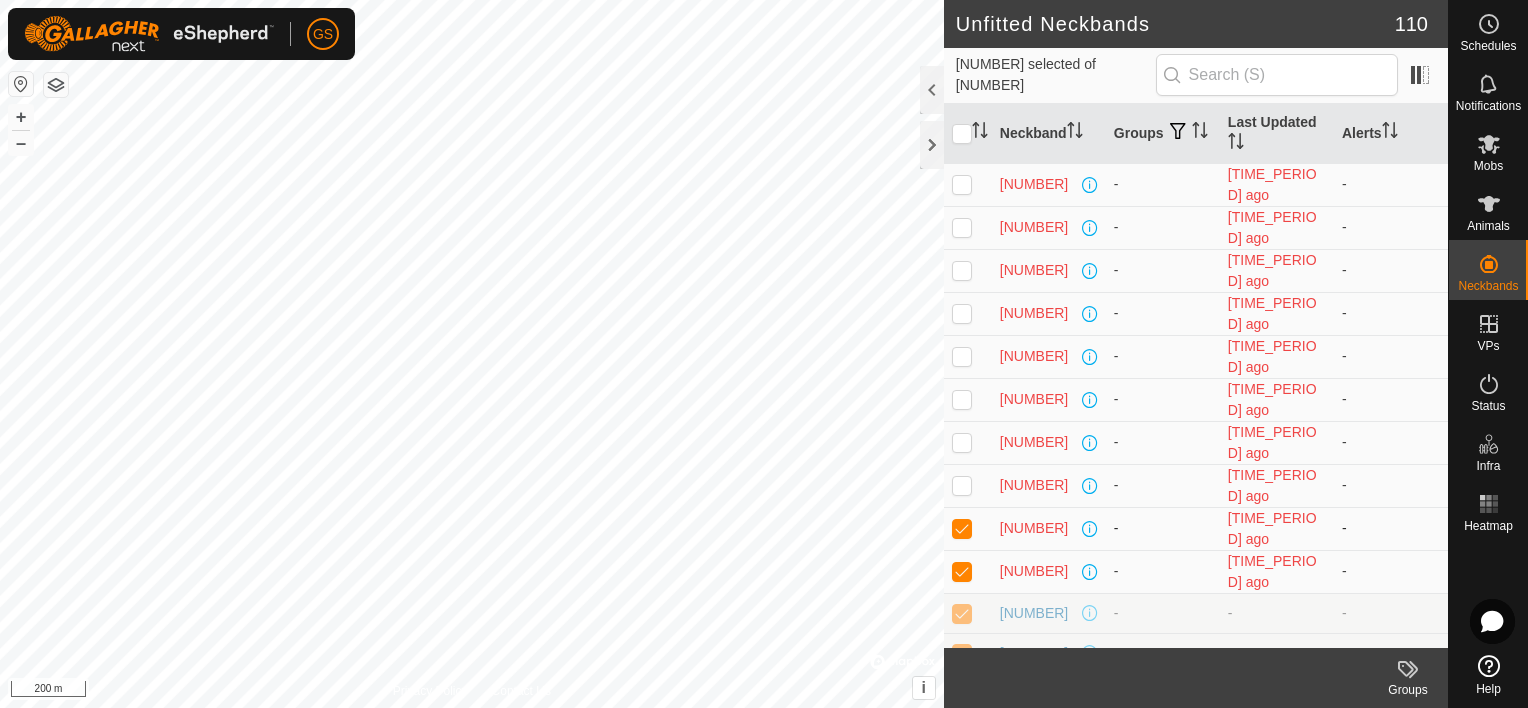 click at bounding box center (962, 528) 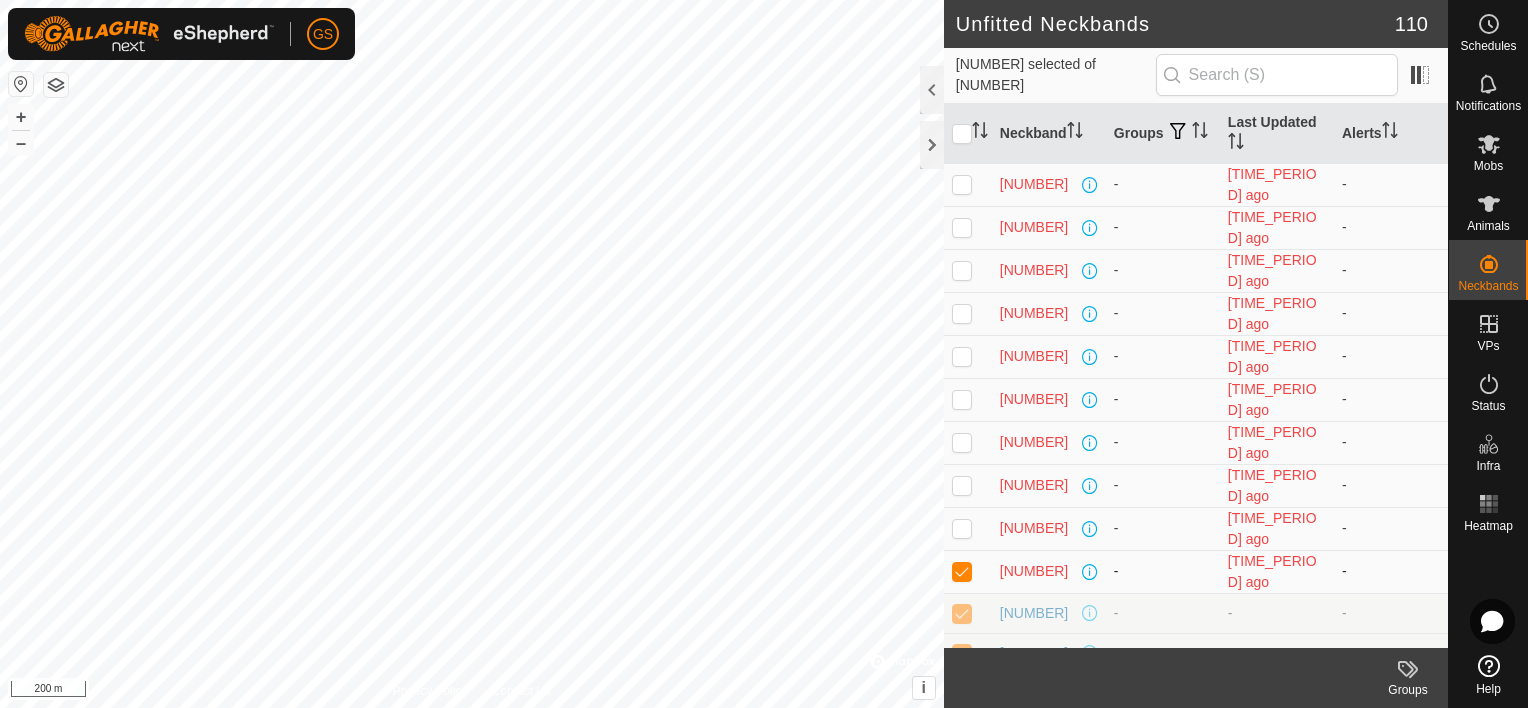 click at bounding box center [962, 571] 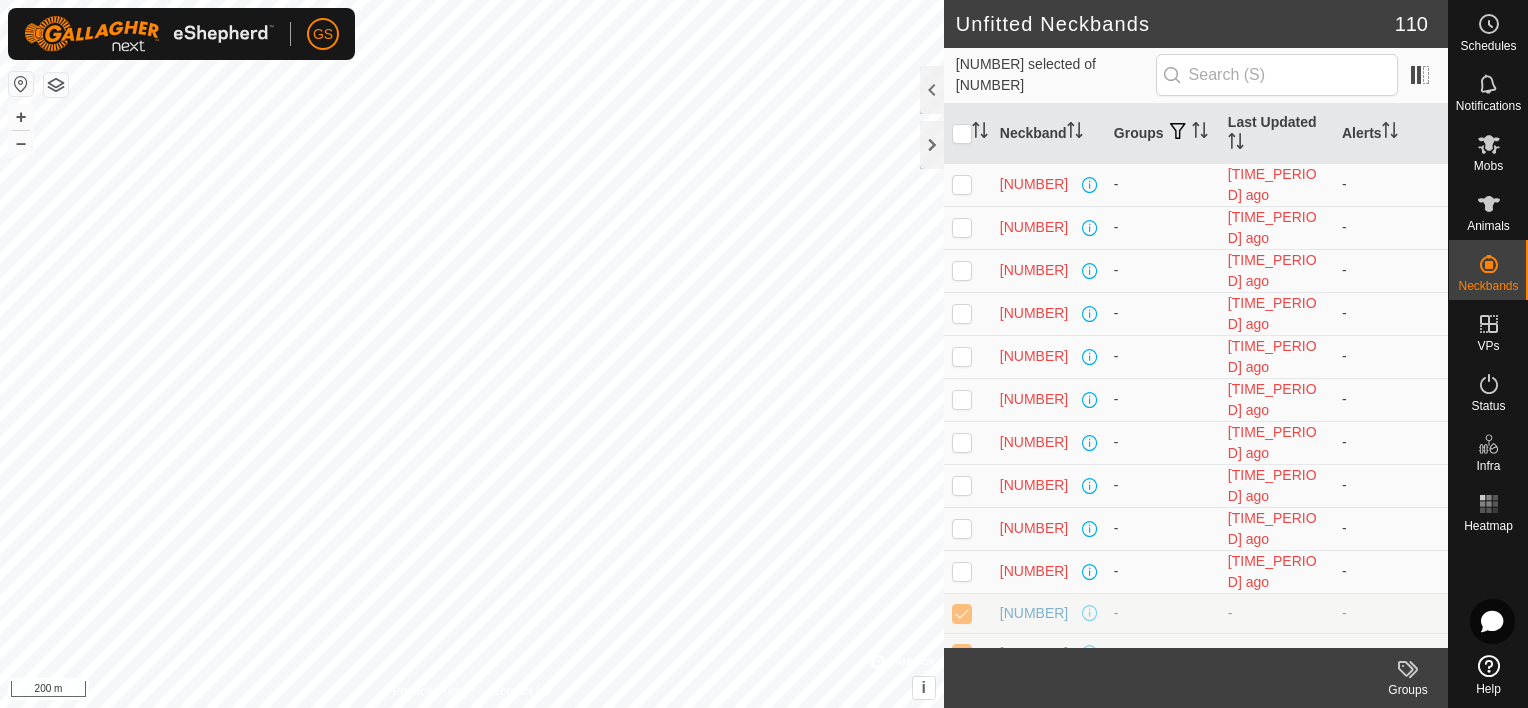 click 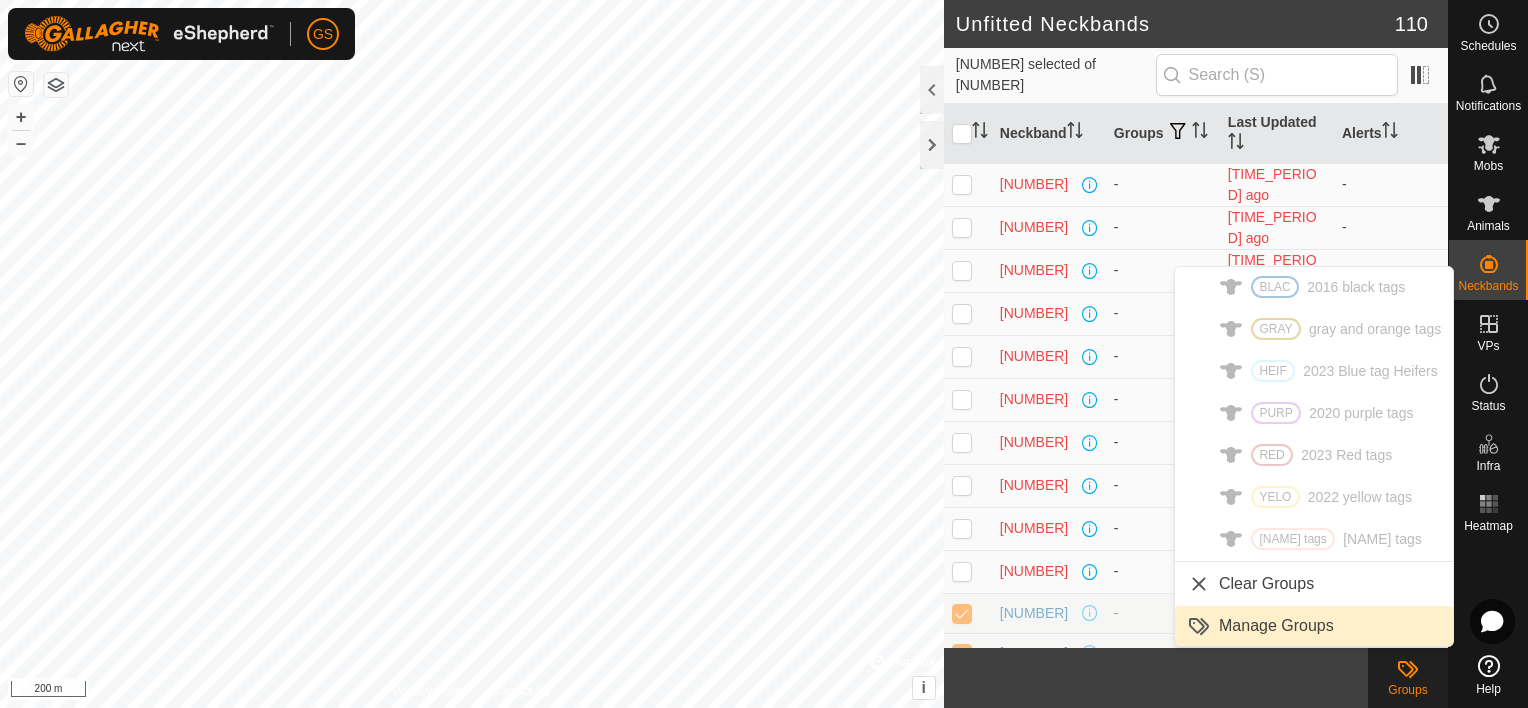click on "Manage Groups" at bounding box center (1314, 626) 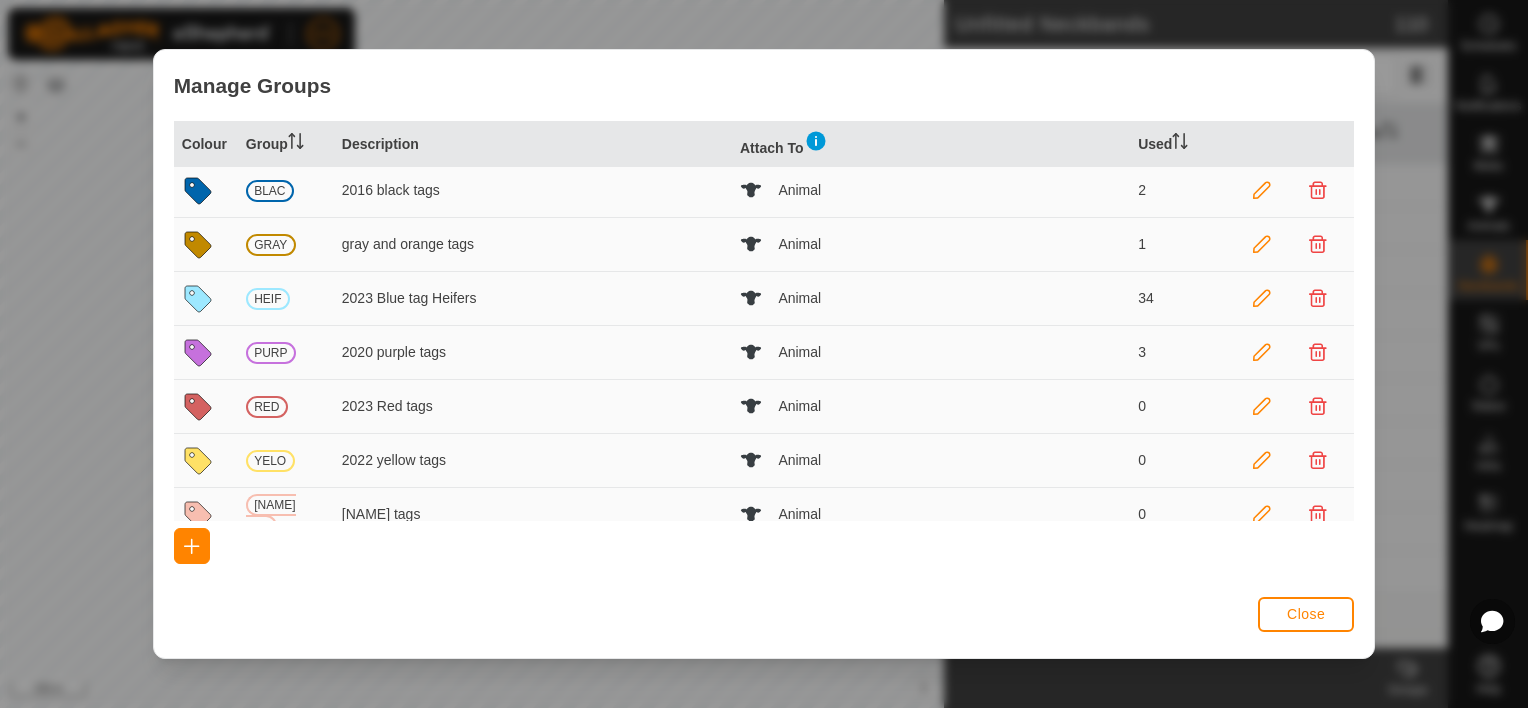 scroll, scrollTop: 0, scrollLeft: 0, axis: both 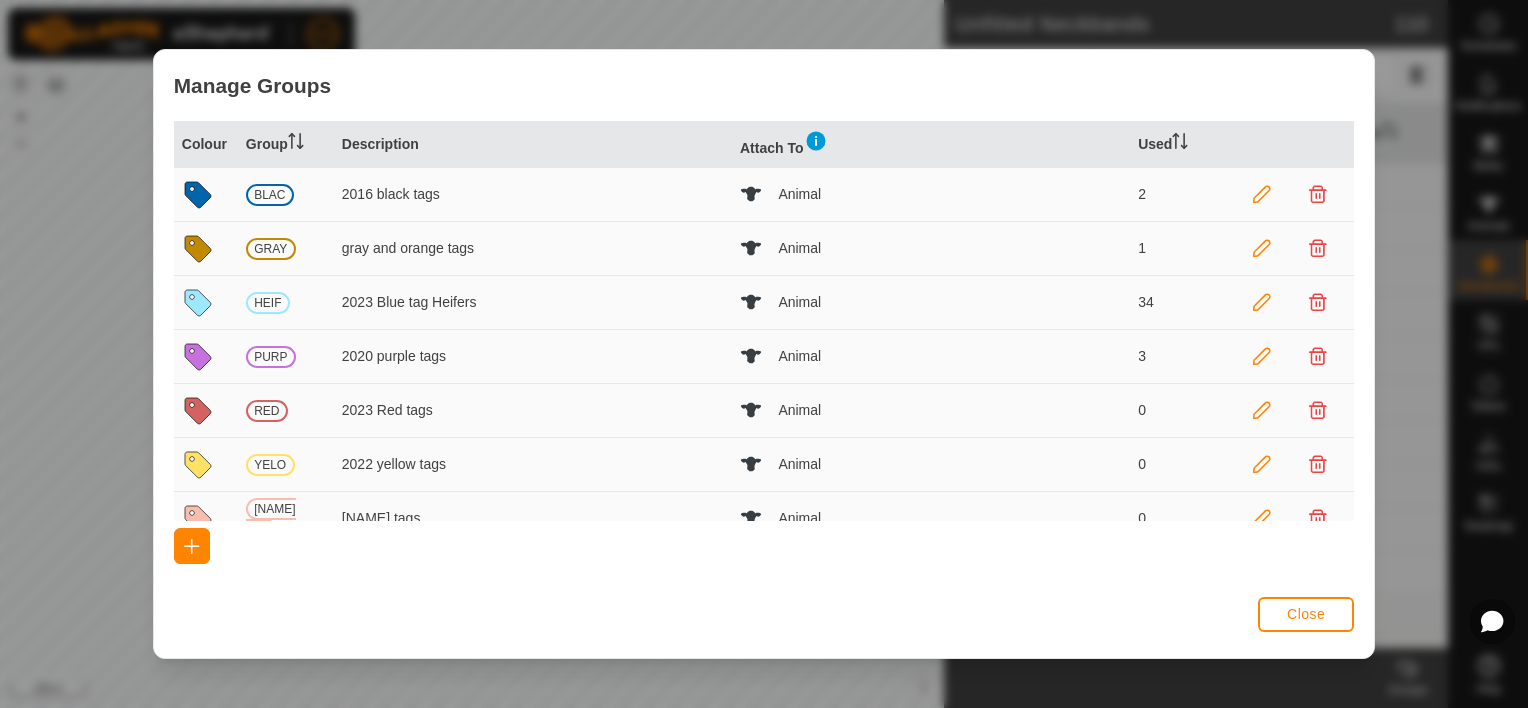 click on "Close" 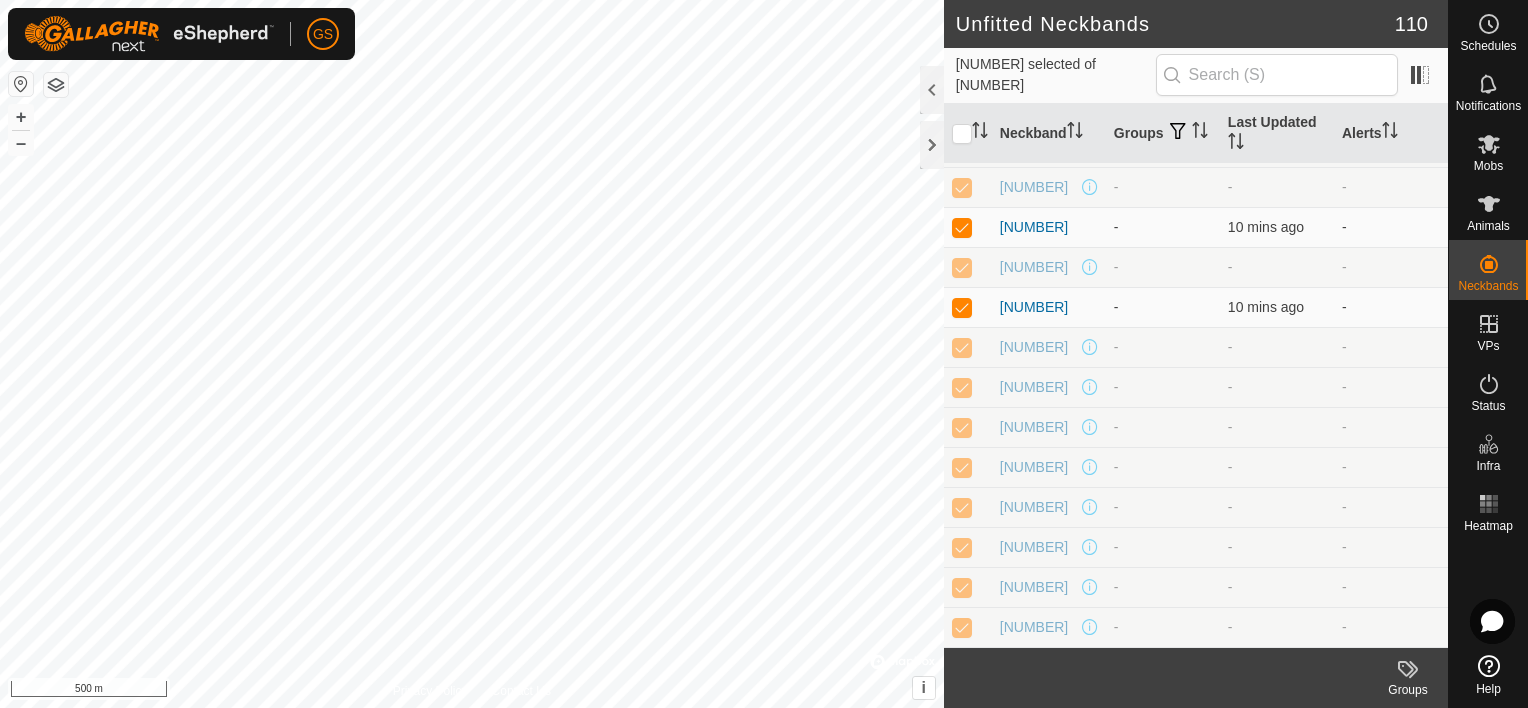 scroll, scrollTop: 4000, scrollLeft: 0, axis: vertical 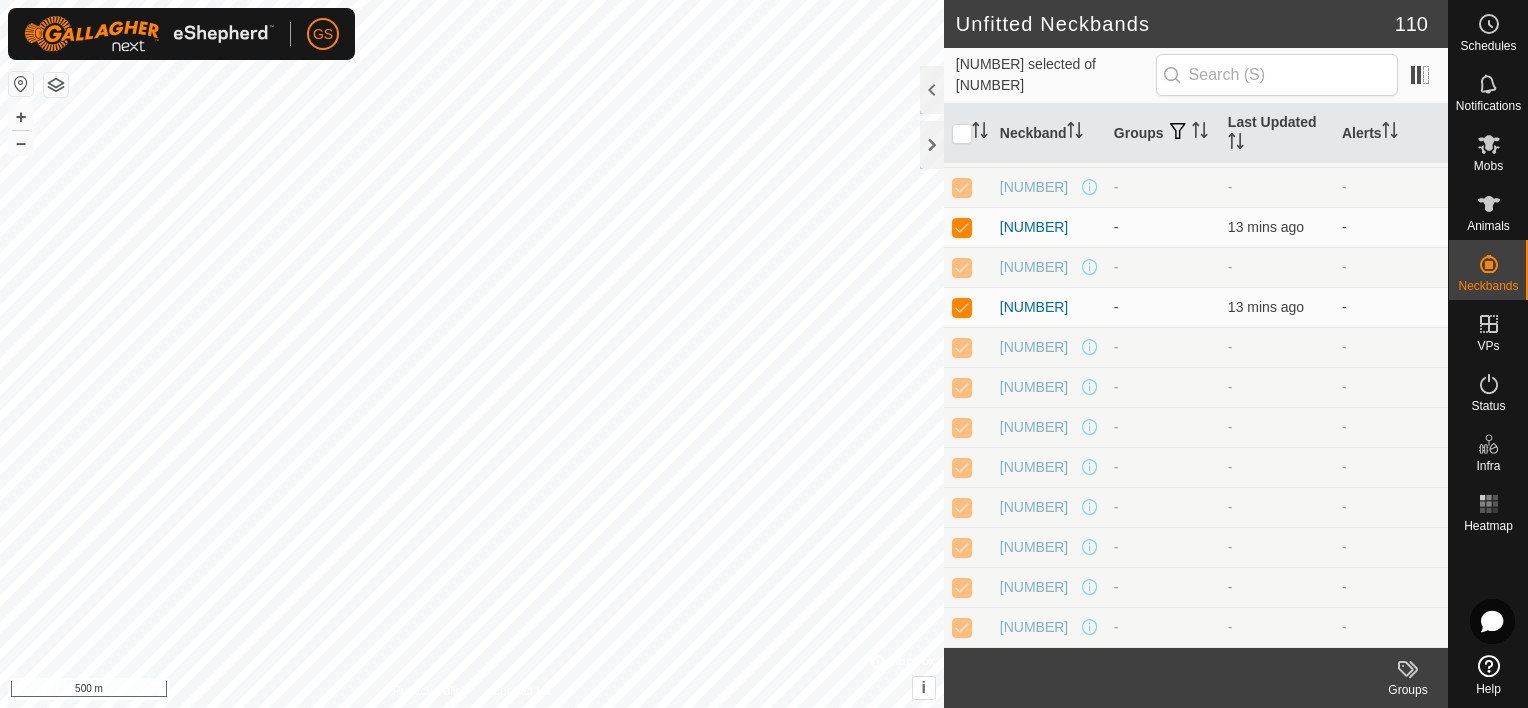 click on "-" at bounding box center (1277, 587) 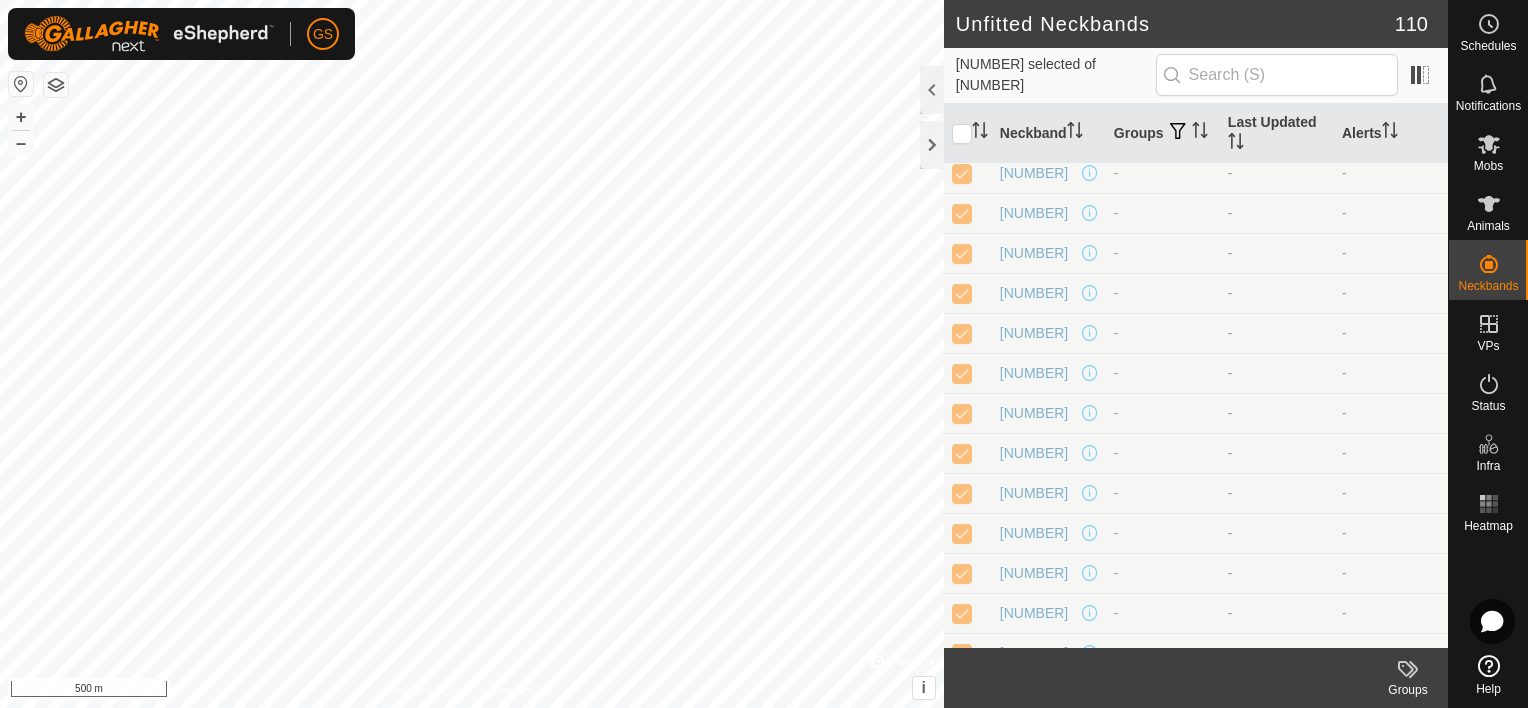 scroll, scrollTop: 4212, scrollLeft: 0, axis: vertical 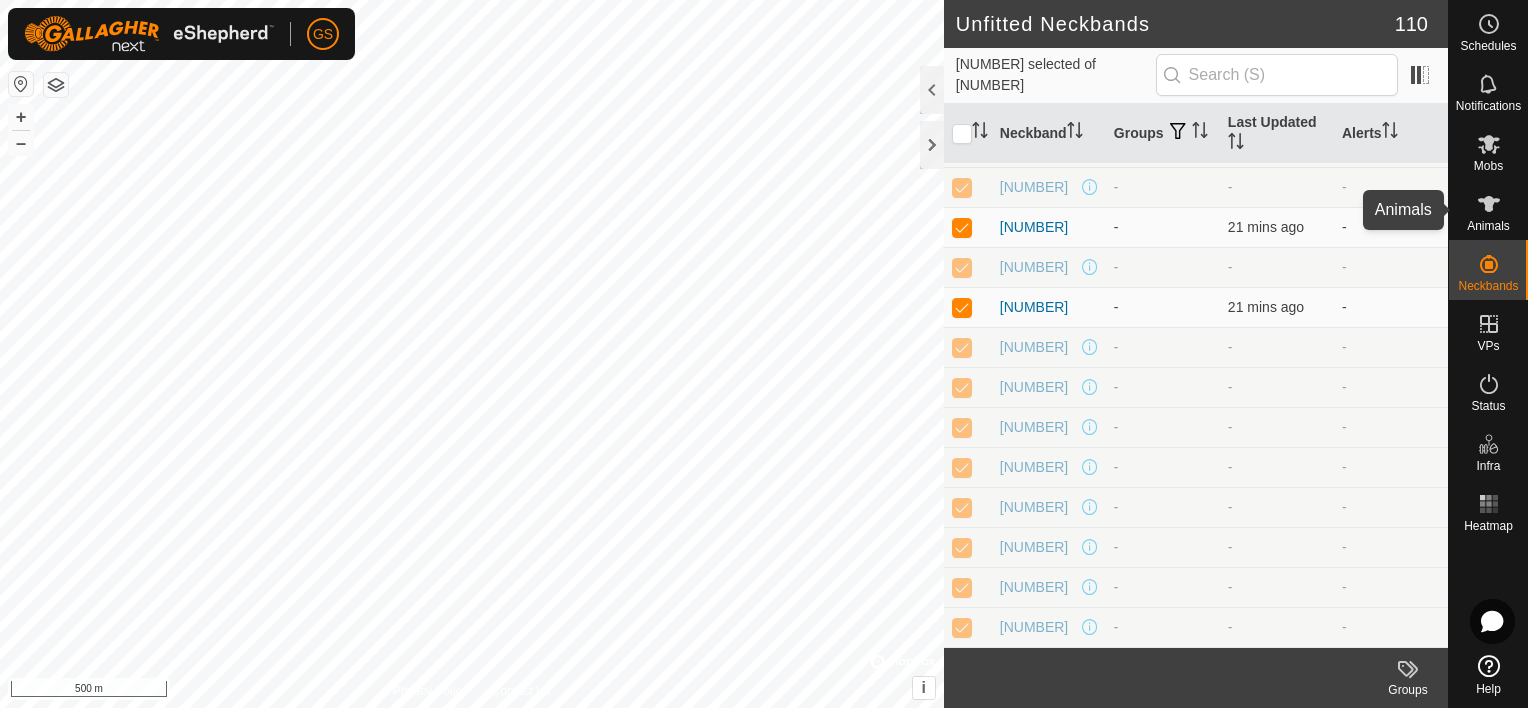 click on "Animals" at bounding box center [1488, 226] 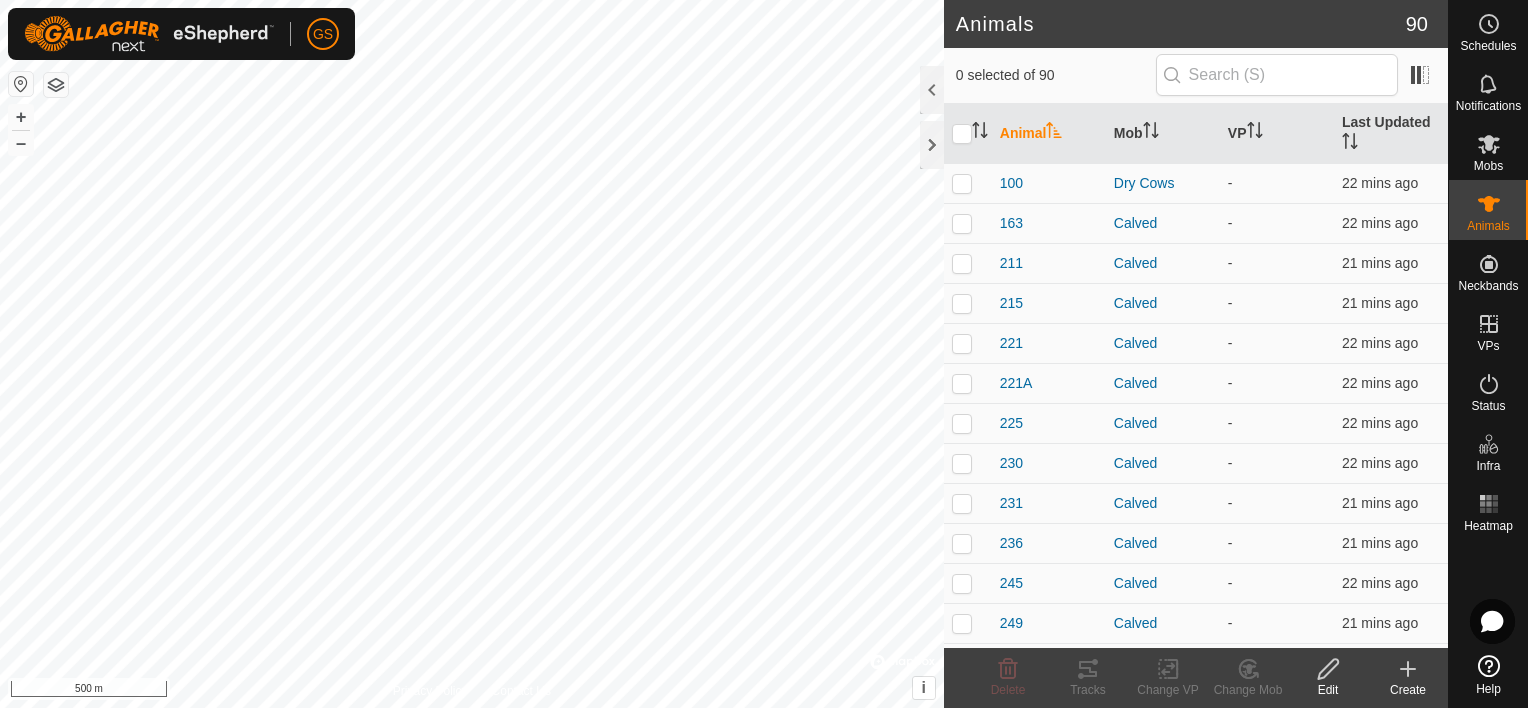 click 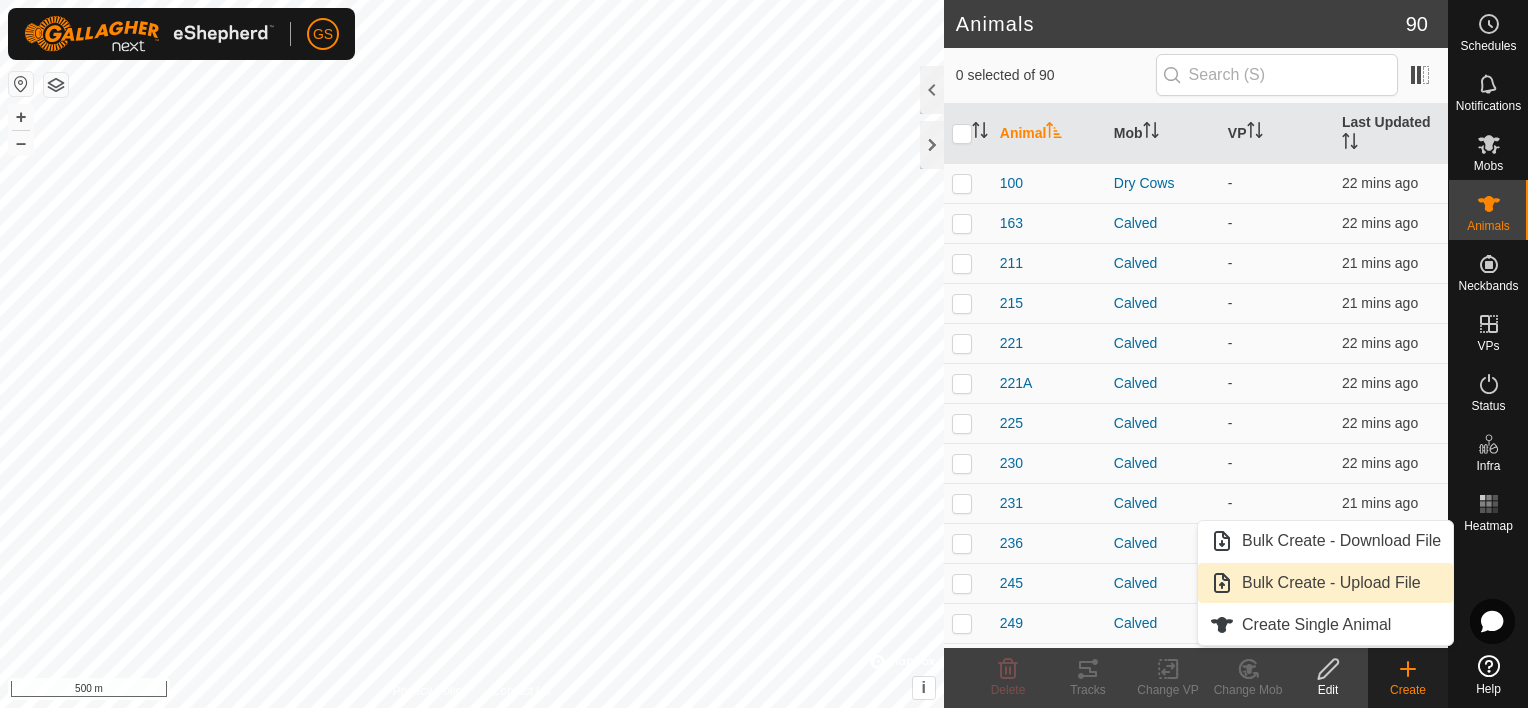 click on "Bulk Create - Upload File" at bounding box center [1325, 583] 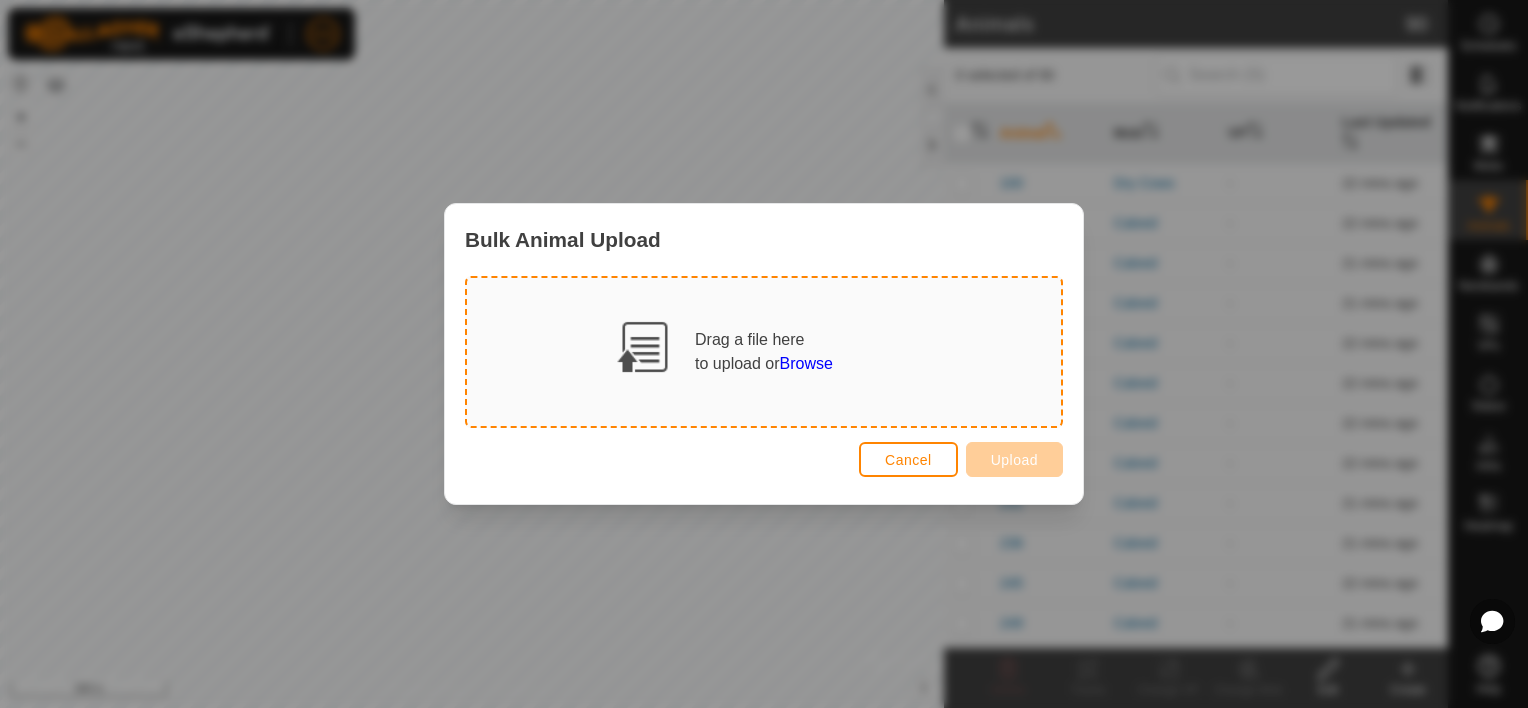 click on "Browse" at bounding box center [806, 363] 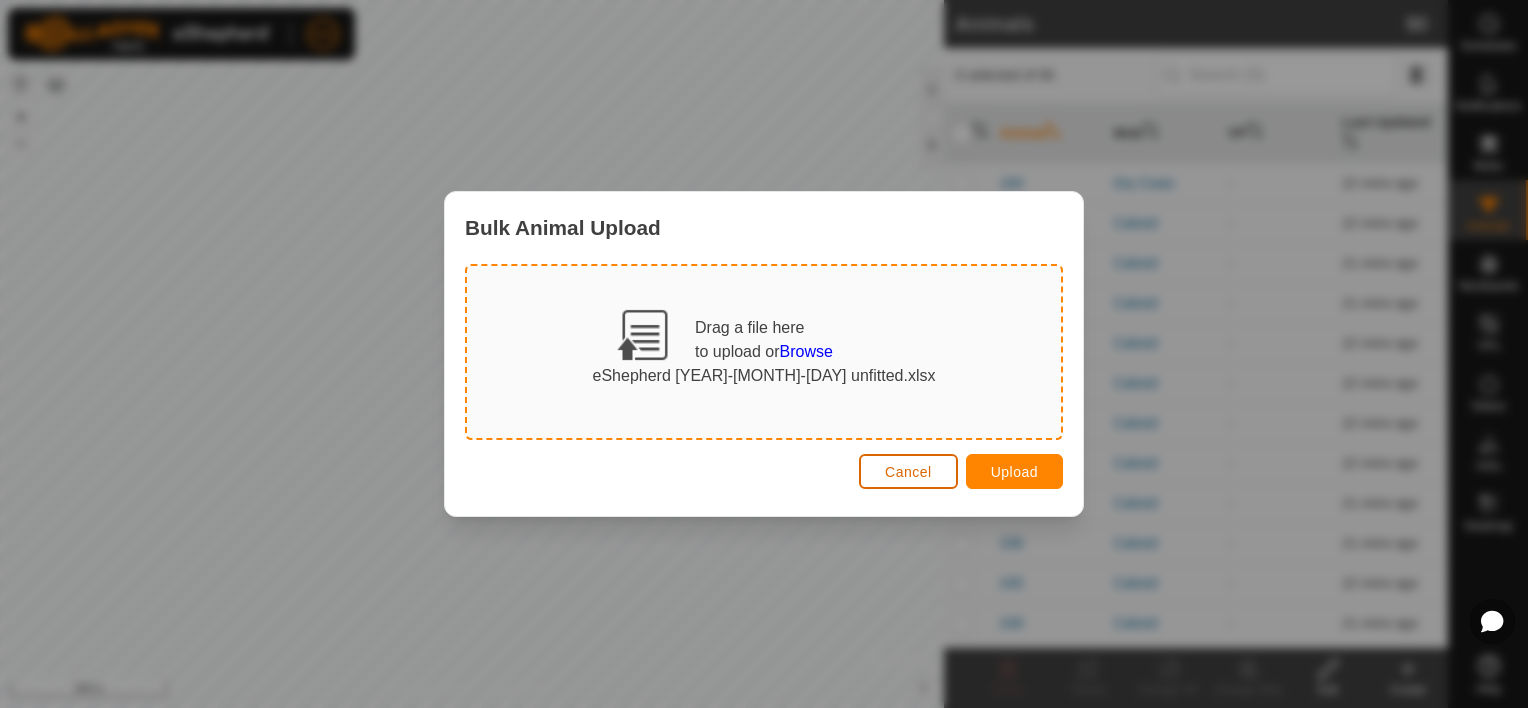 click on "Cancel" at bounding box center [908, 472] 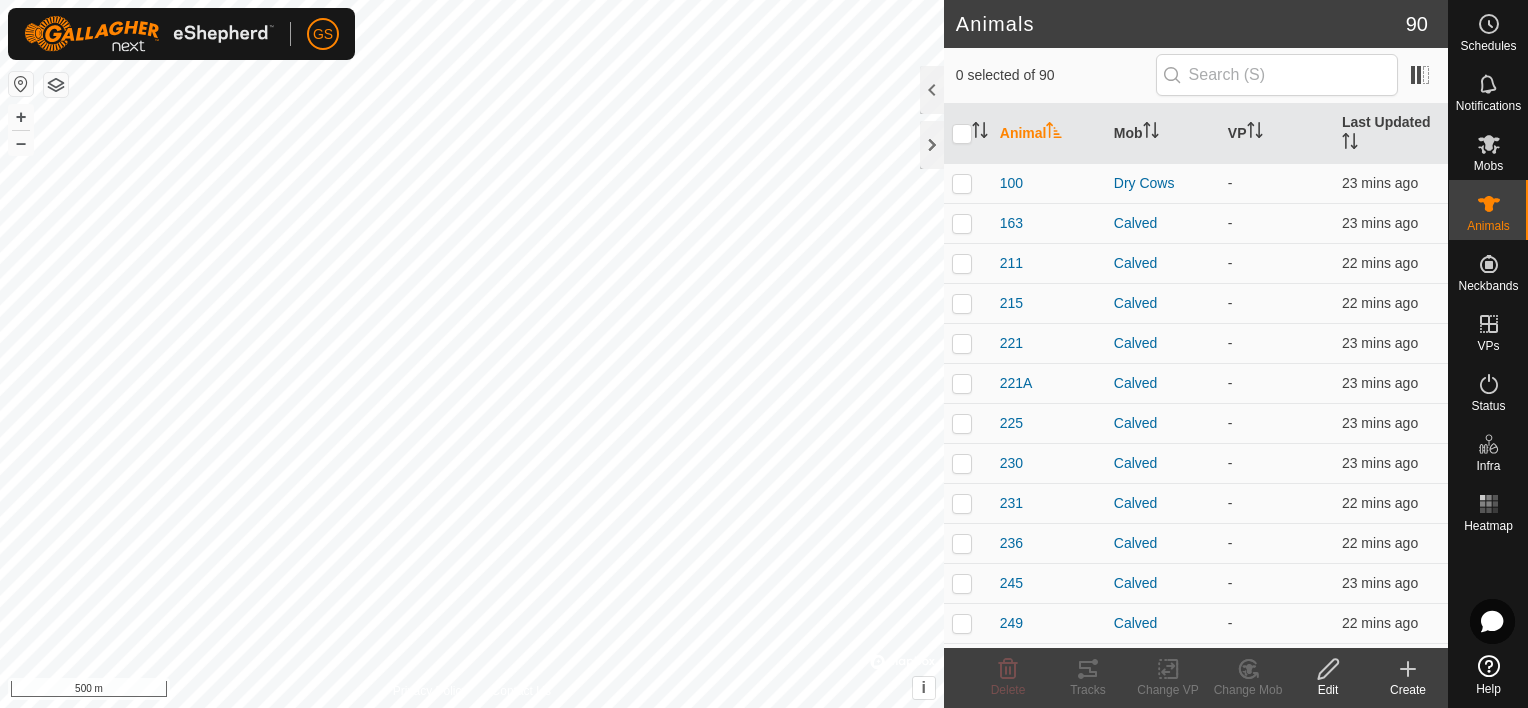 click on "Create" 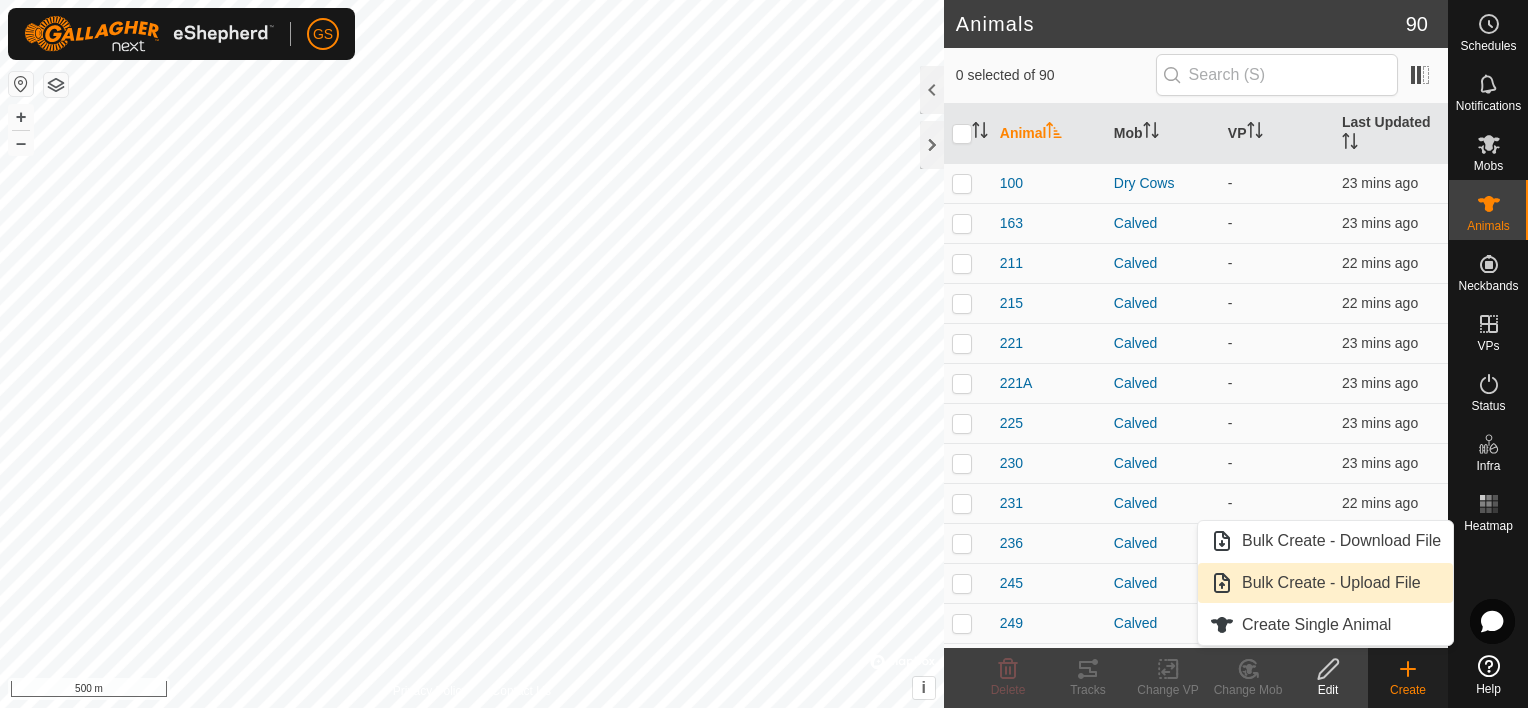 click on "Bulk Create - Upload File" at bounding box center (1325, 583) 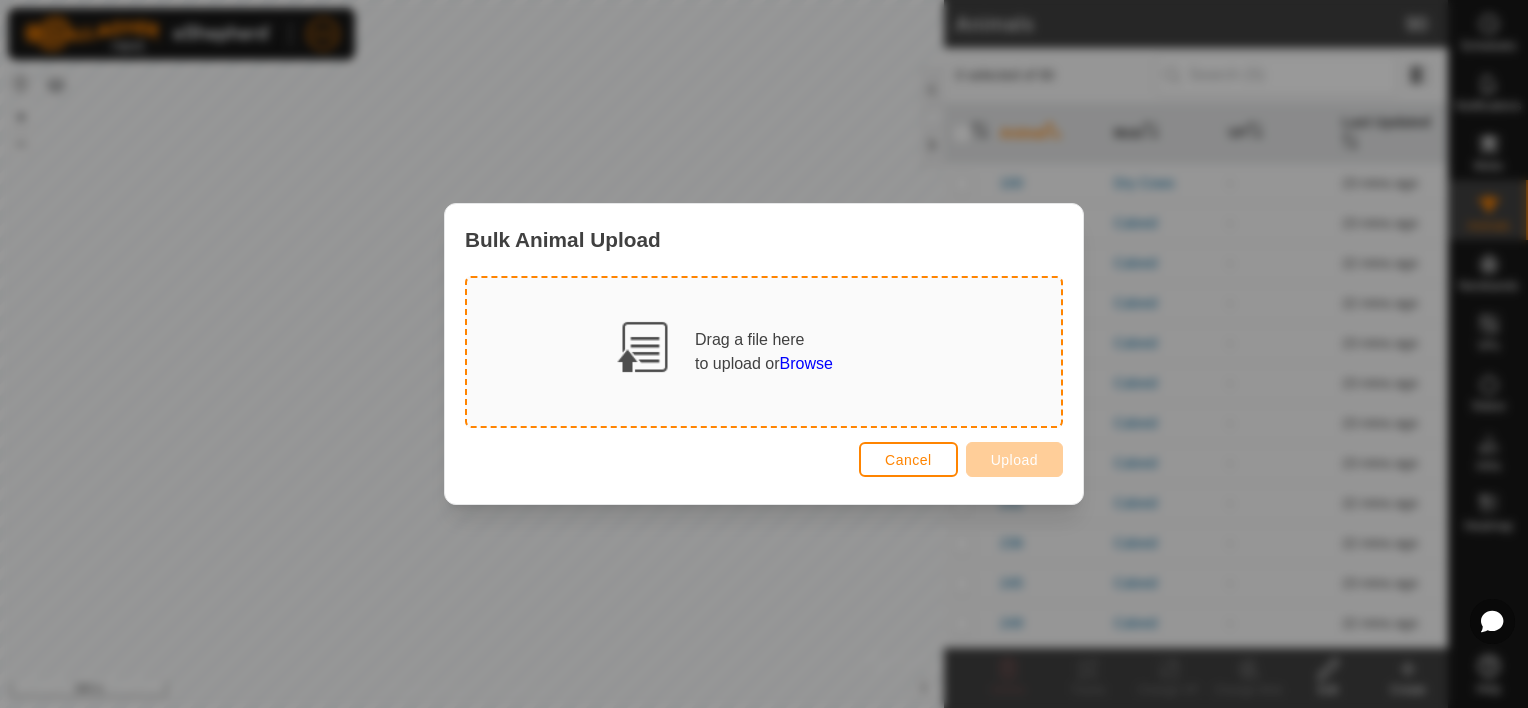 click on "Browse" at bounding box center (806, 363) 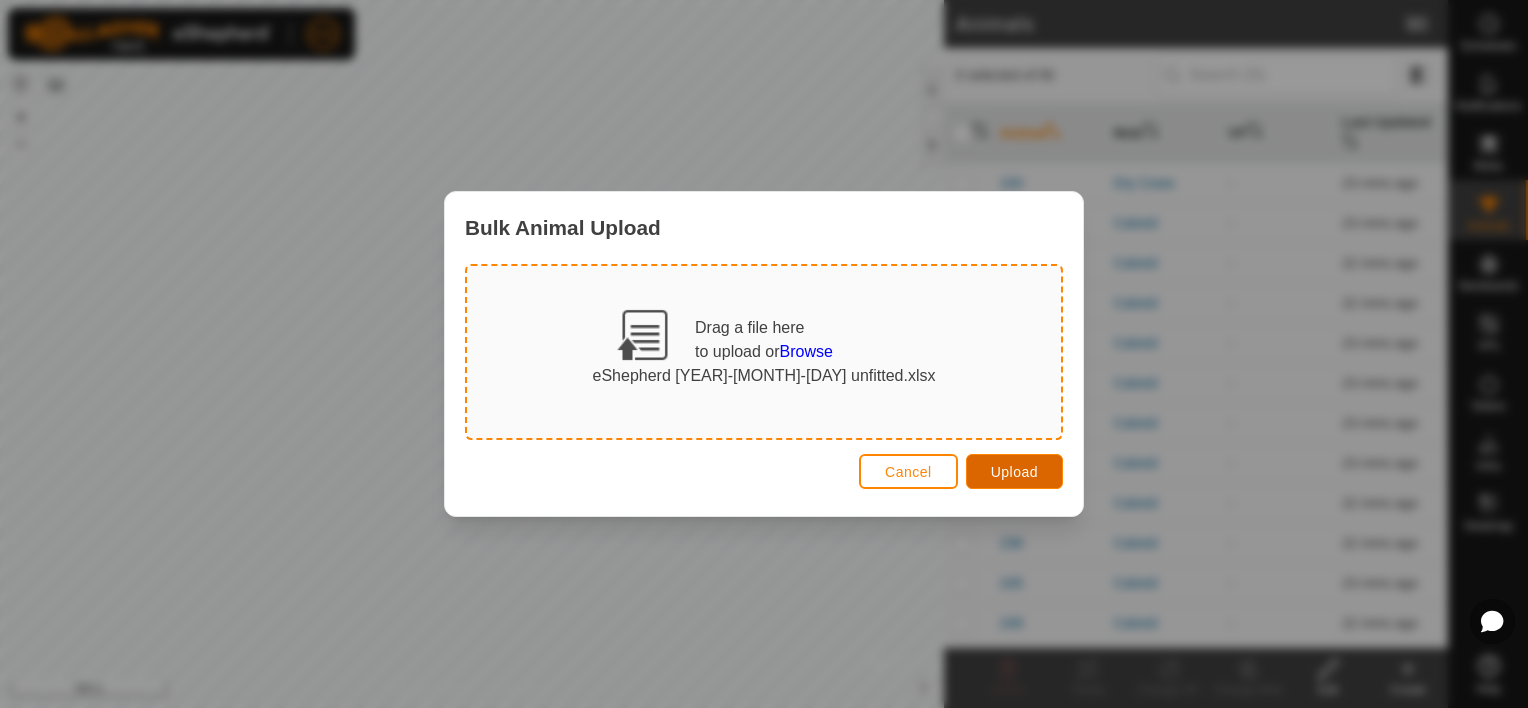 click on "Upload" at bounding box center (1014, 472) 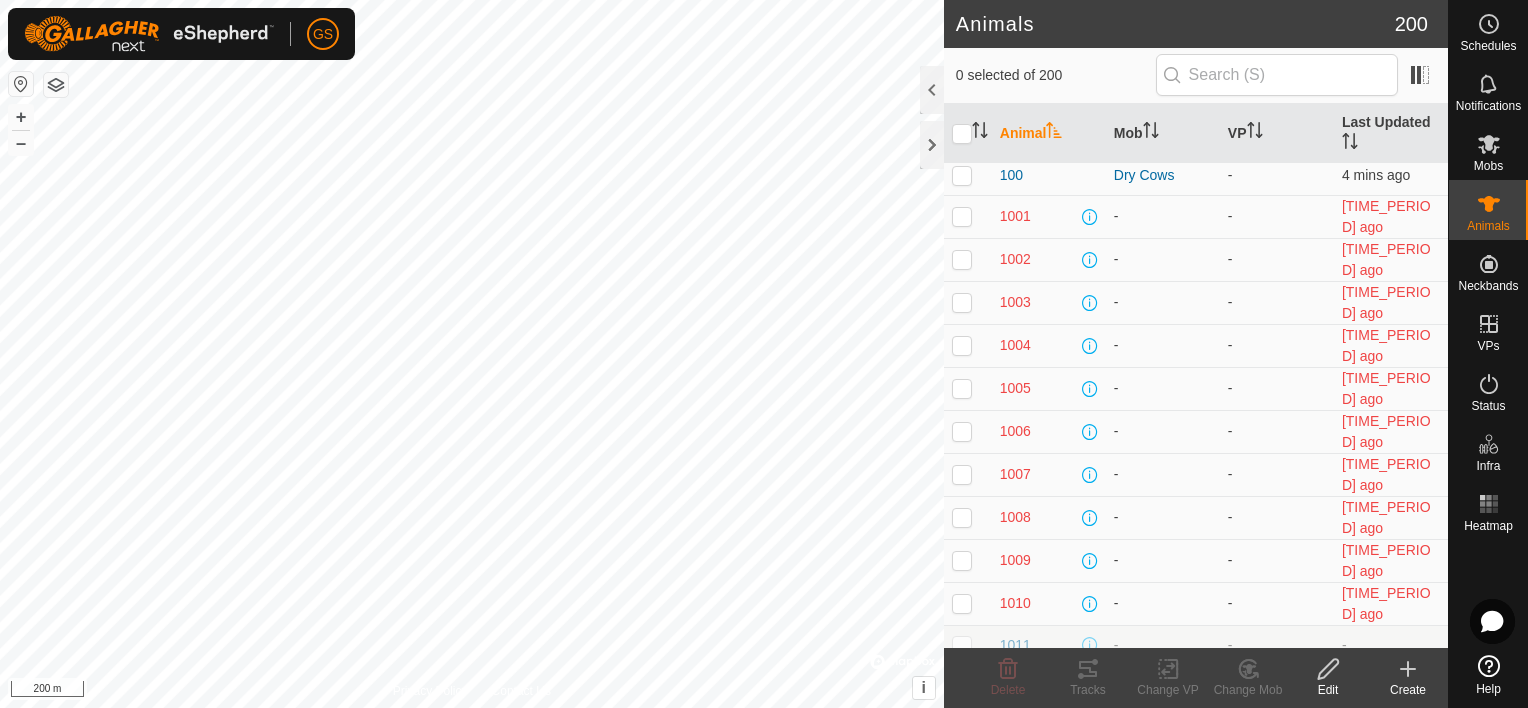 scroll, scrollTop: 0, scrollLeft: 0, axis: both 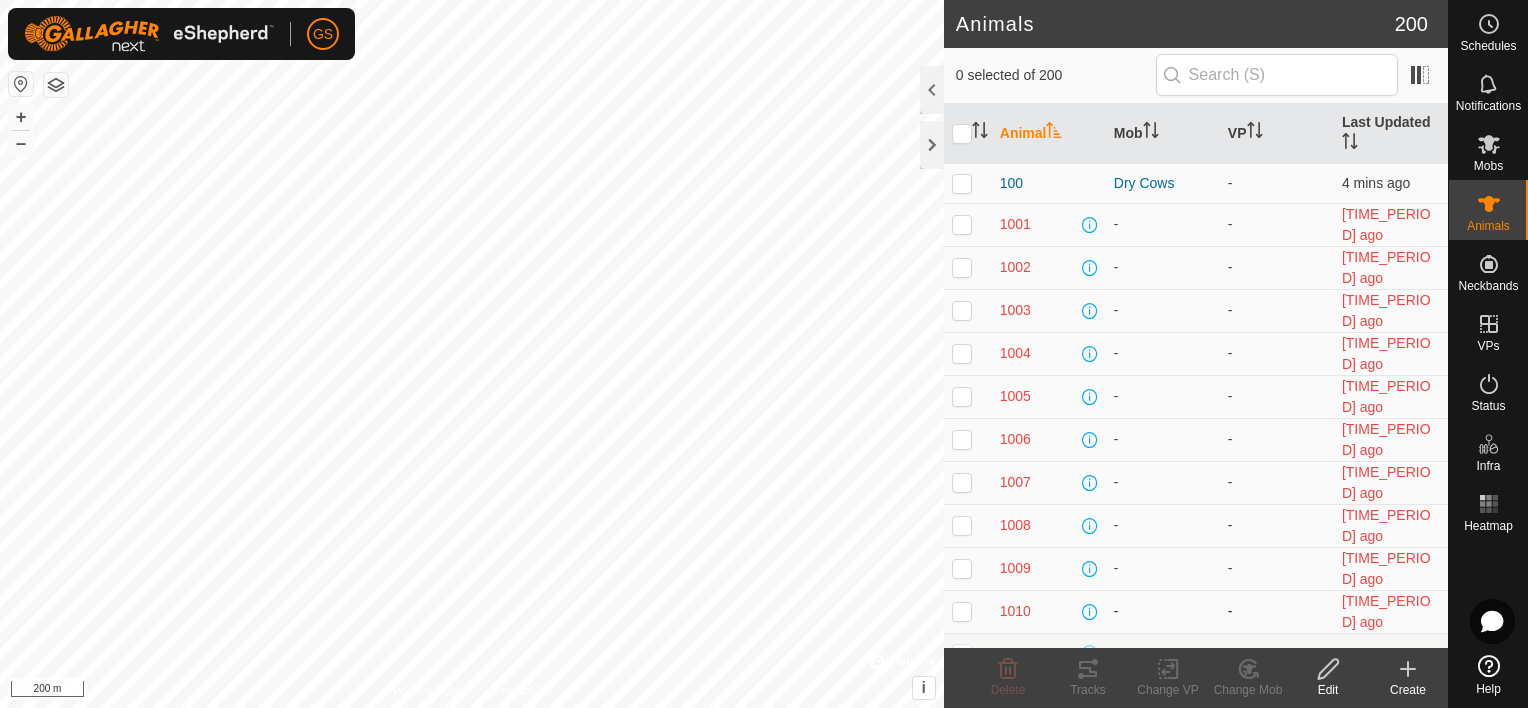 click at bounding box center [962, 611] 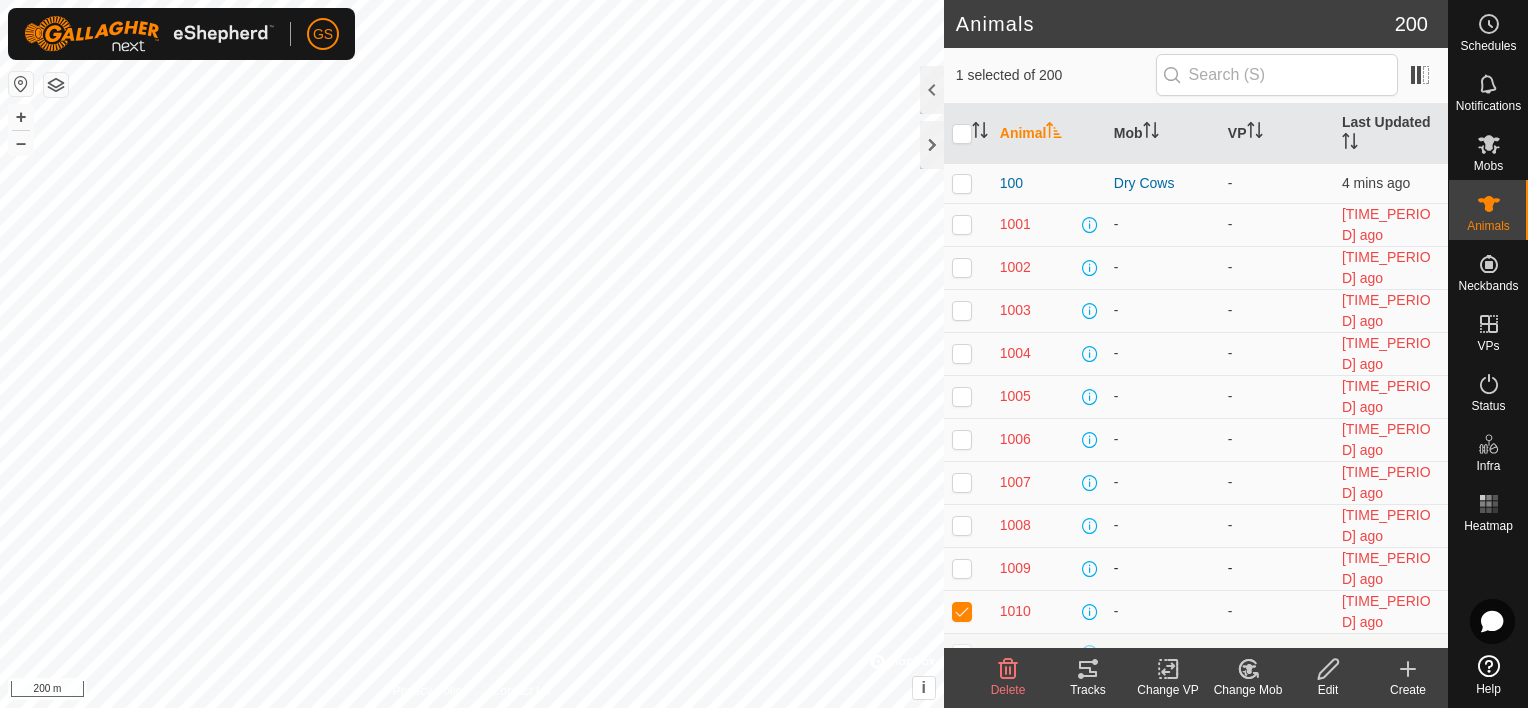 click at bounding box center [962, 568] 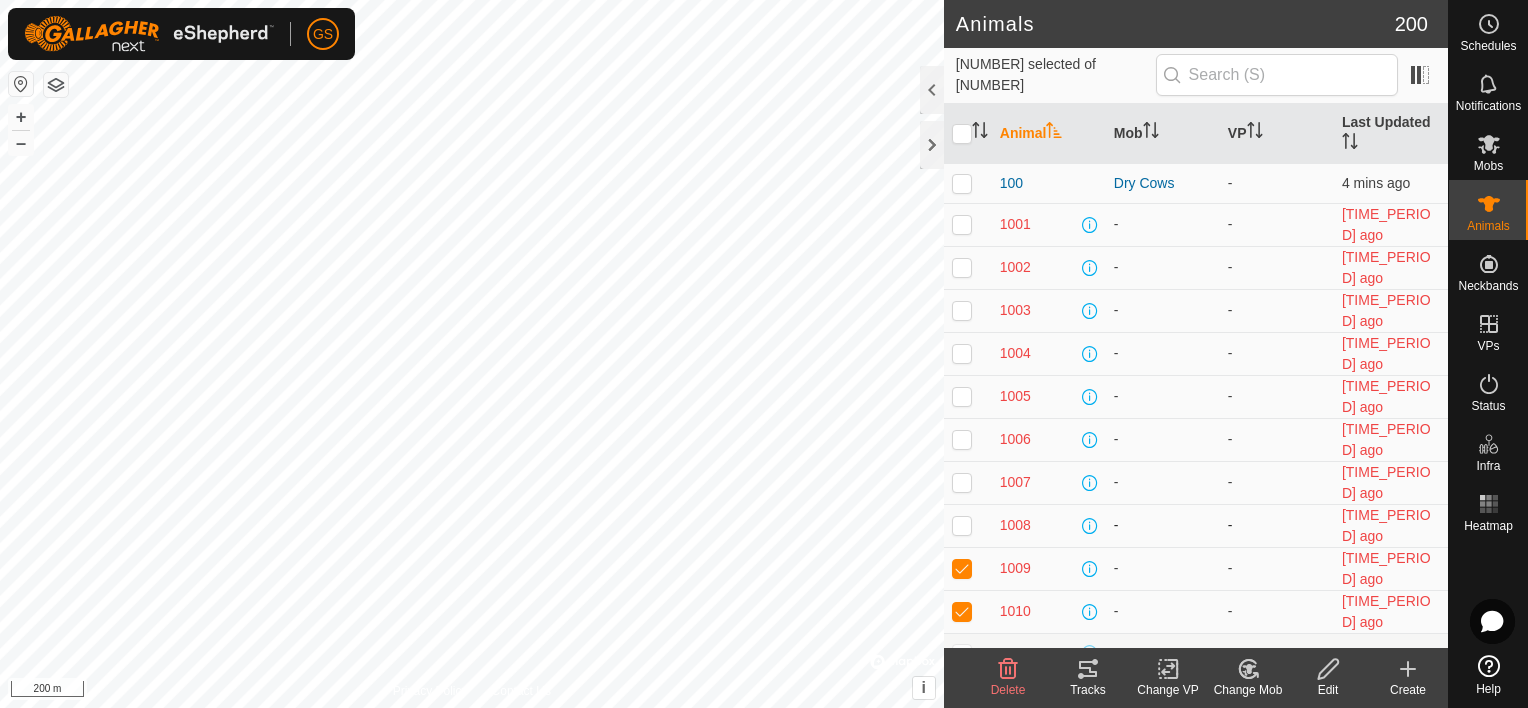 click at bounding box center (962, 525) 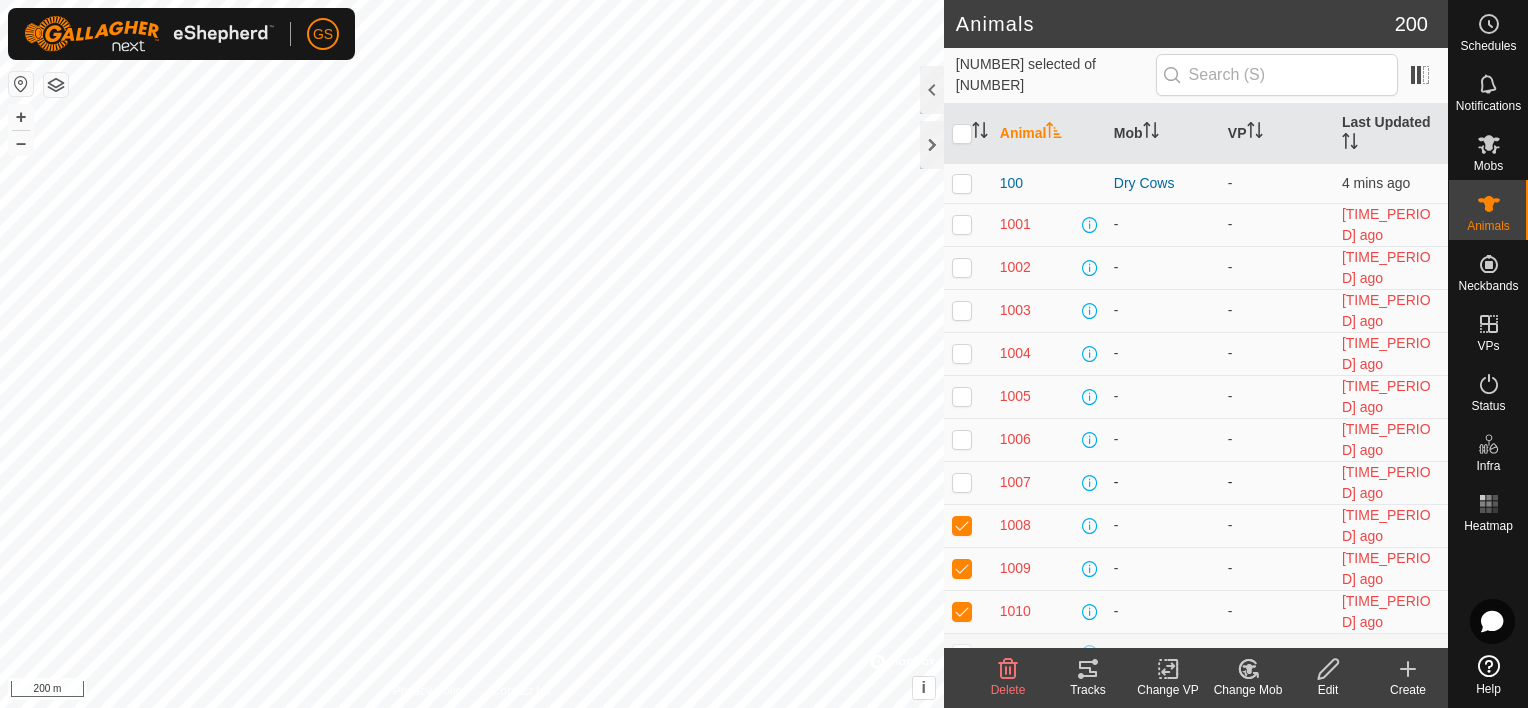 click at bounding box center (962, 482) 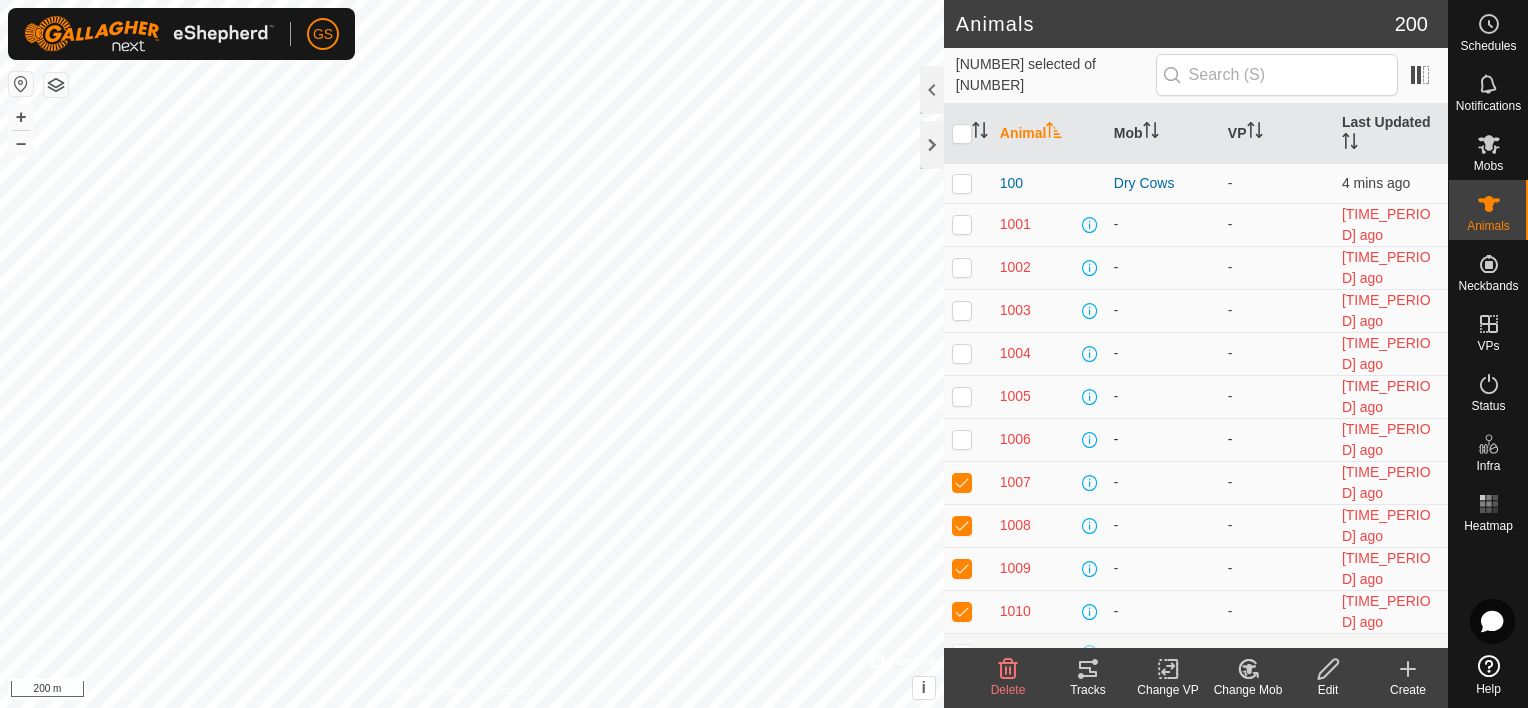 click at bounding box center [962, 439] 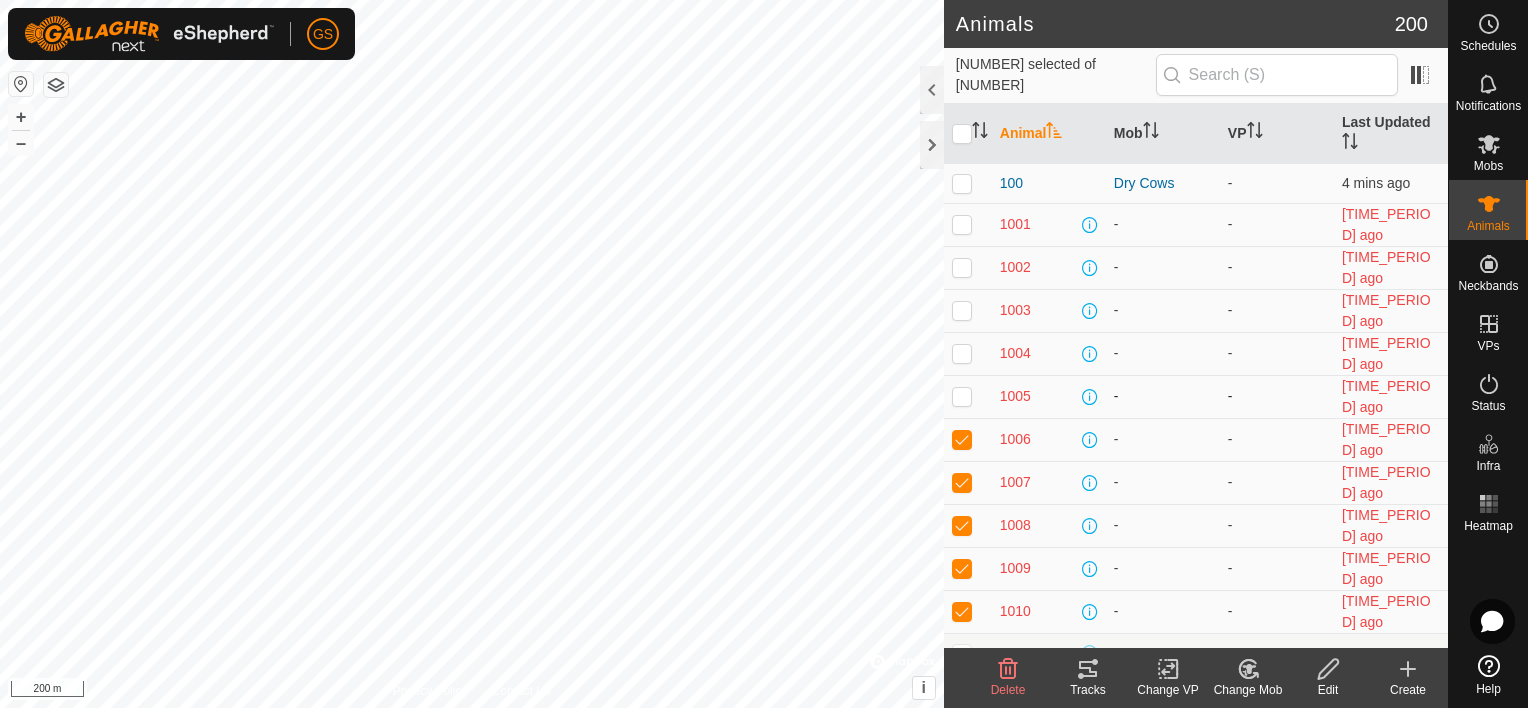 click at bounding box center [962, 396] 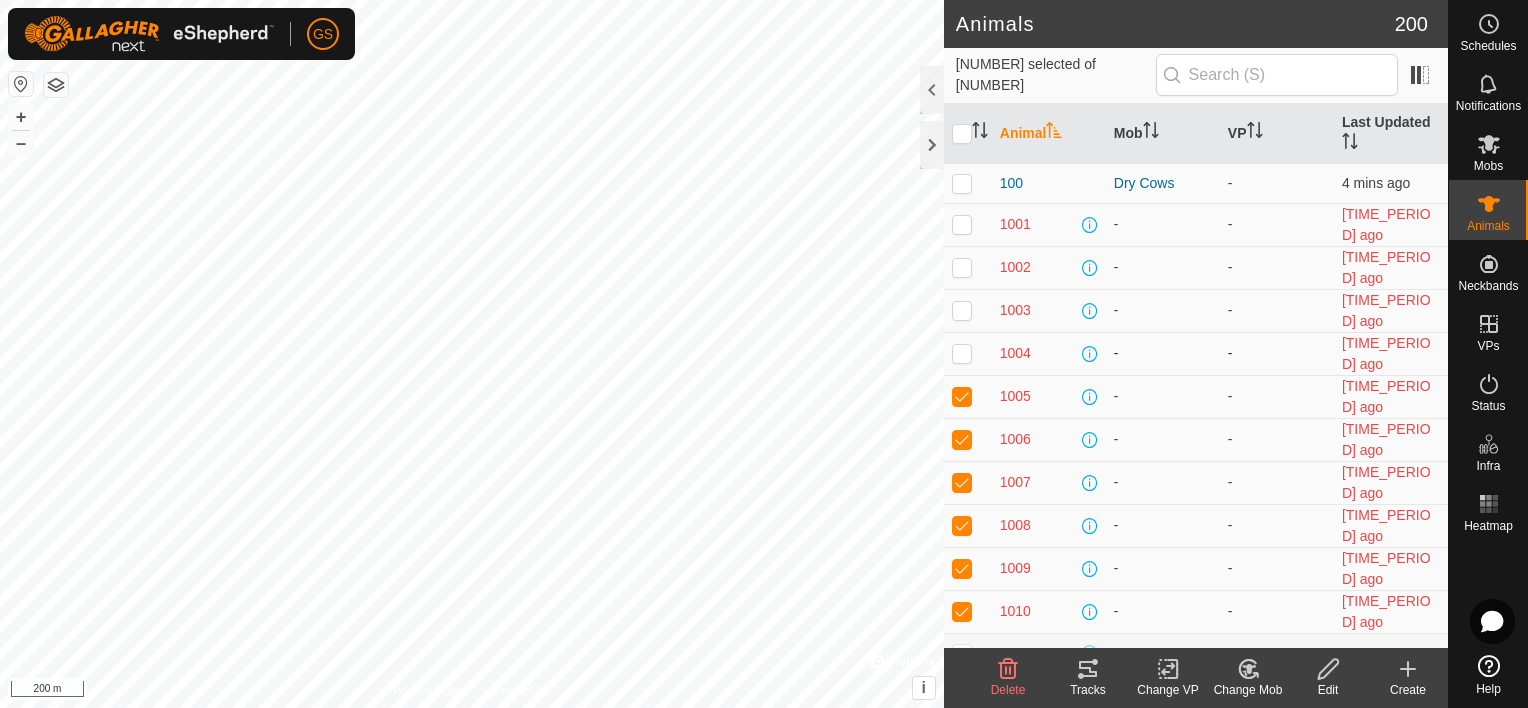 click at bounding box center [962, 353] 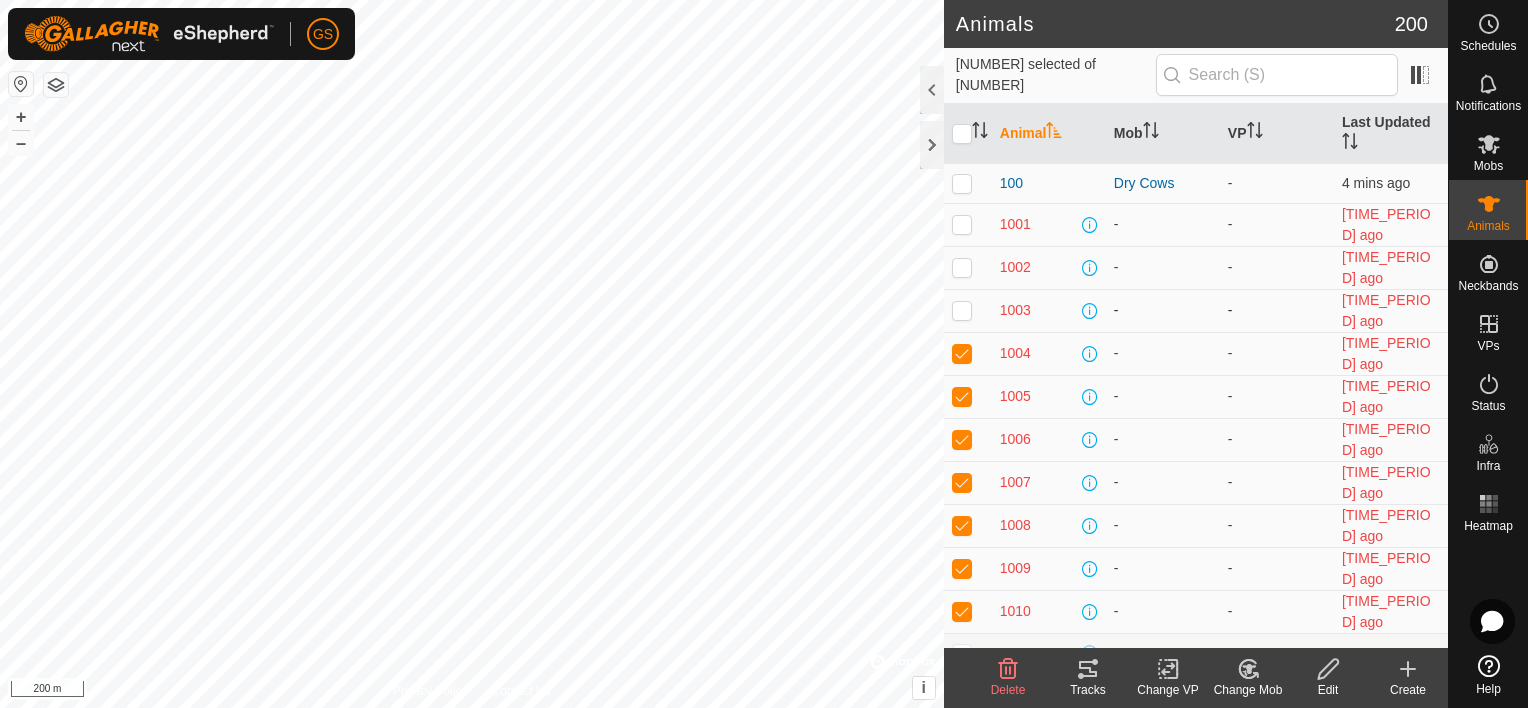 click at bounding box center (962, 310) 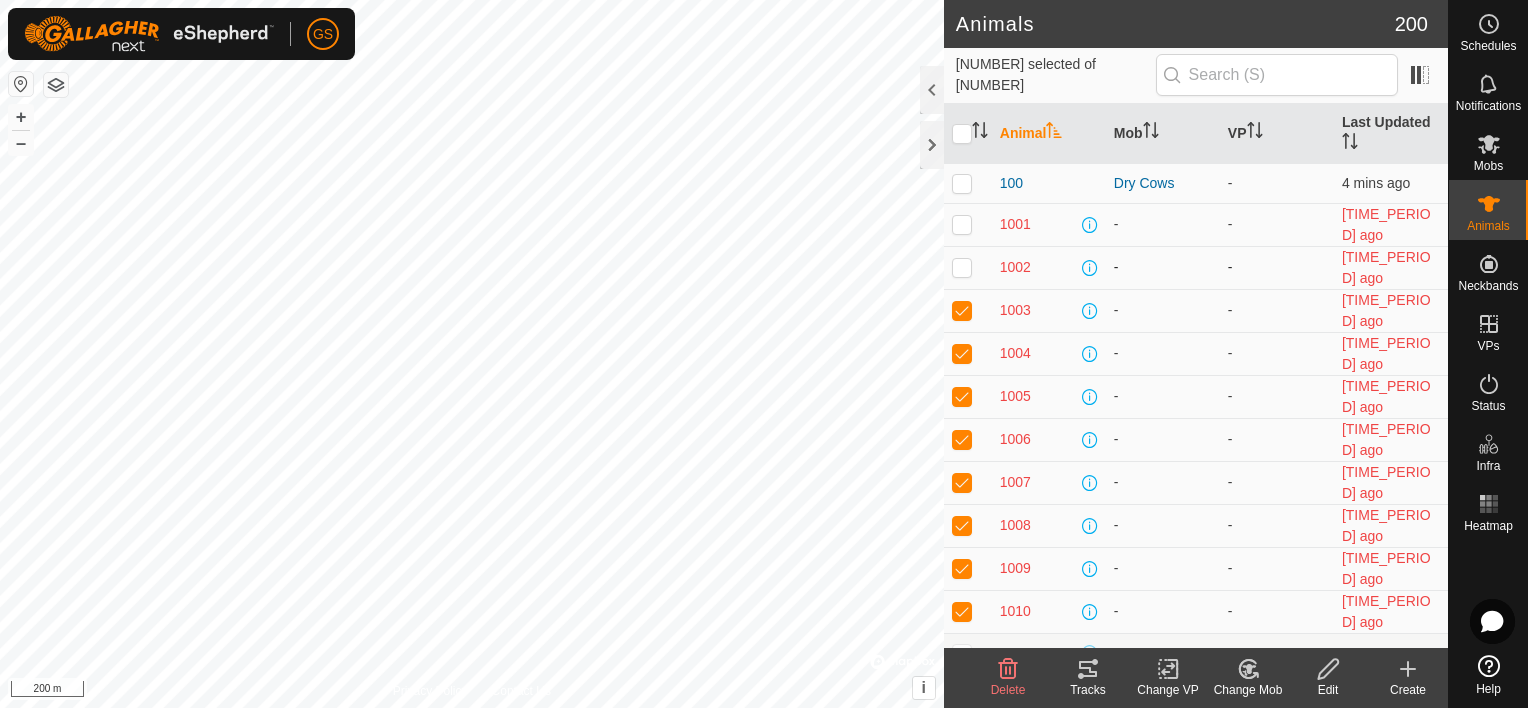 click at bounding box center (962, 267) 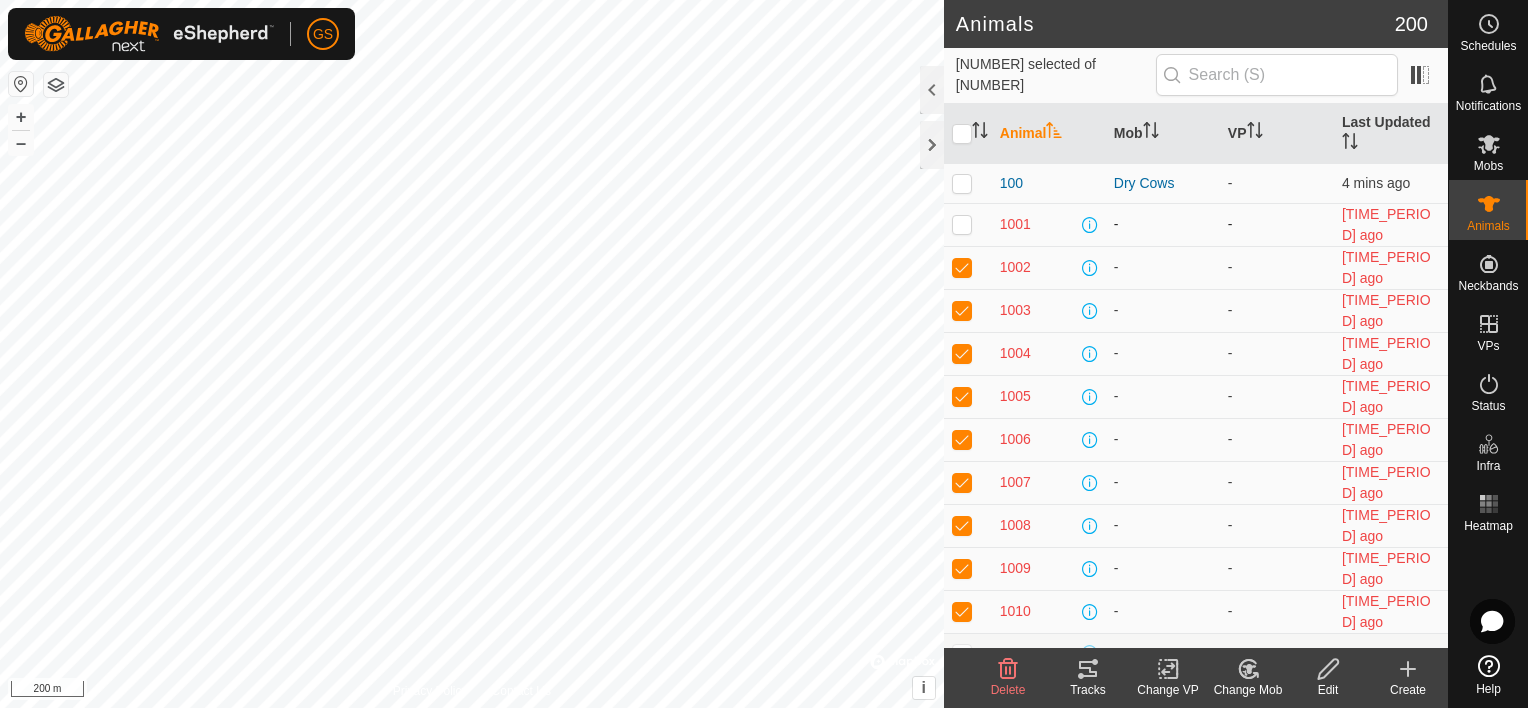 click at bounding box center [962, 224] 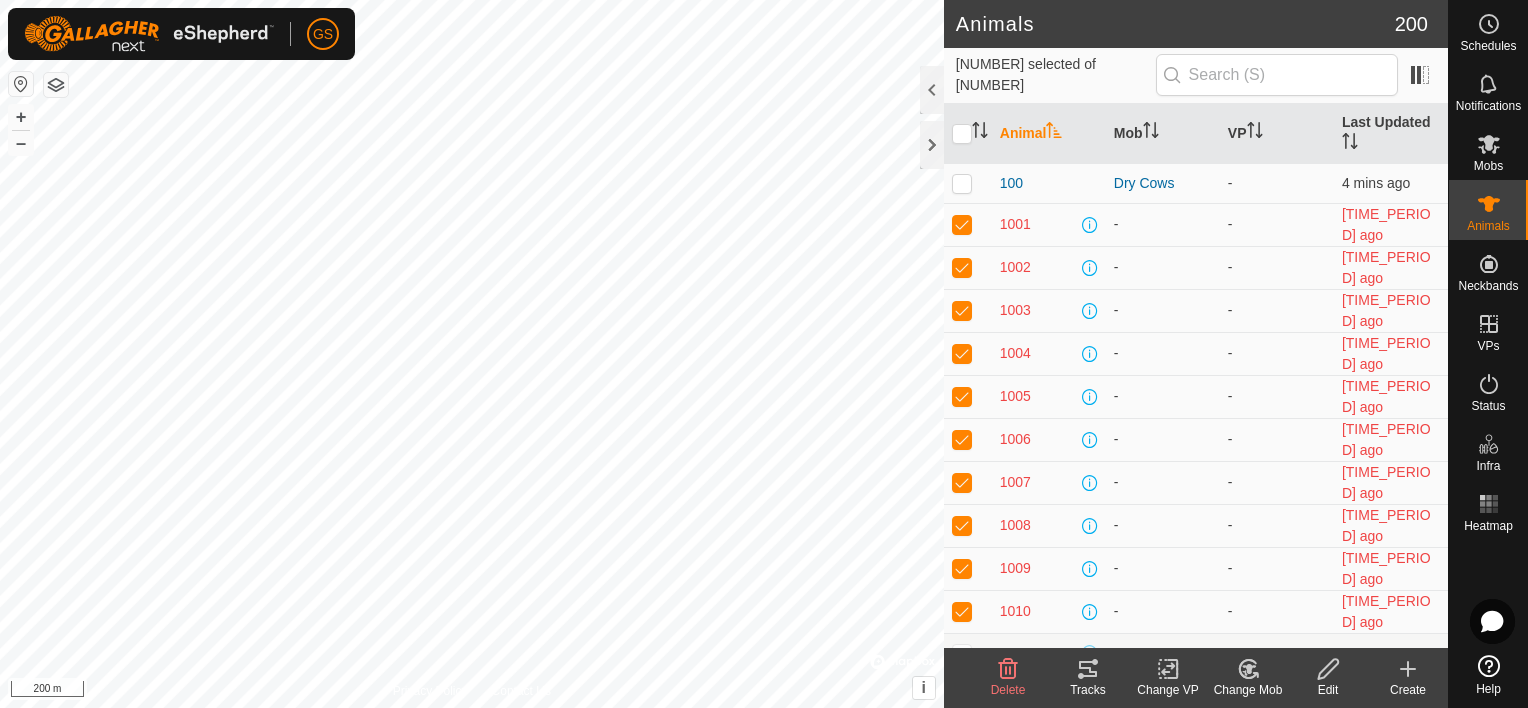 click 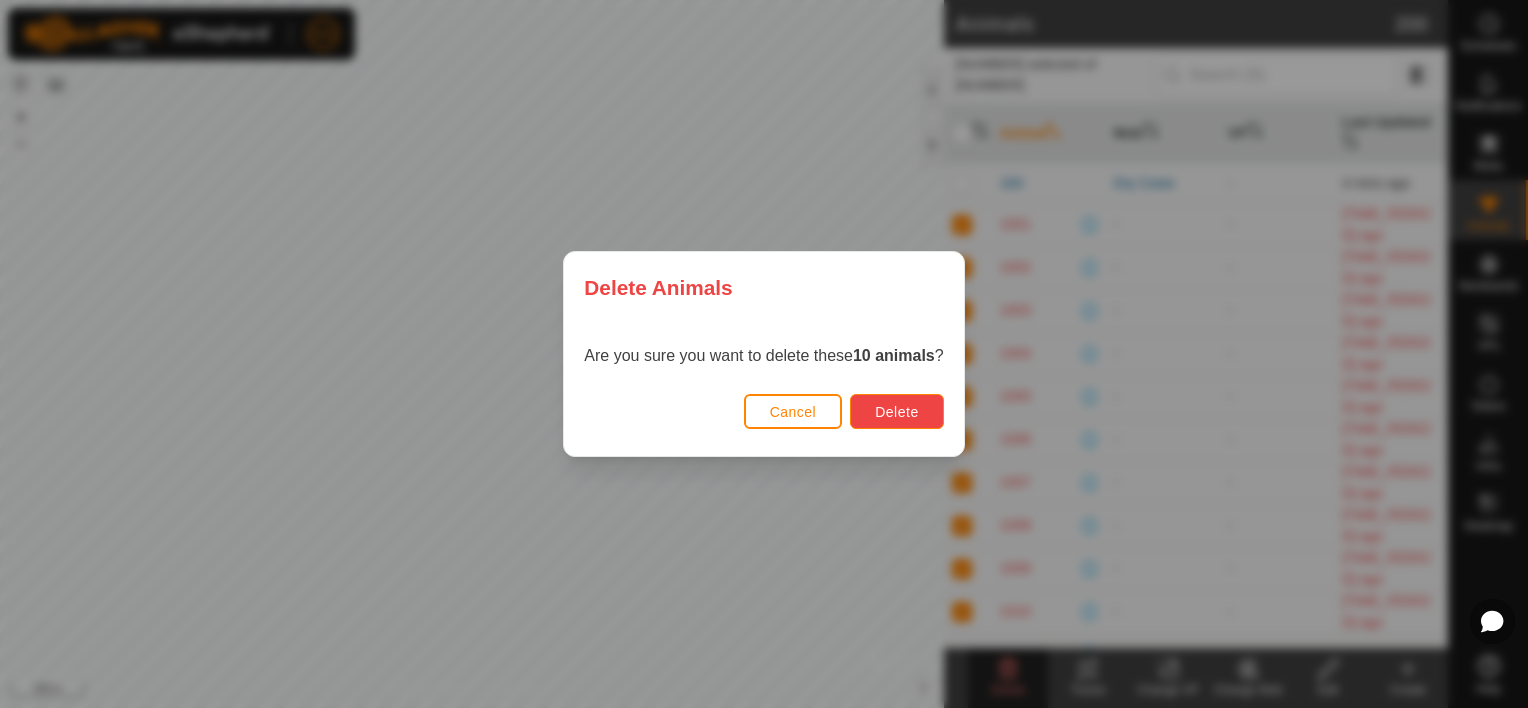 click on "Delete" at bounding box center [896, 412] 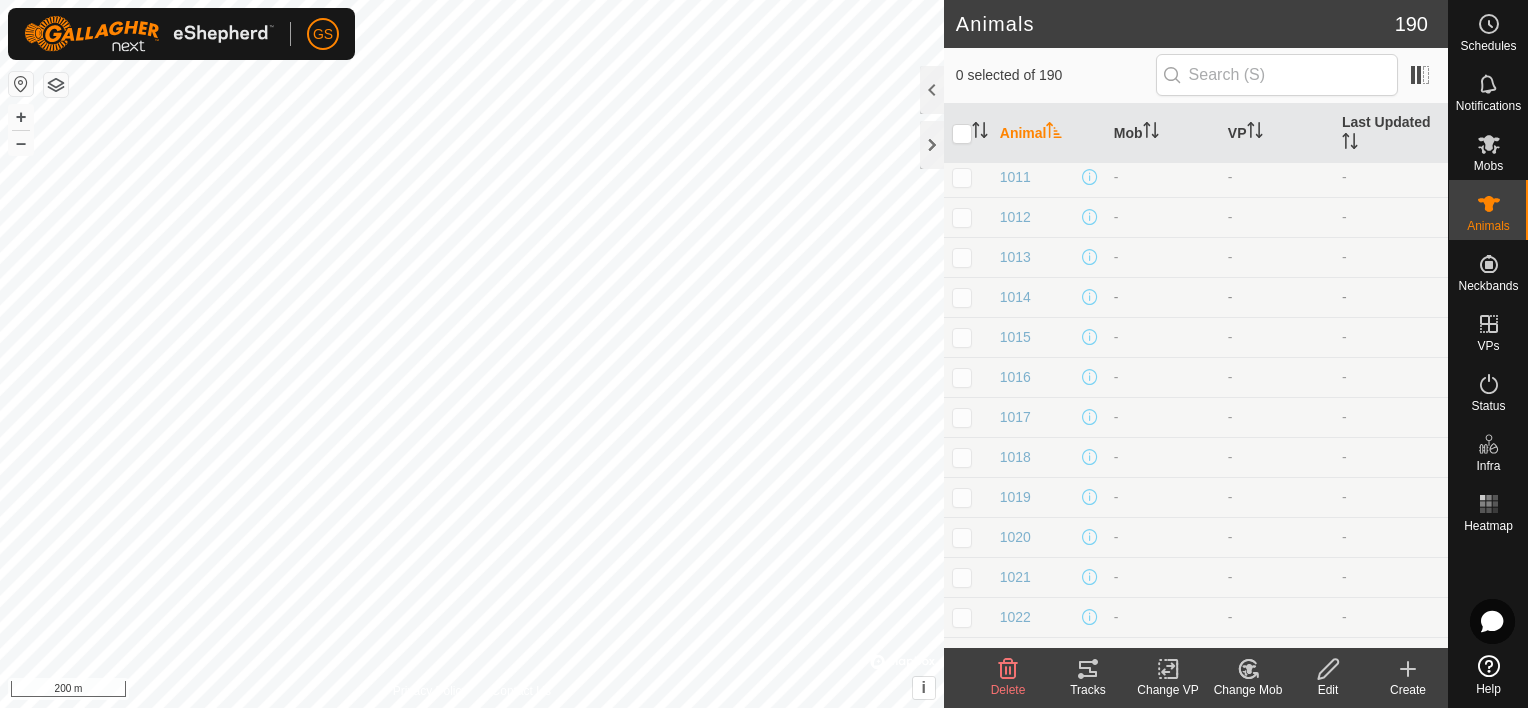 scroll, scrollTop: 0, scrollLeft: 0, axis: both 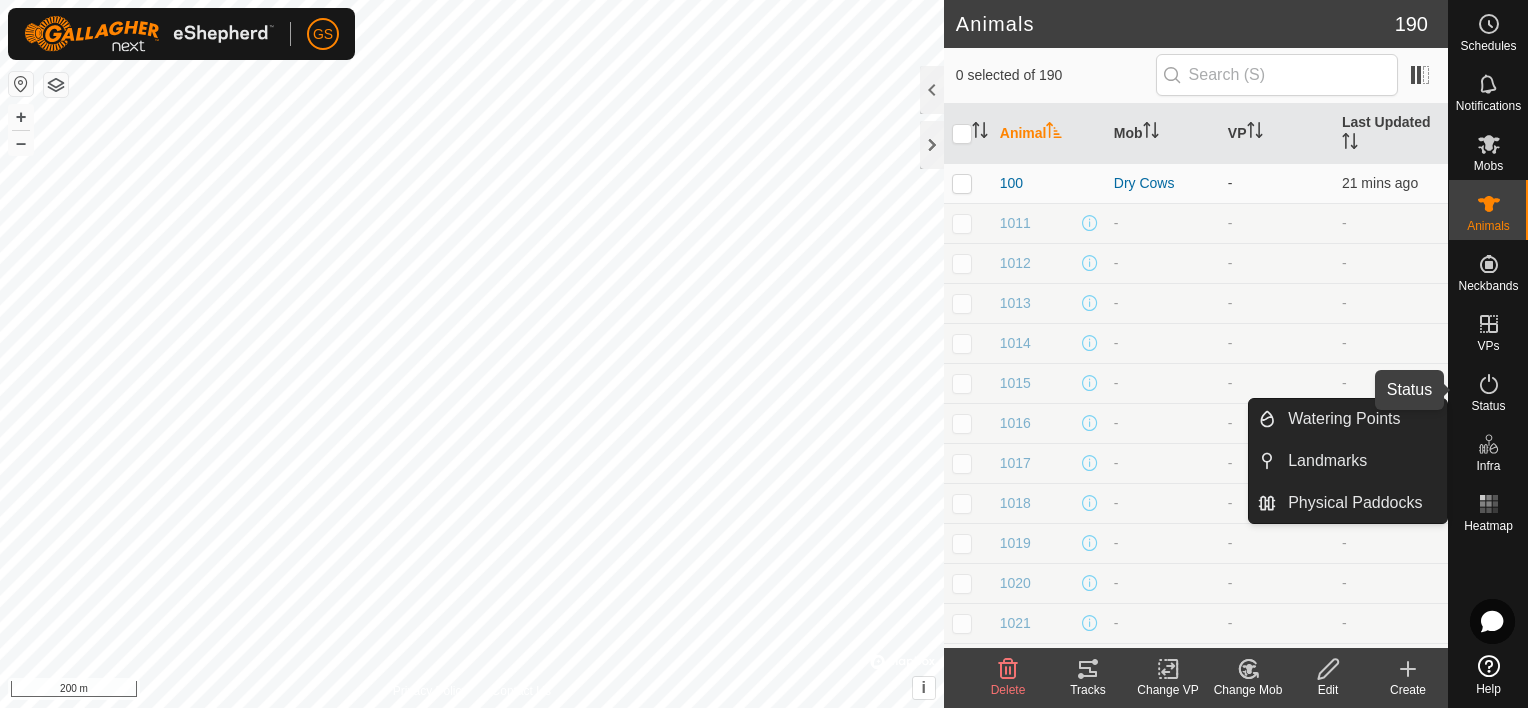 click 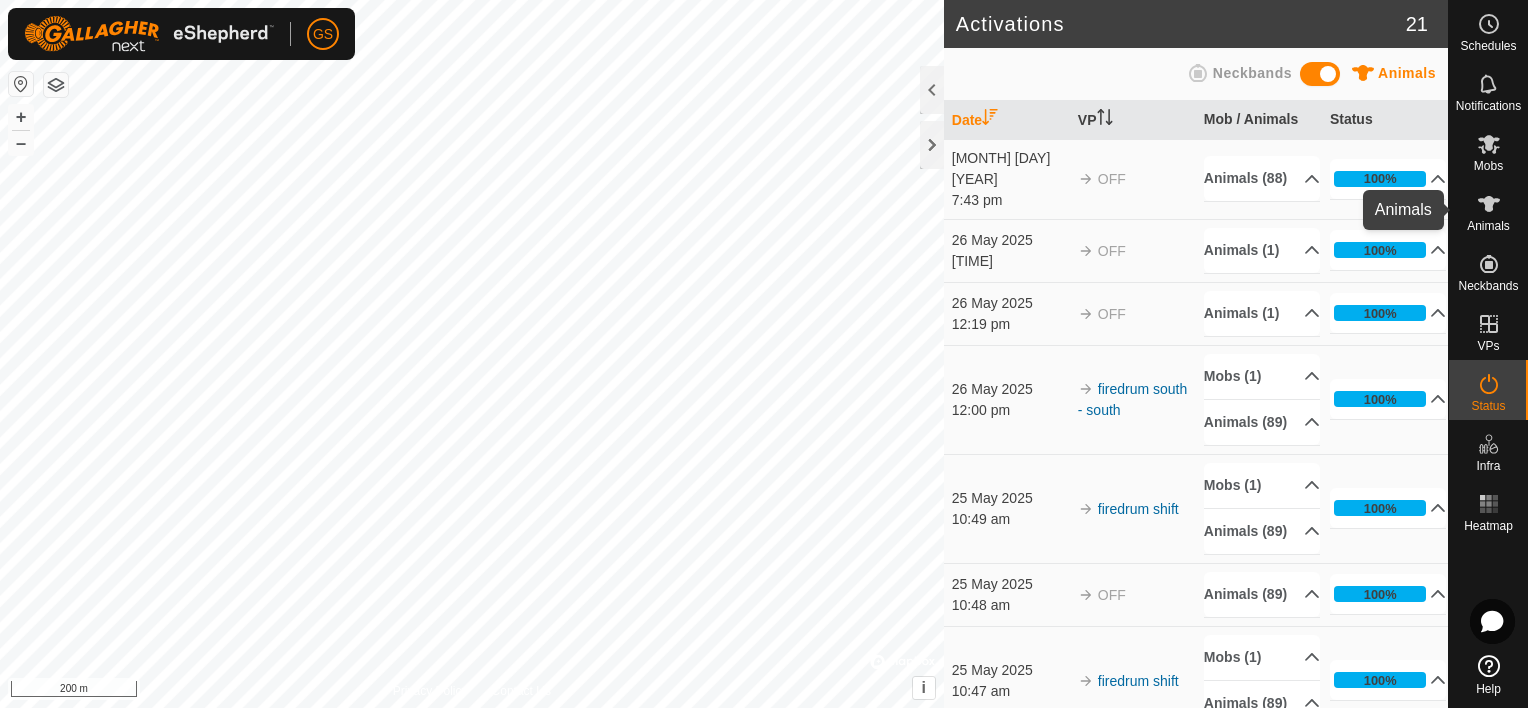 click 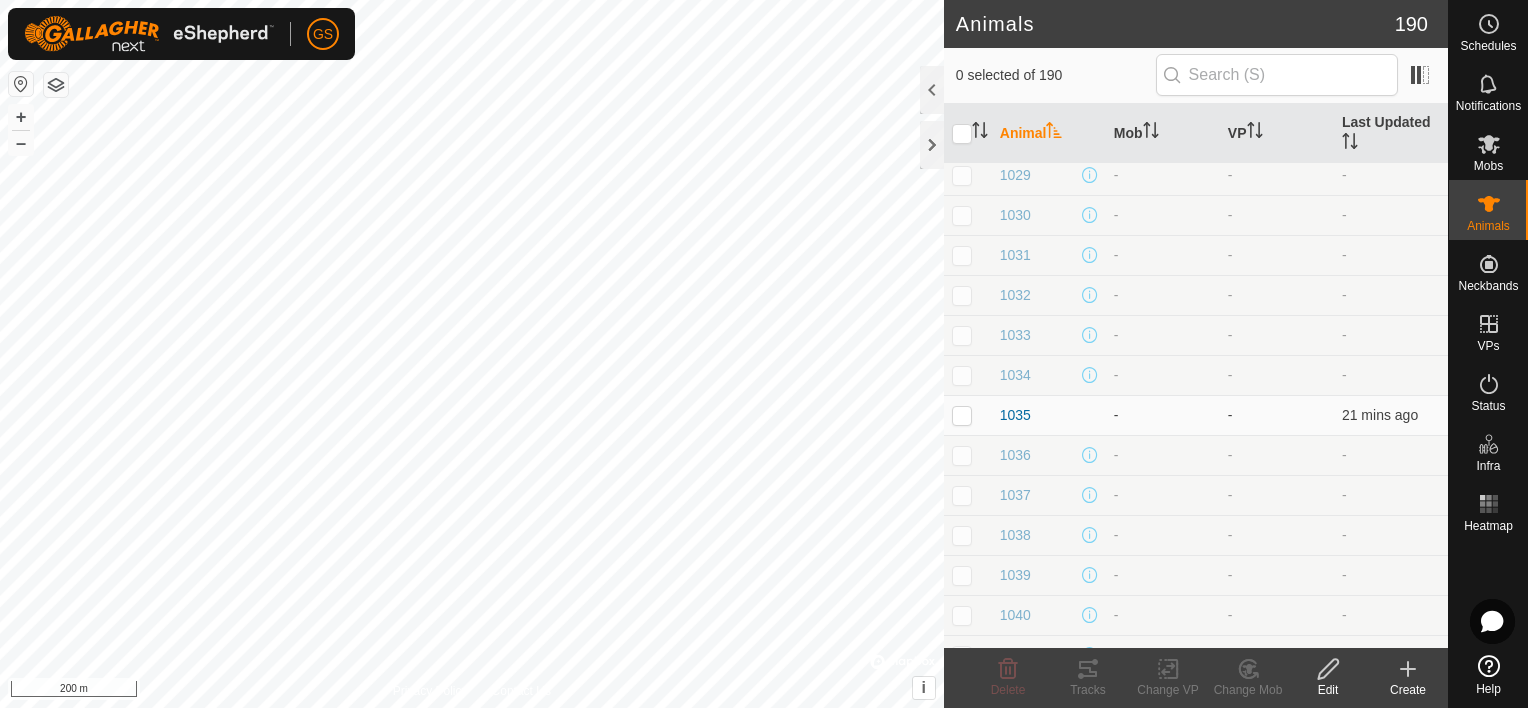 scroll, scrollTop: 600, scrollLeft: 0, axis: vertical 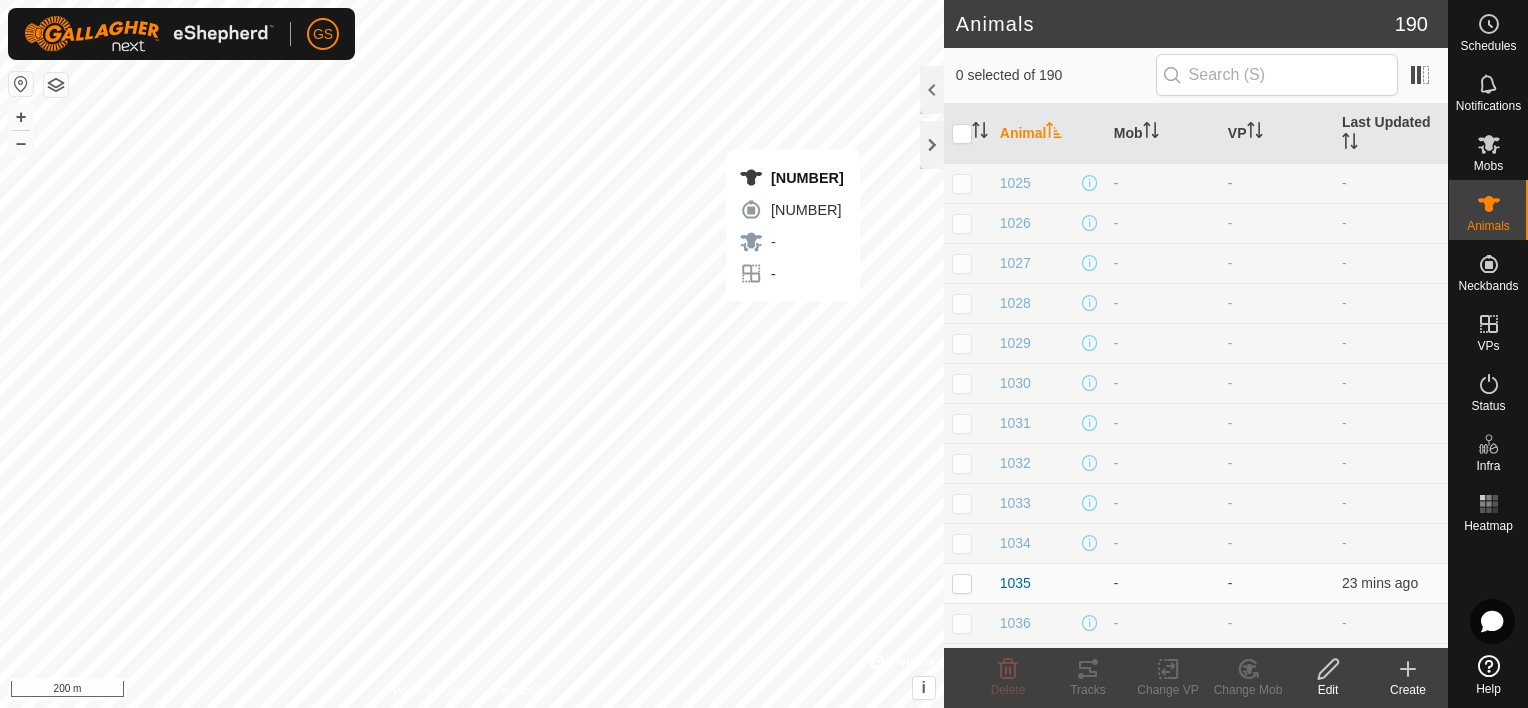 checkbox on "true" 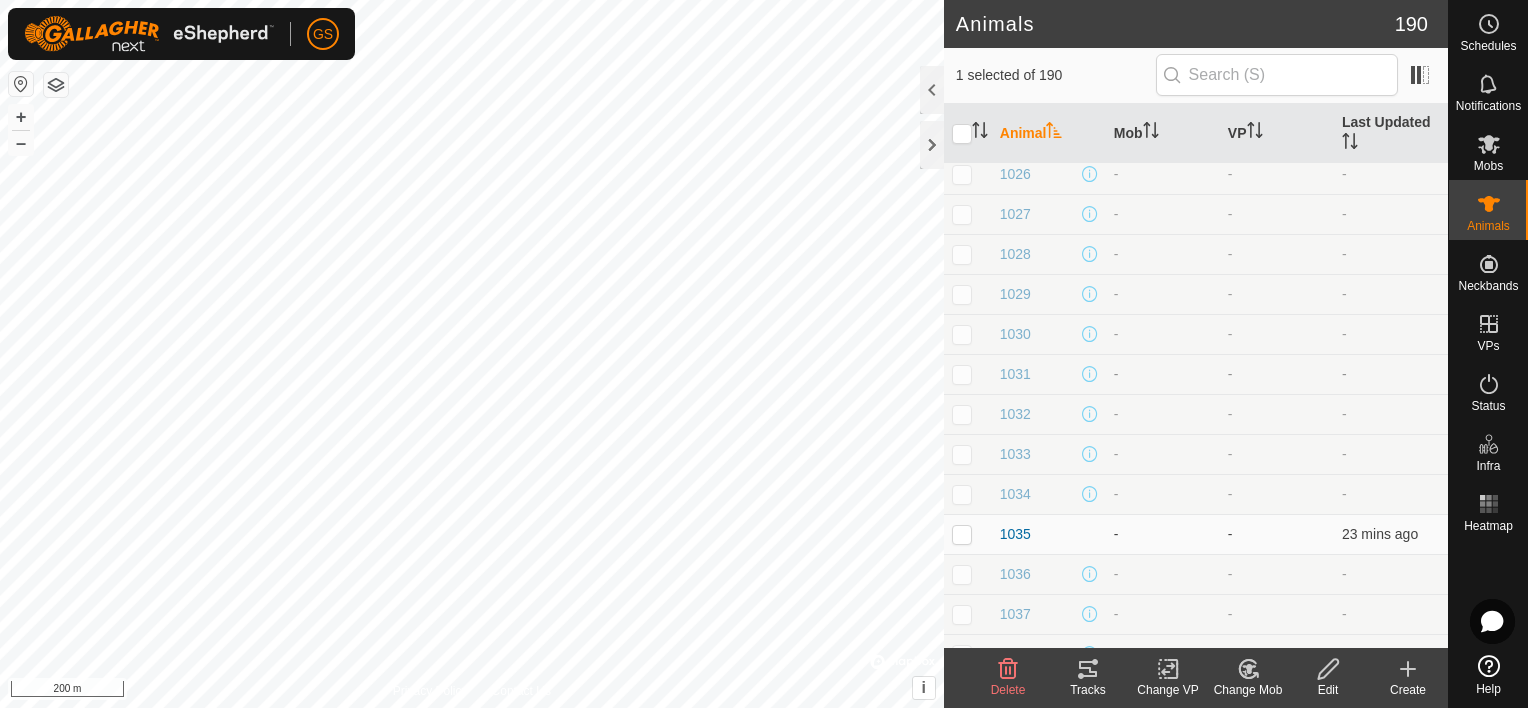scroll, scrollTop: 700, scrollLeft: 0, axis: vertical 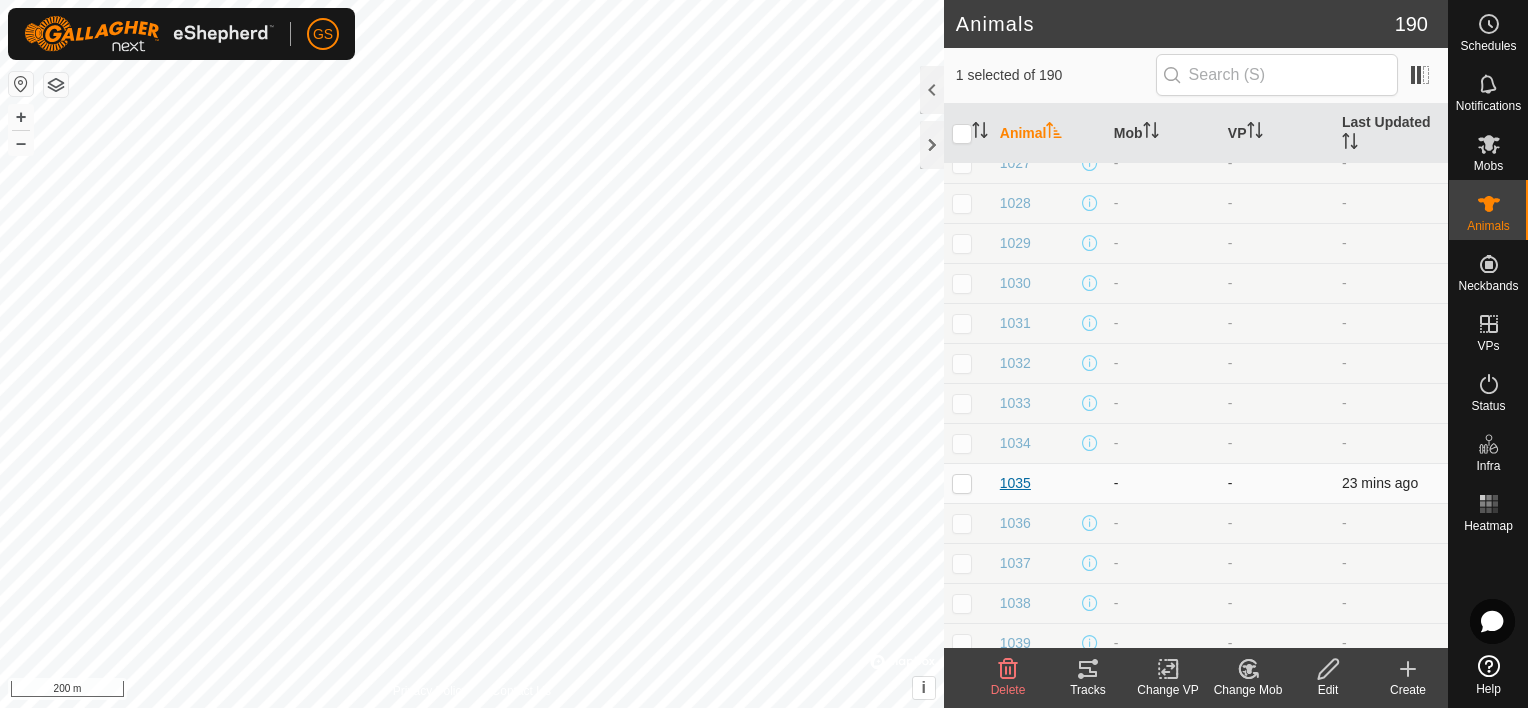 click on "1035" at bounding box center [1015, 483] 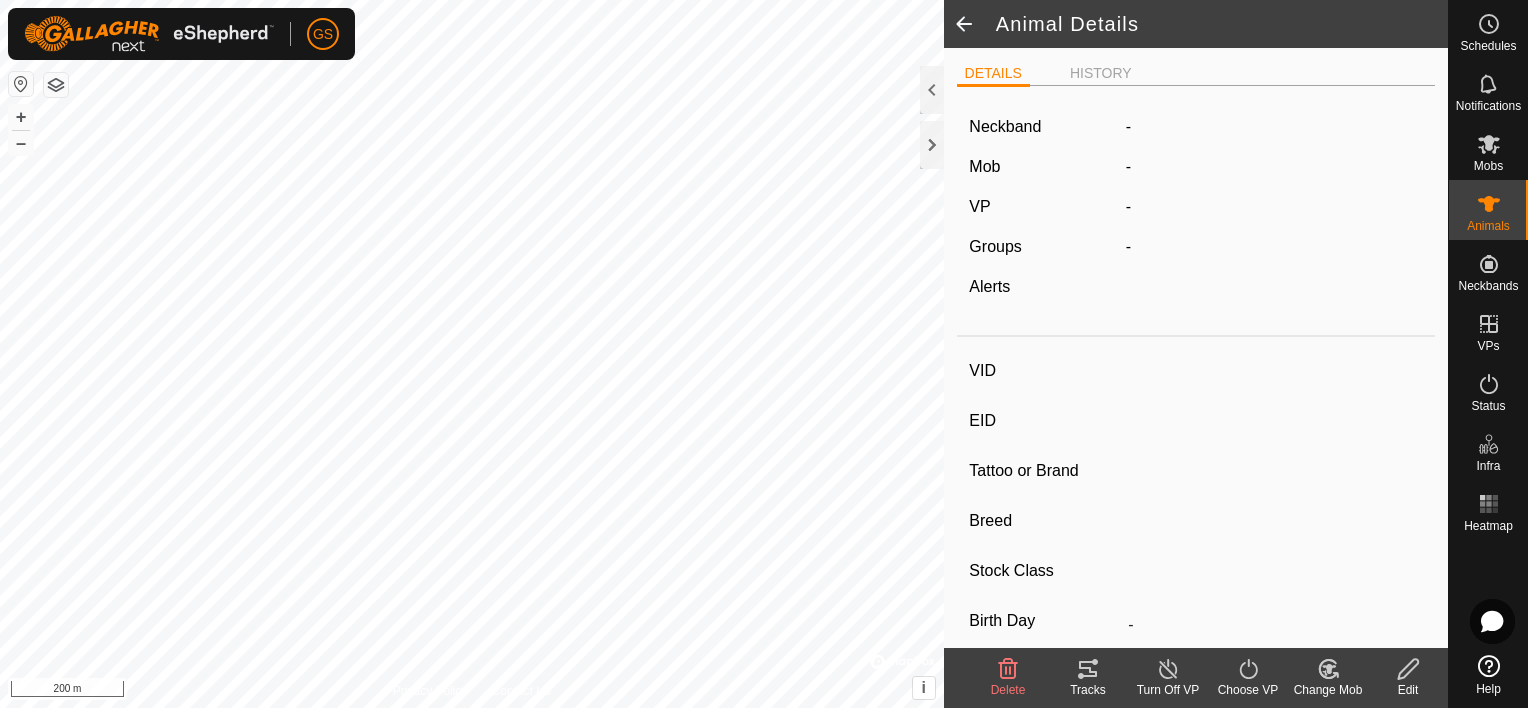 type on "1035" 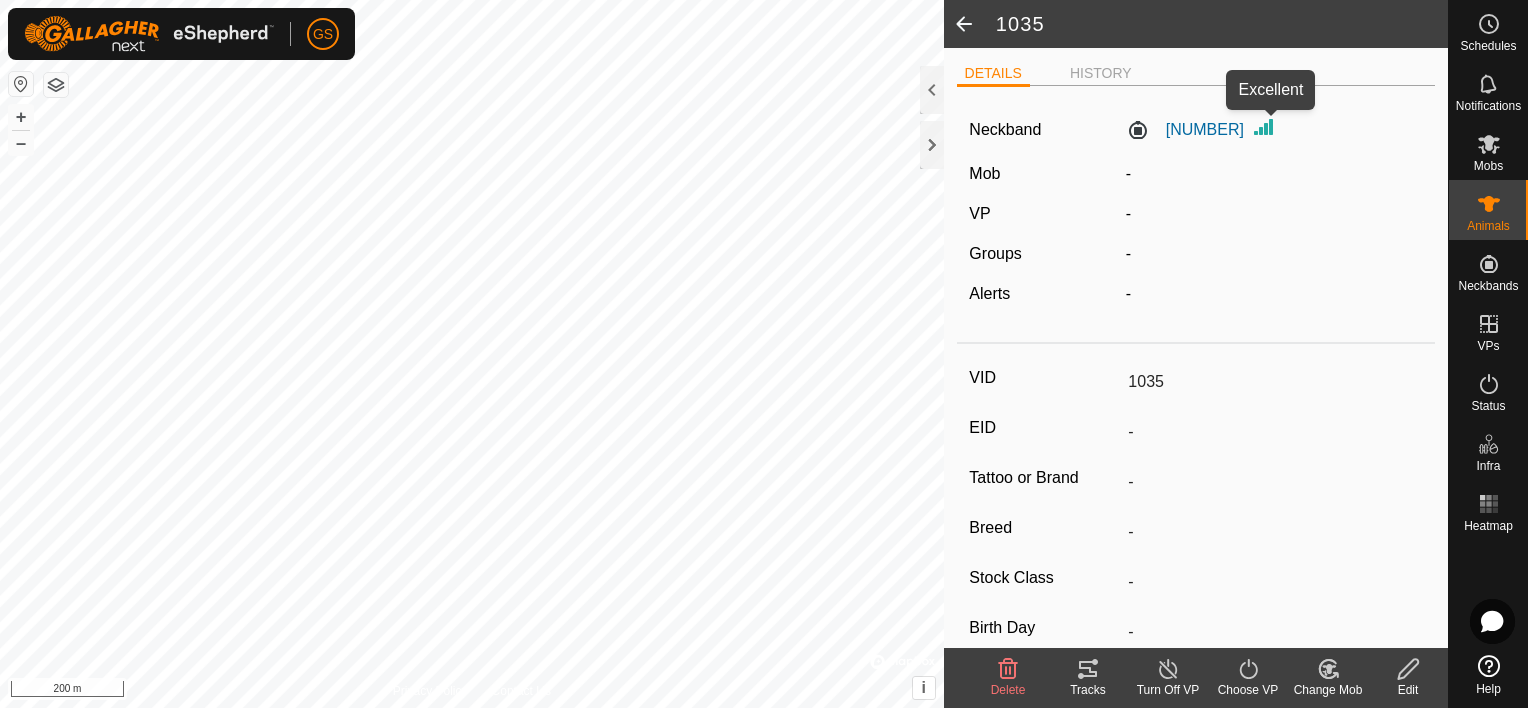 click 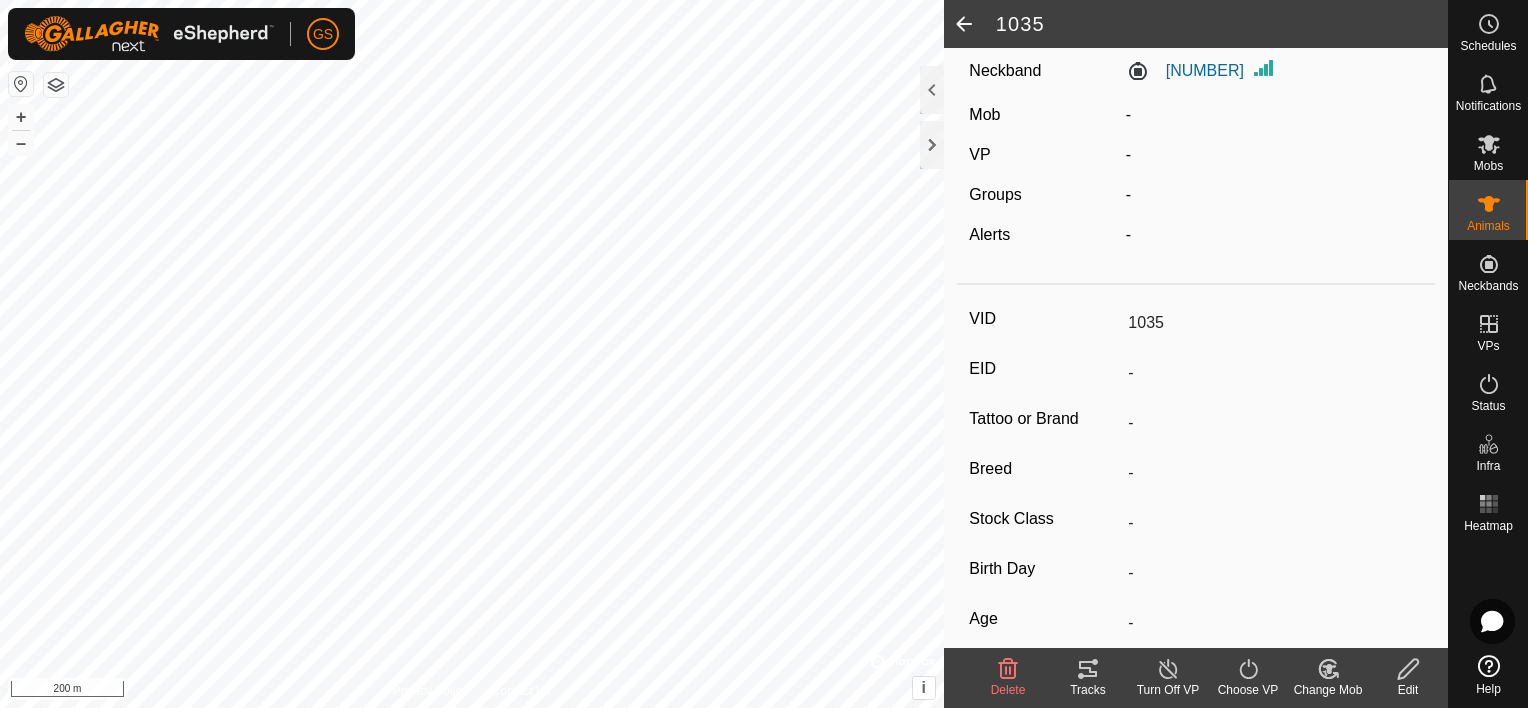 scroll, scrollTop: 0, scrollLeft: 0, axis: both 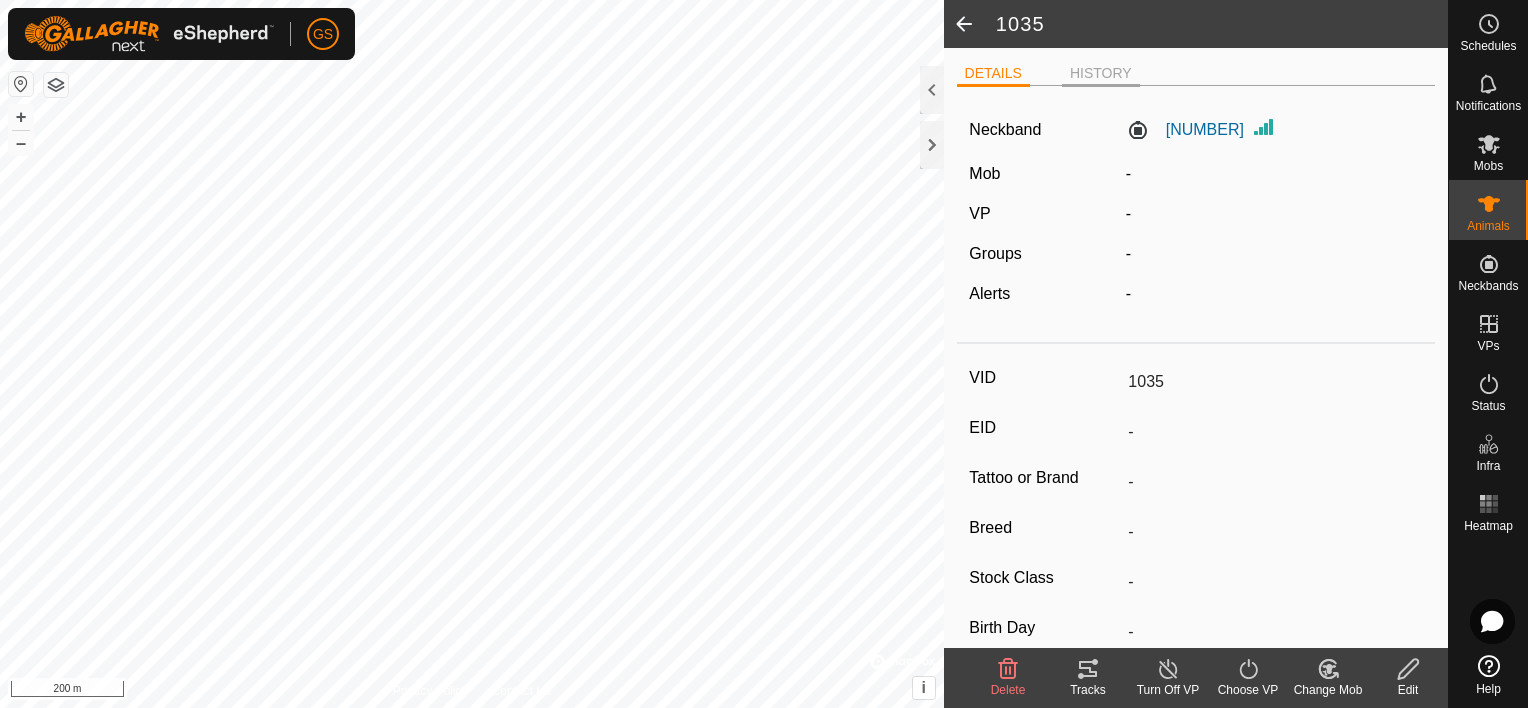 click on "HISTORY" 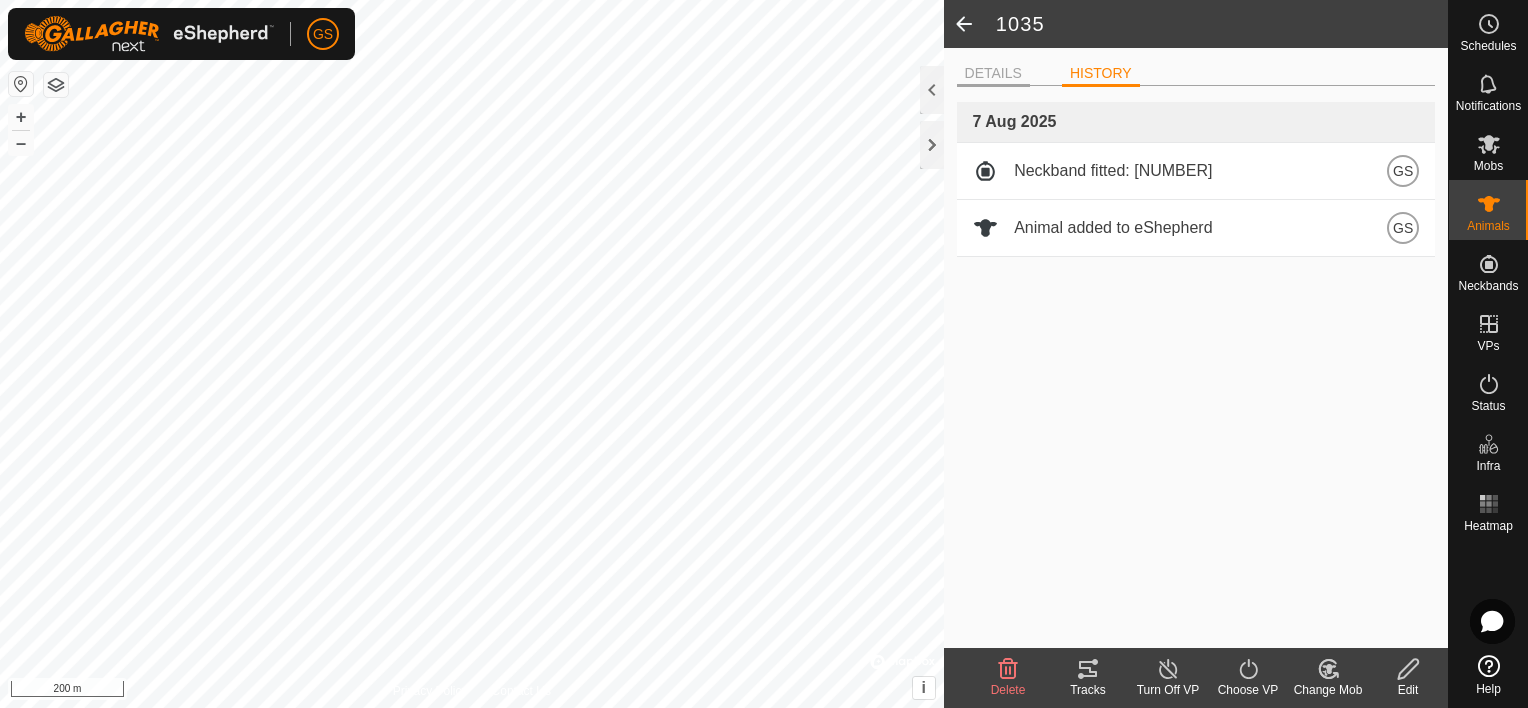 click on "DETAILS" 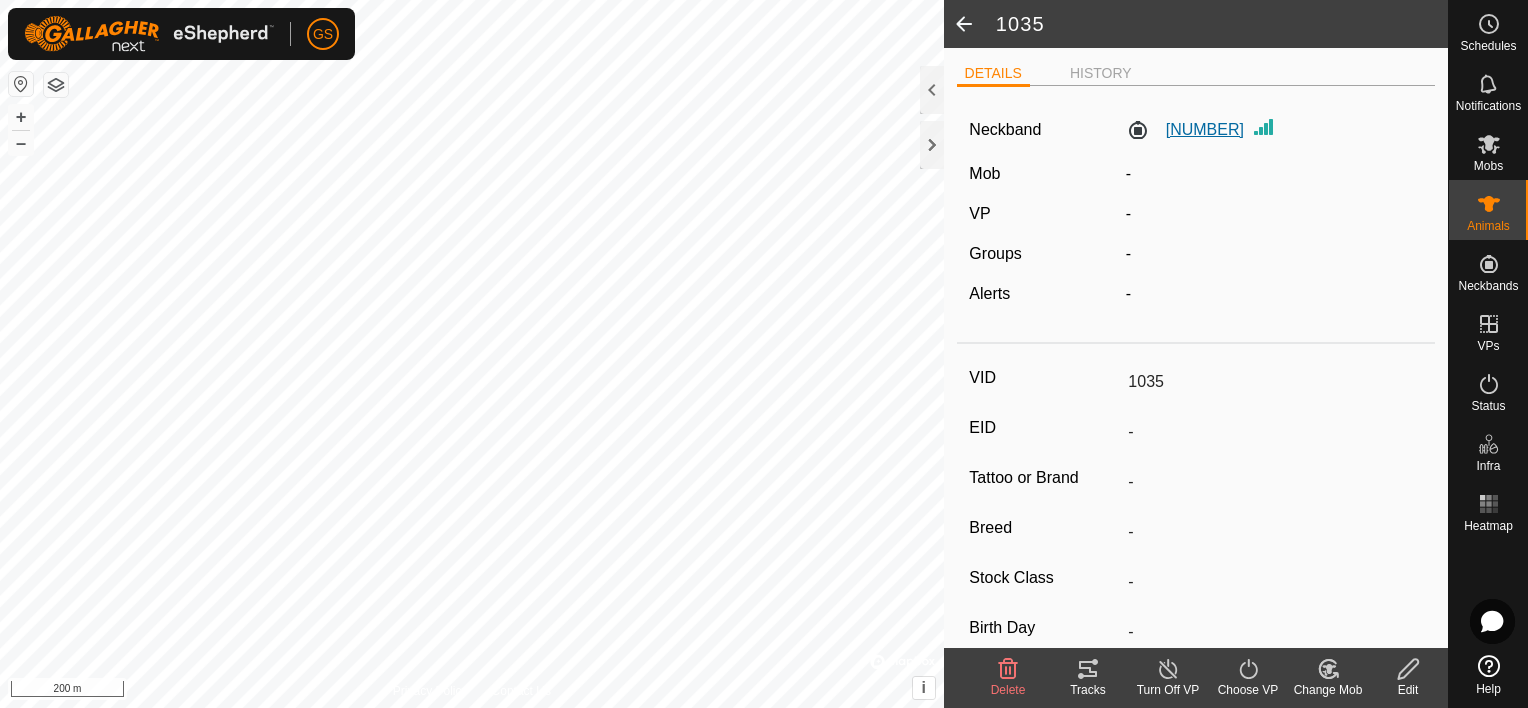 click on "[NUMBER]" 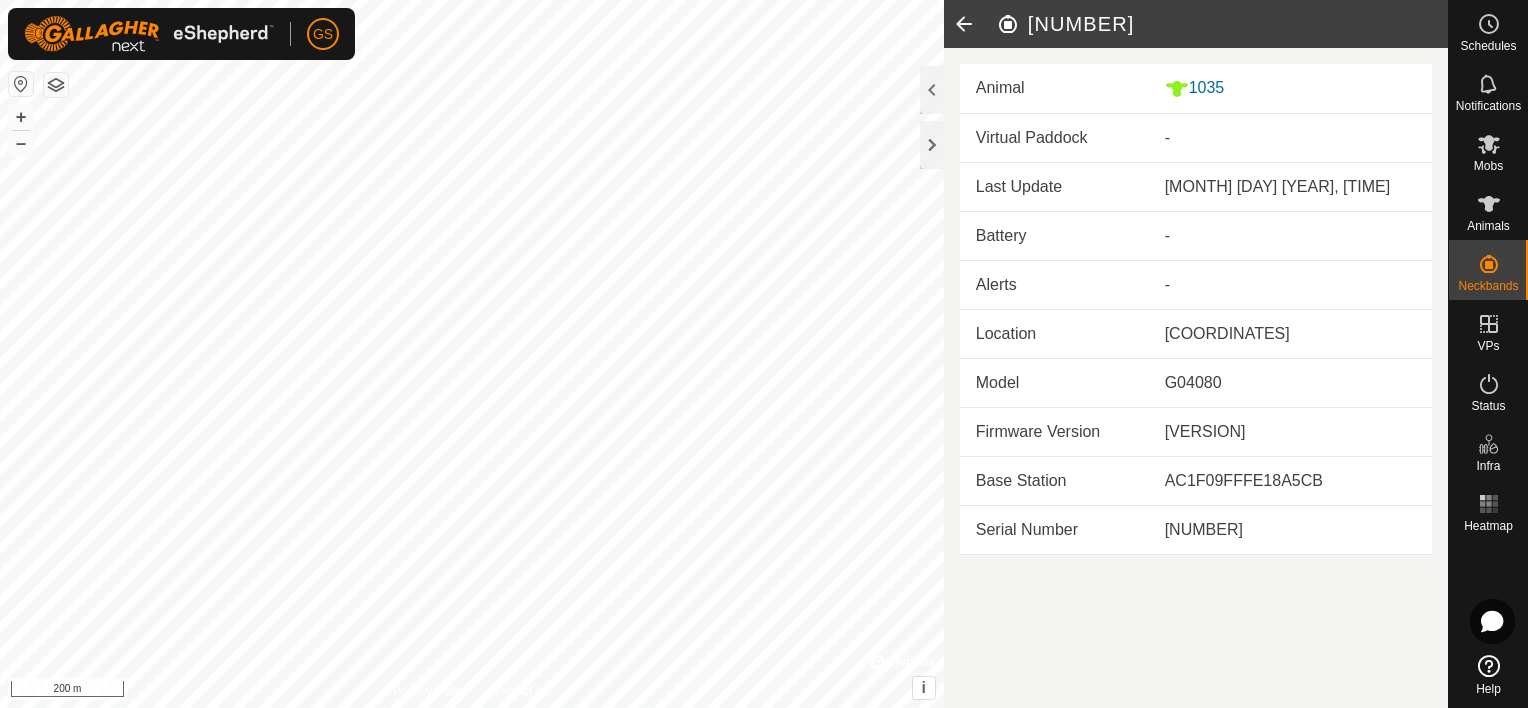 click 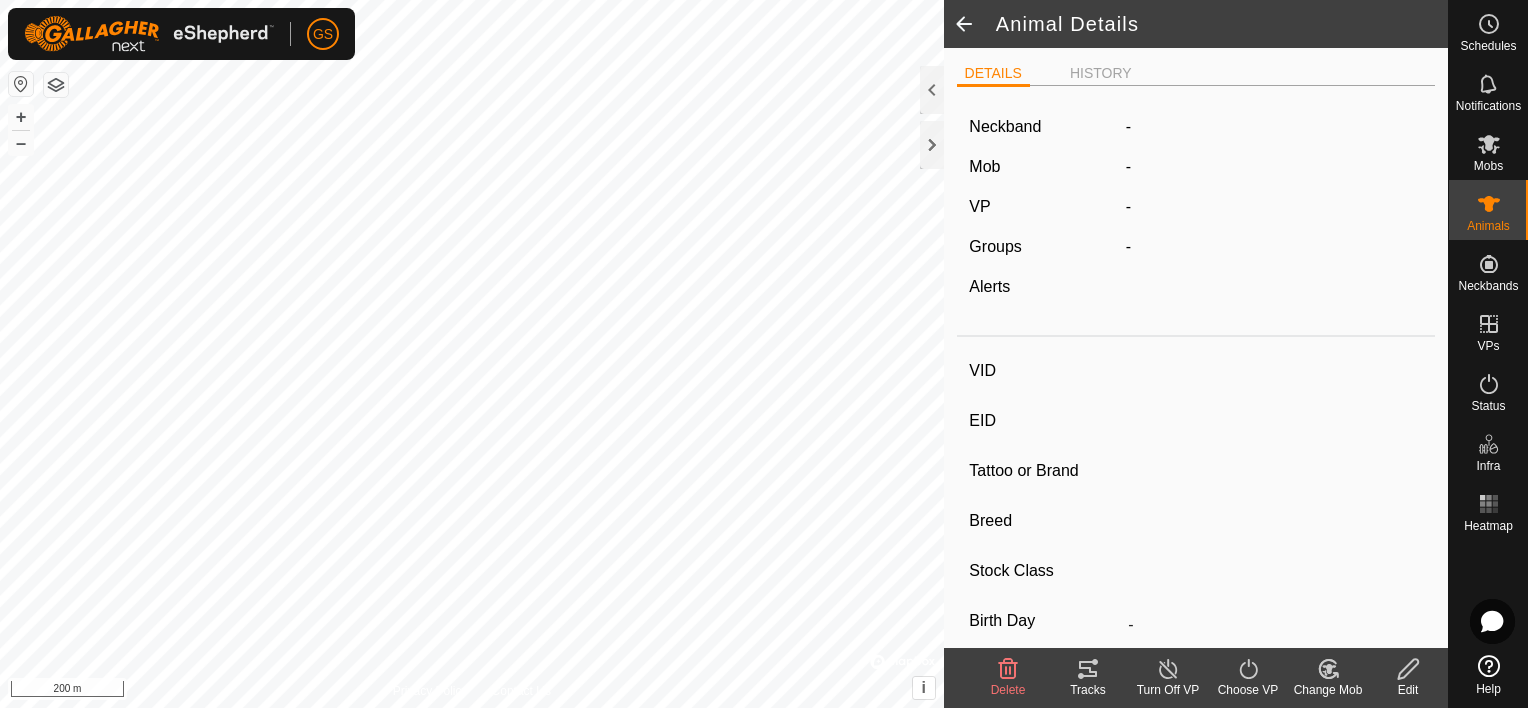 type on "1035" 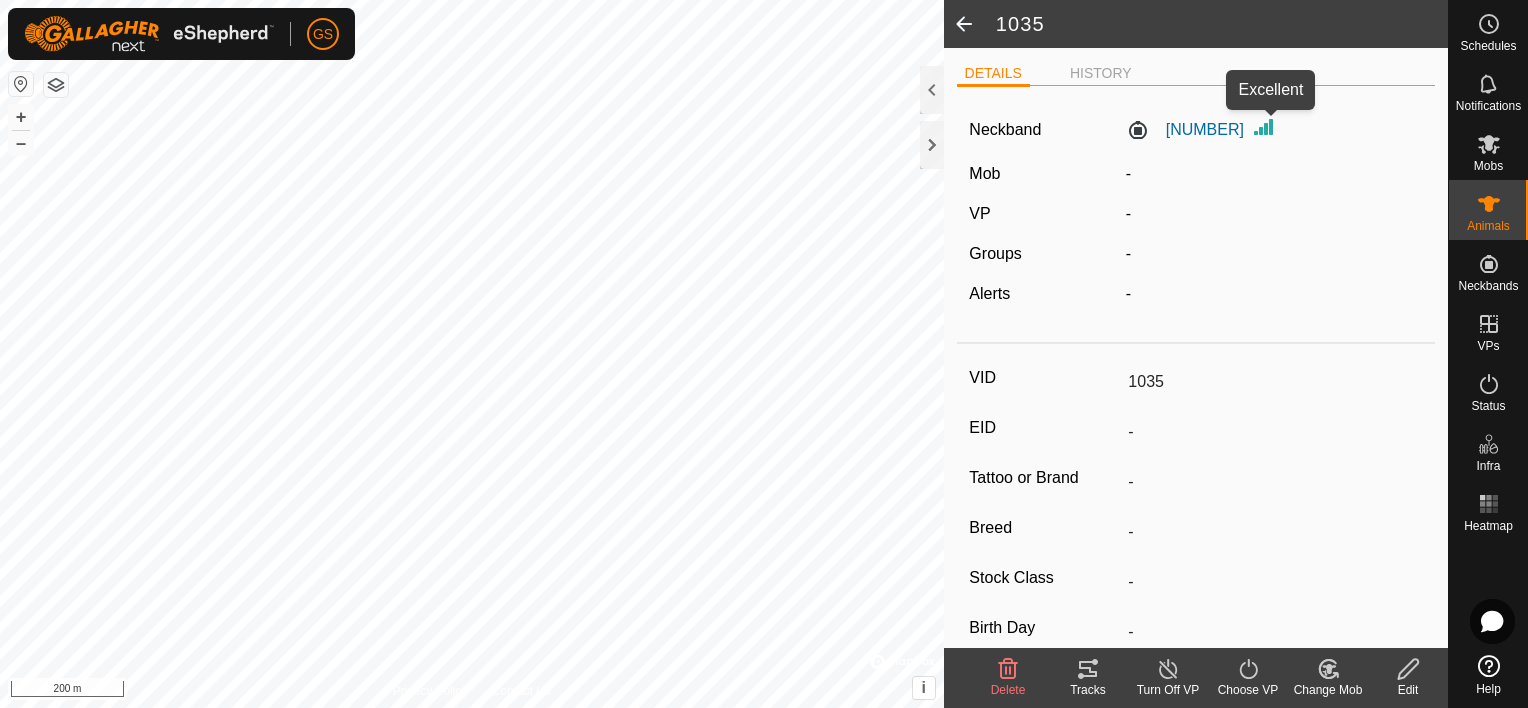 click 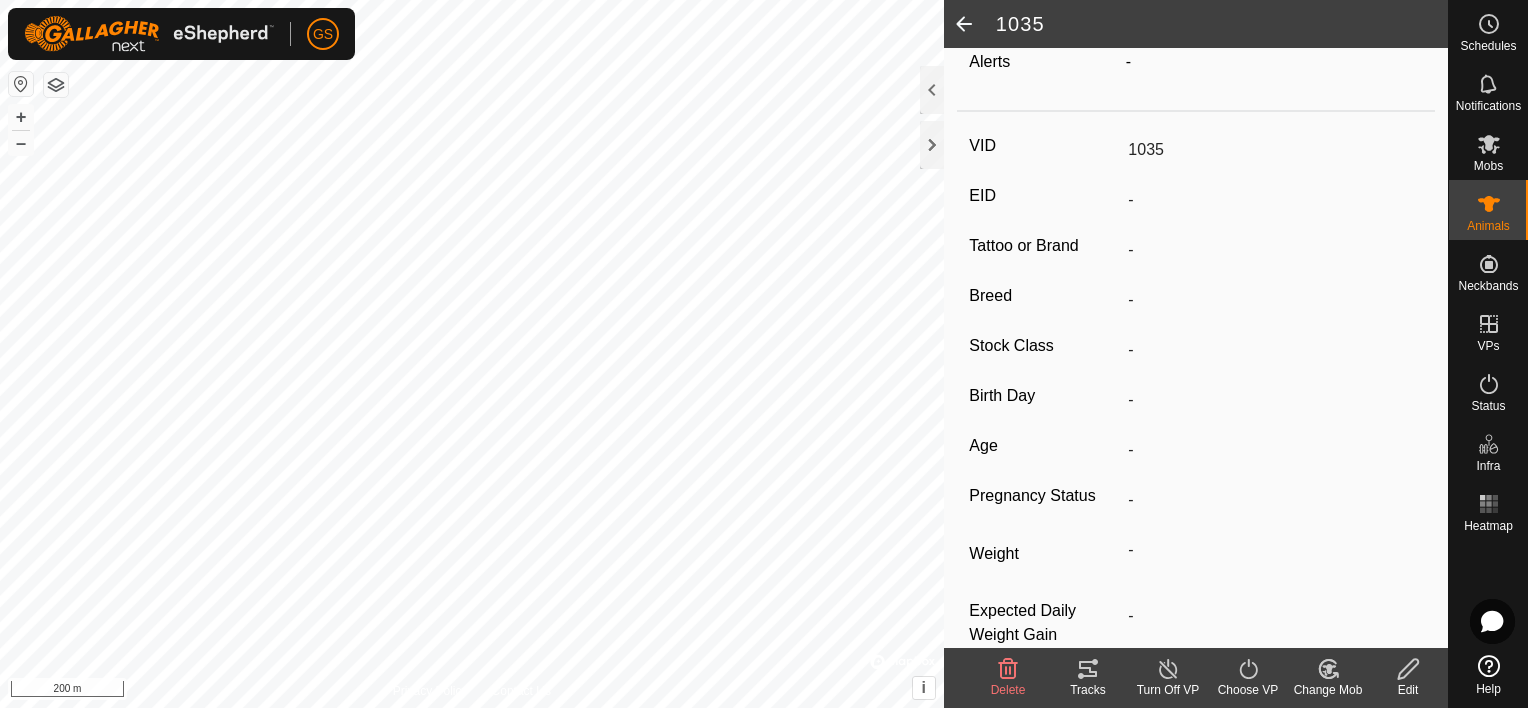 scroll, scrollTop: 270, scrollLeft: 0, axis: vertical 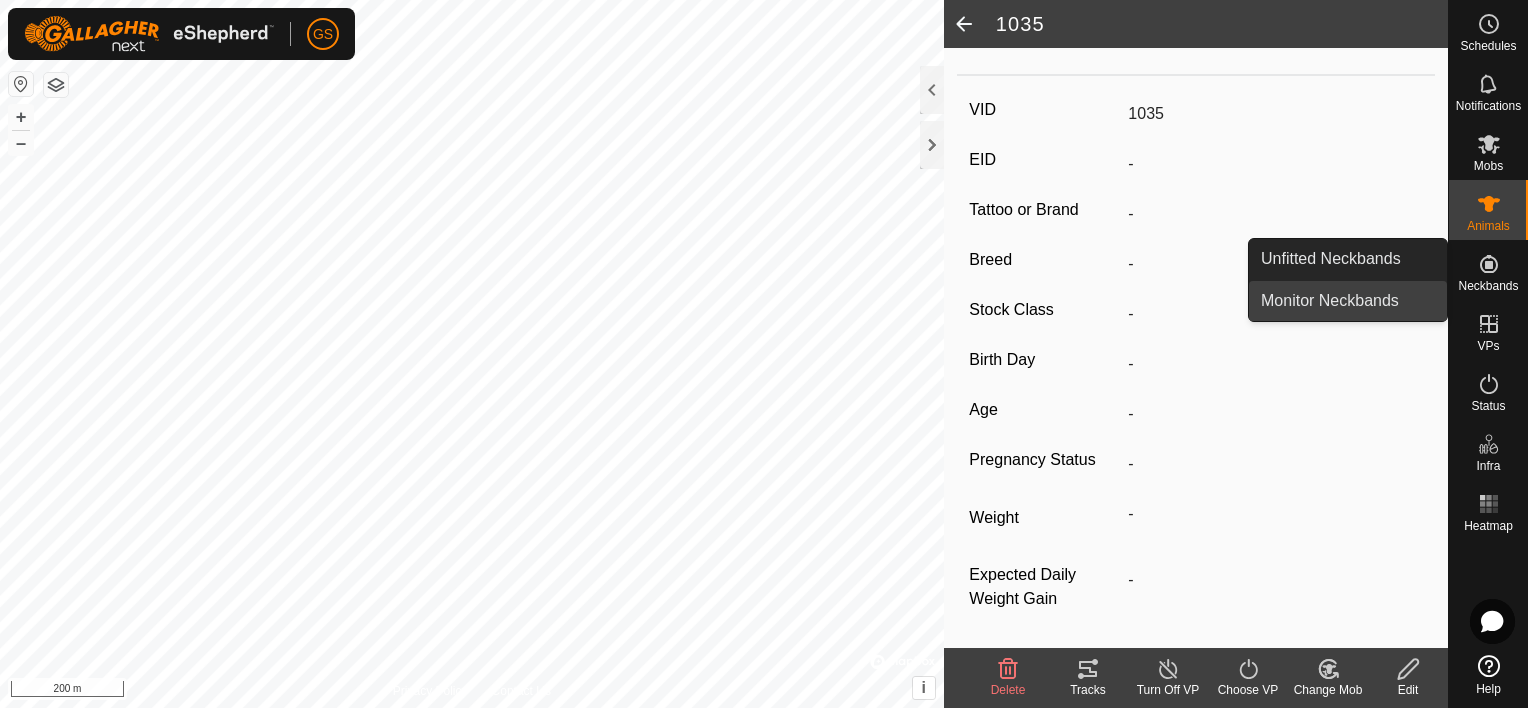 click on "Monitor Neckbands" at bounding box center (1348, 301) 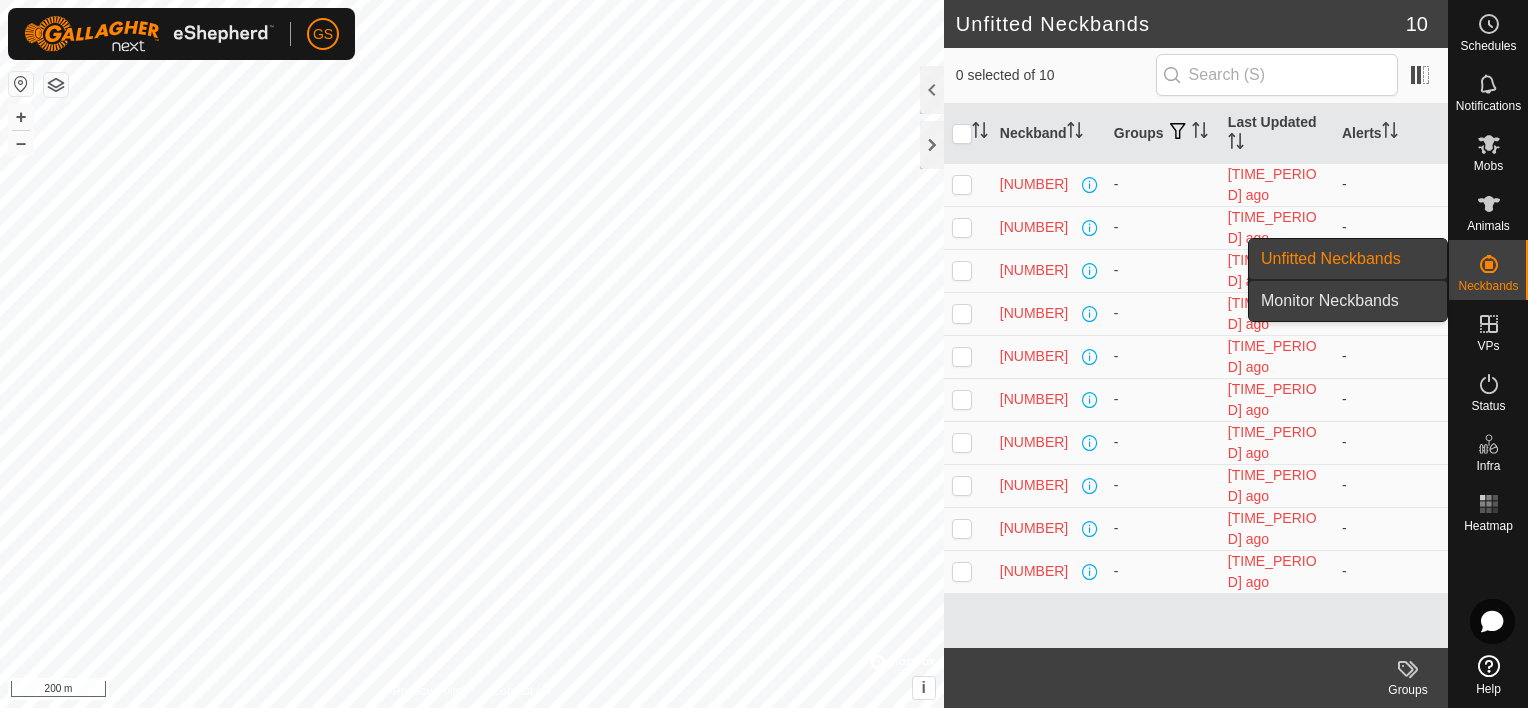 click on "Monitor Neckbands" at bounding box center (1348, 301) 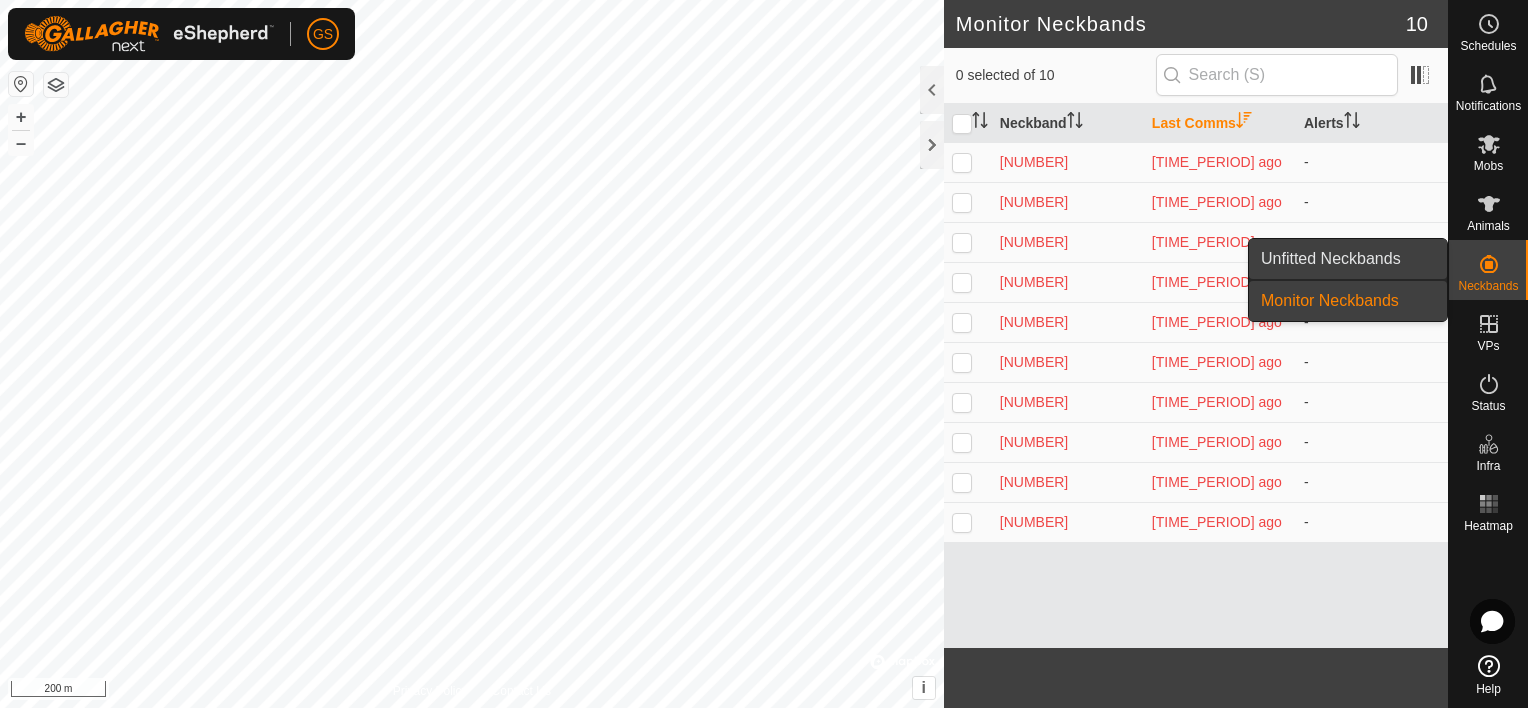 click on "Unfitted Neckbands" at bounding box center (1348, 259) 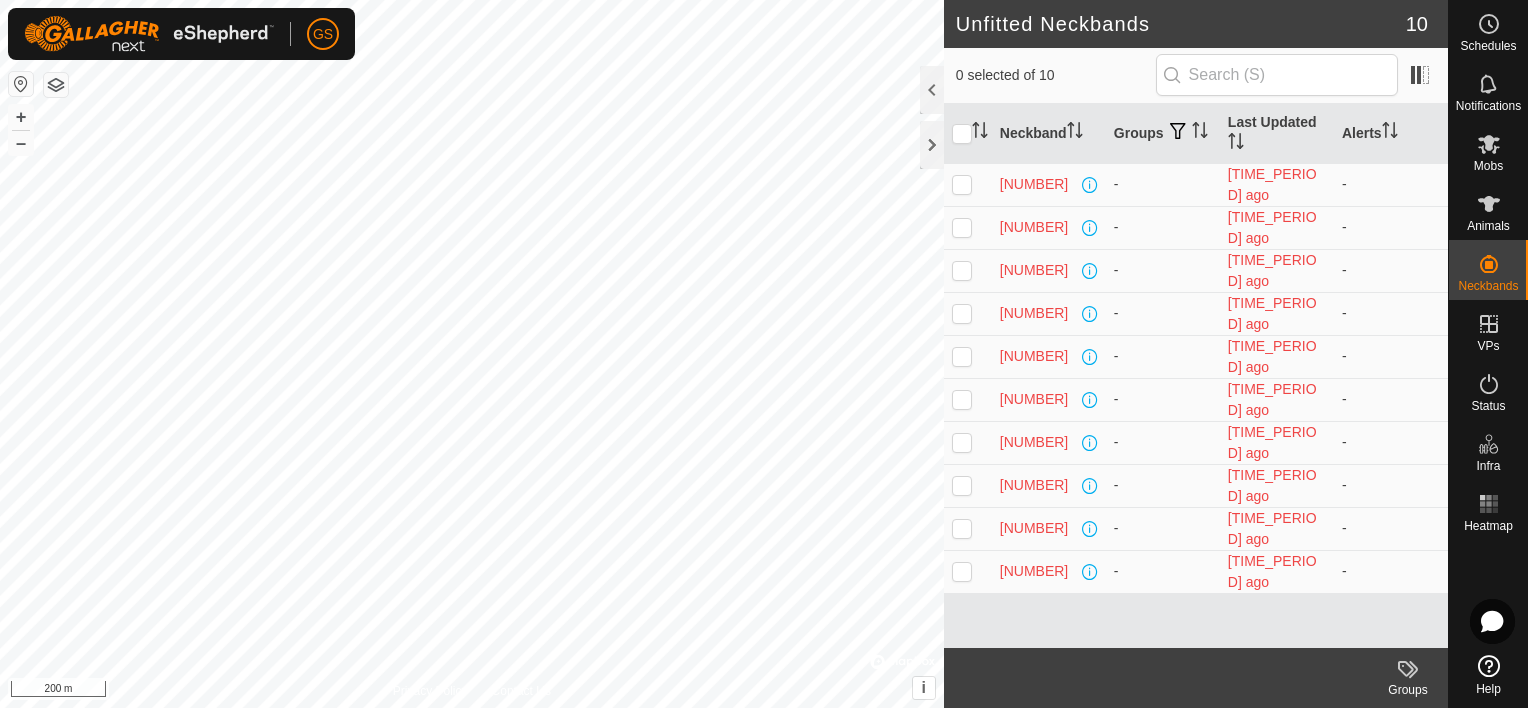click 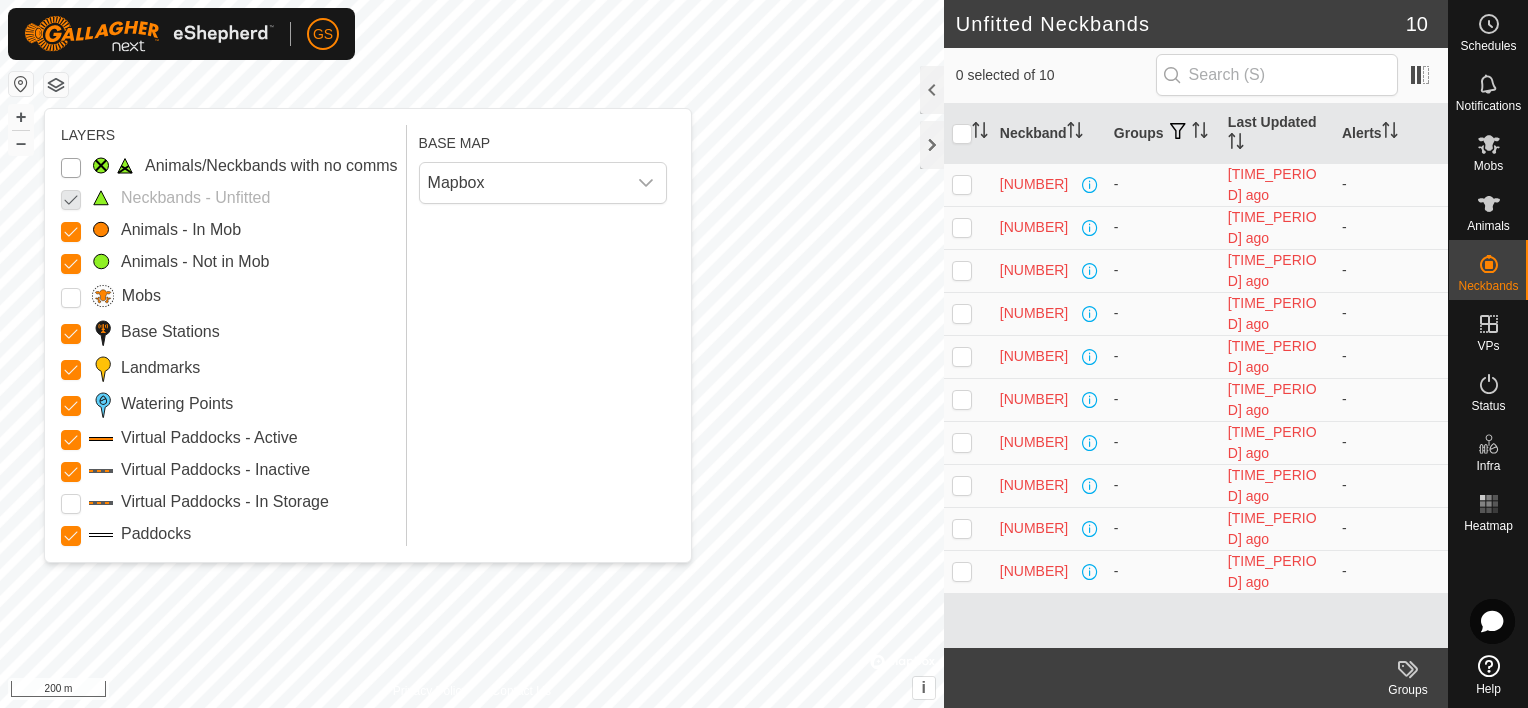 click on "Animals/Neckbands with no comms" at bounding box center [71, 168] 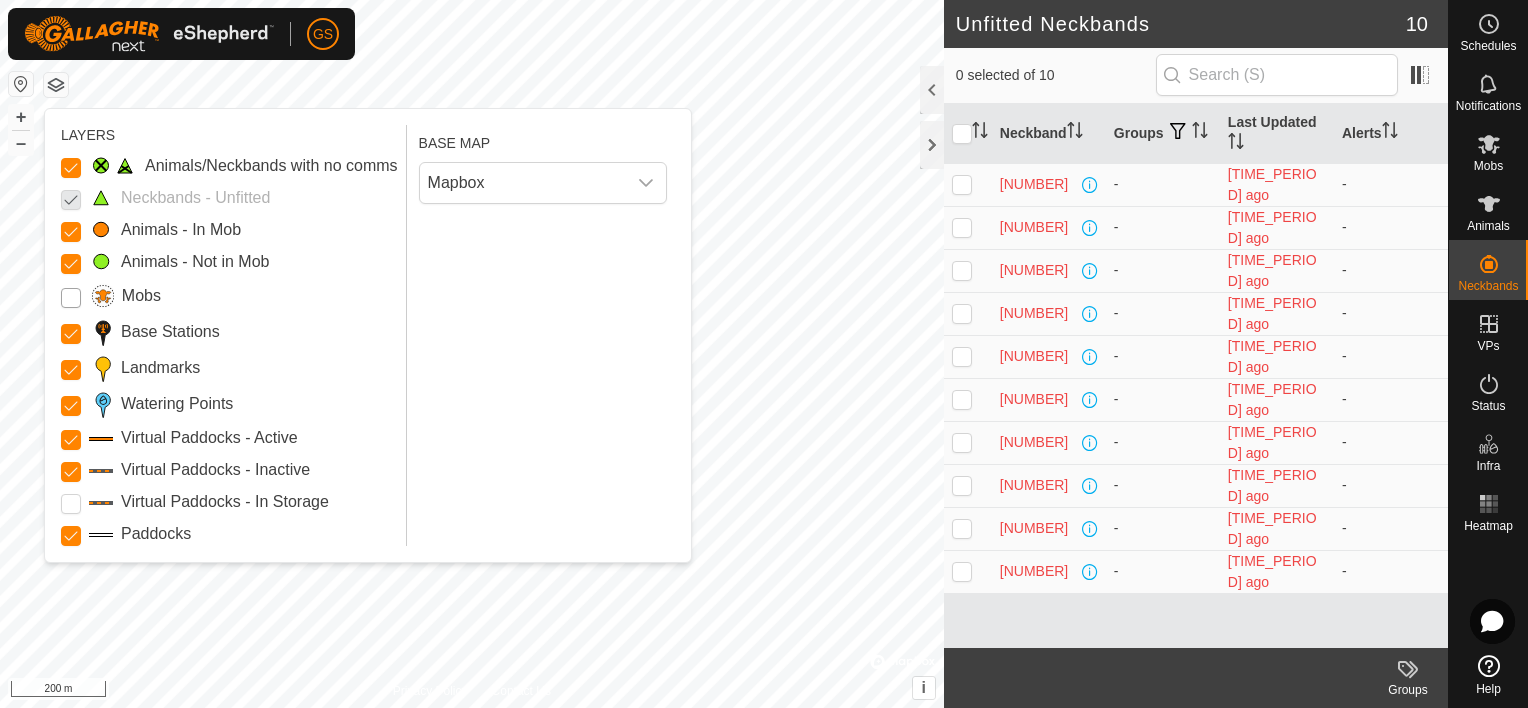 click on "Mobs" at bounding box center (71, 298) 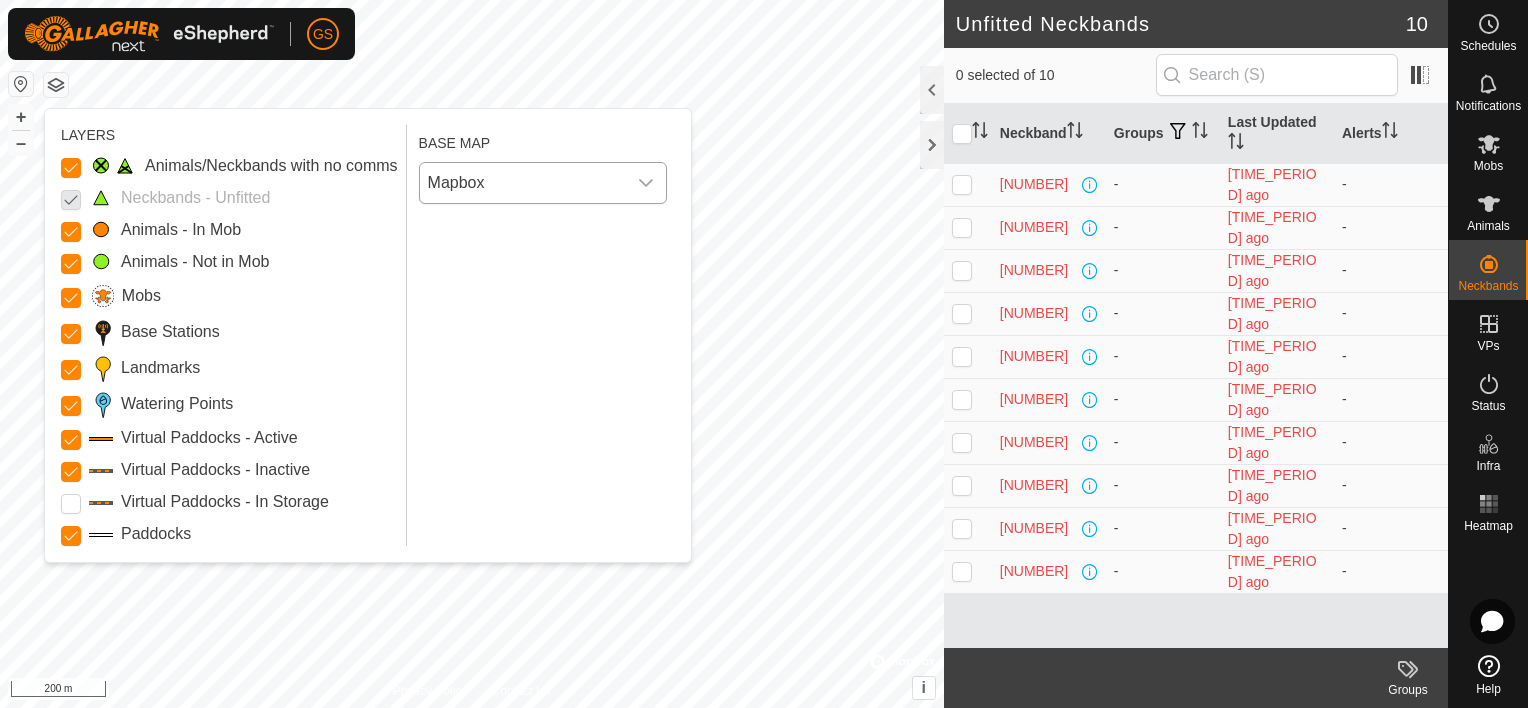 click at bounding box center [646, 183] 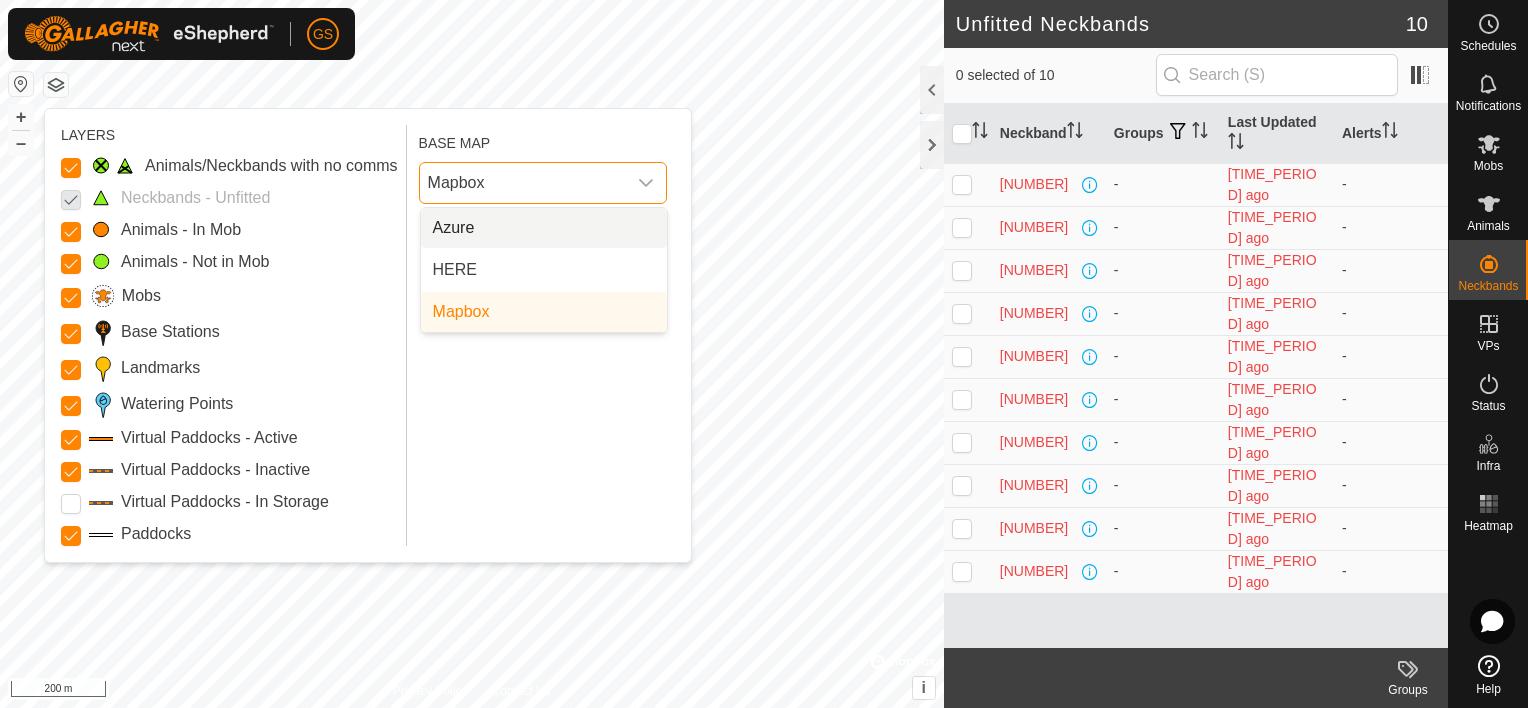 click at bounding box center [646, 183] 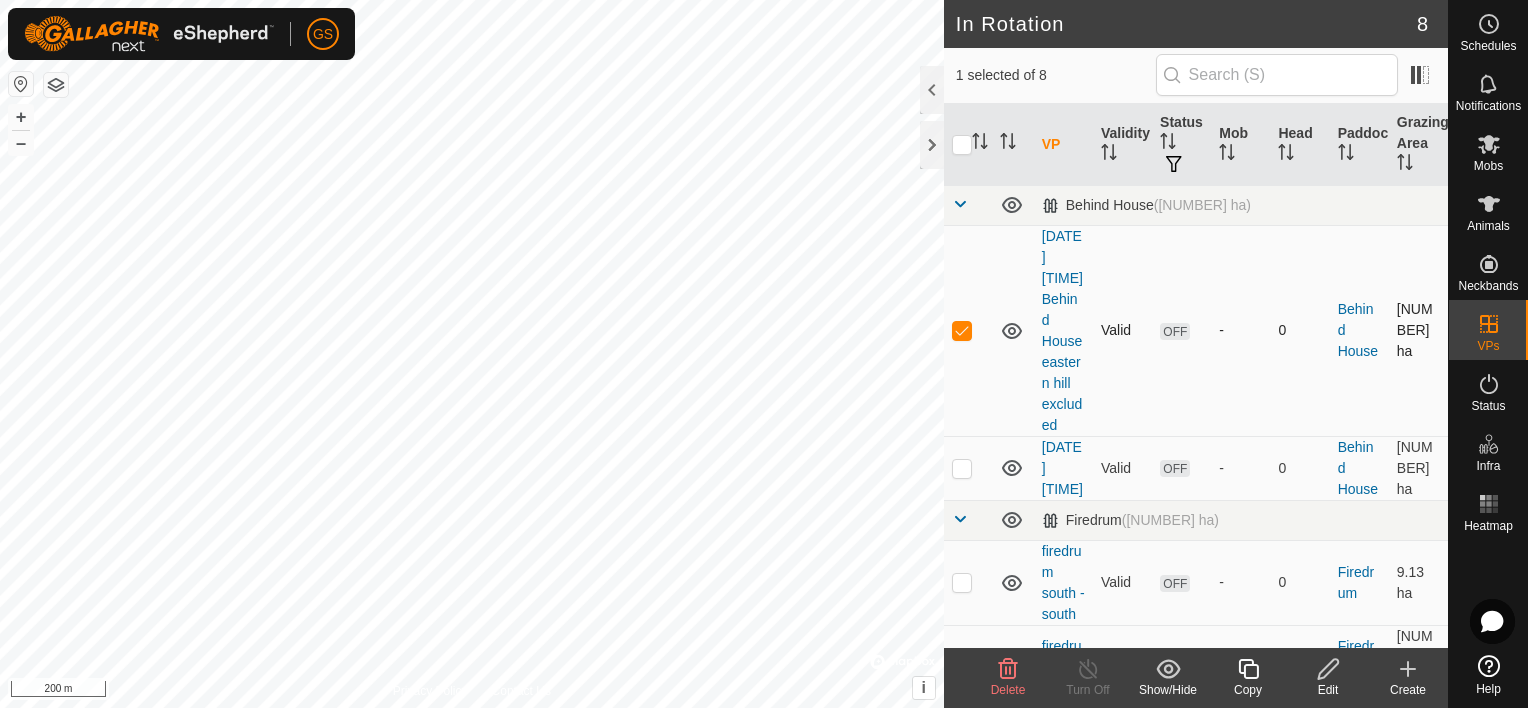 click at bounding box center (962, 330) 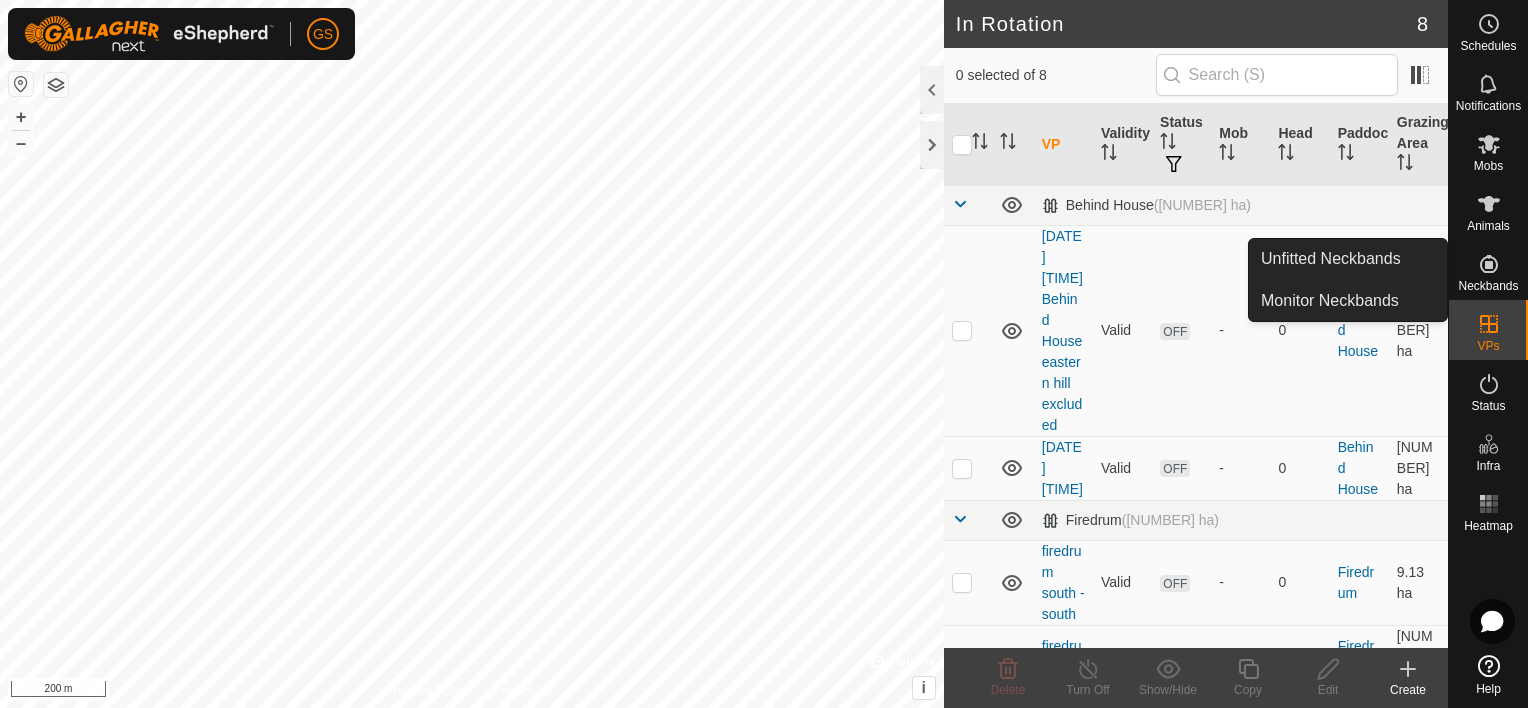 click 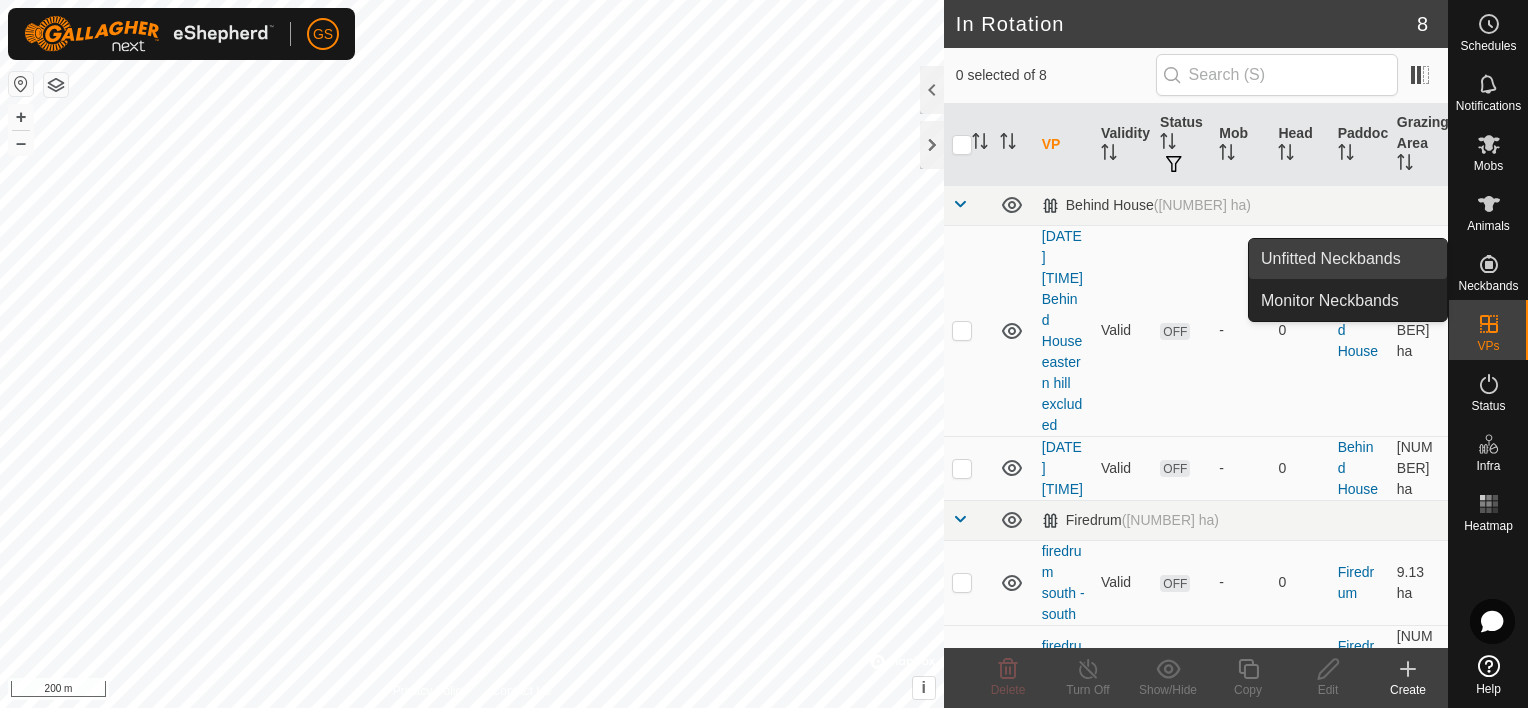 click on "Unfitted Neckbands" at bounding box center (1348, 259) 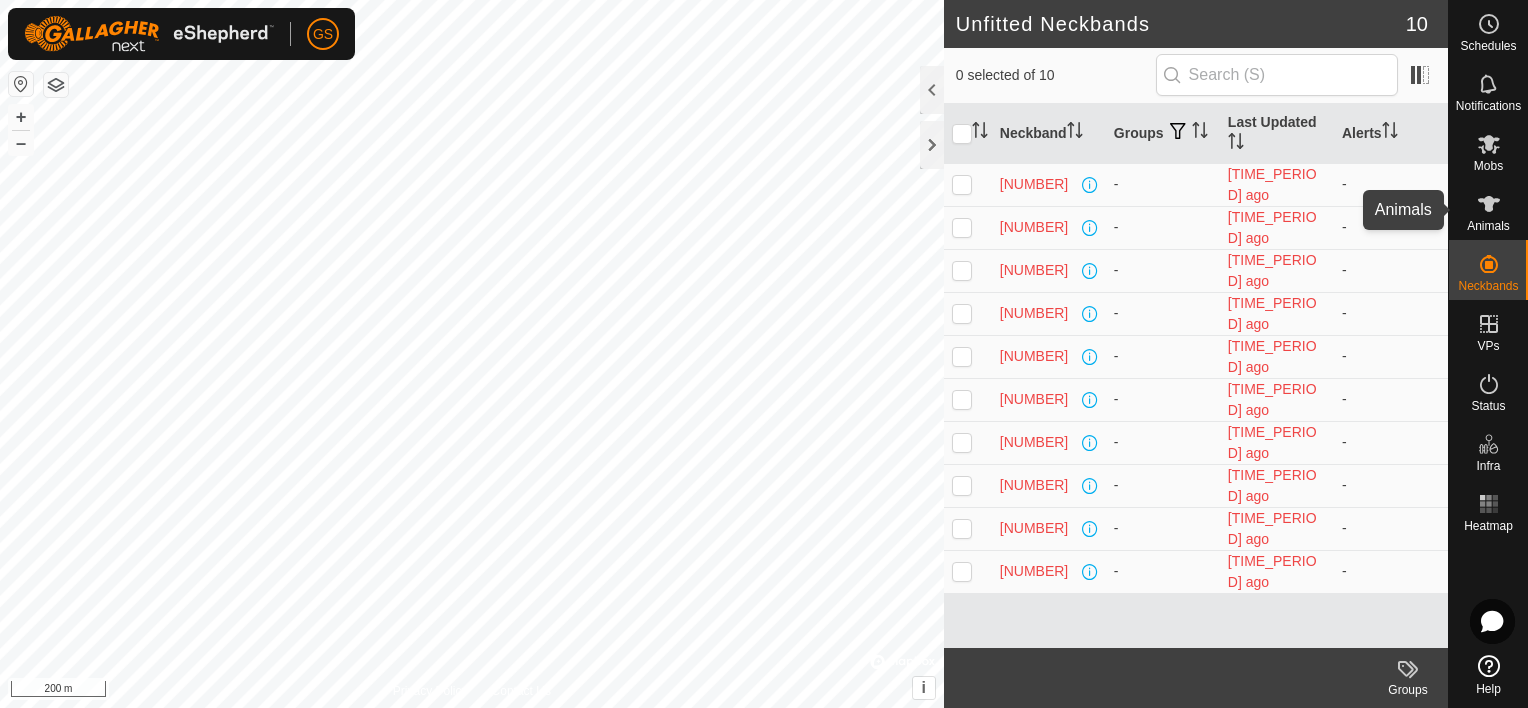 click 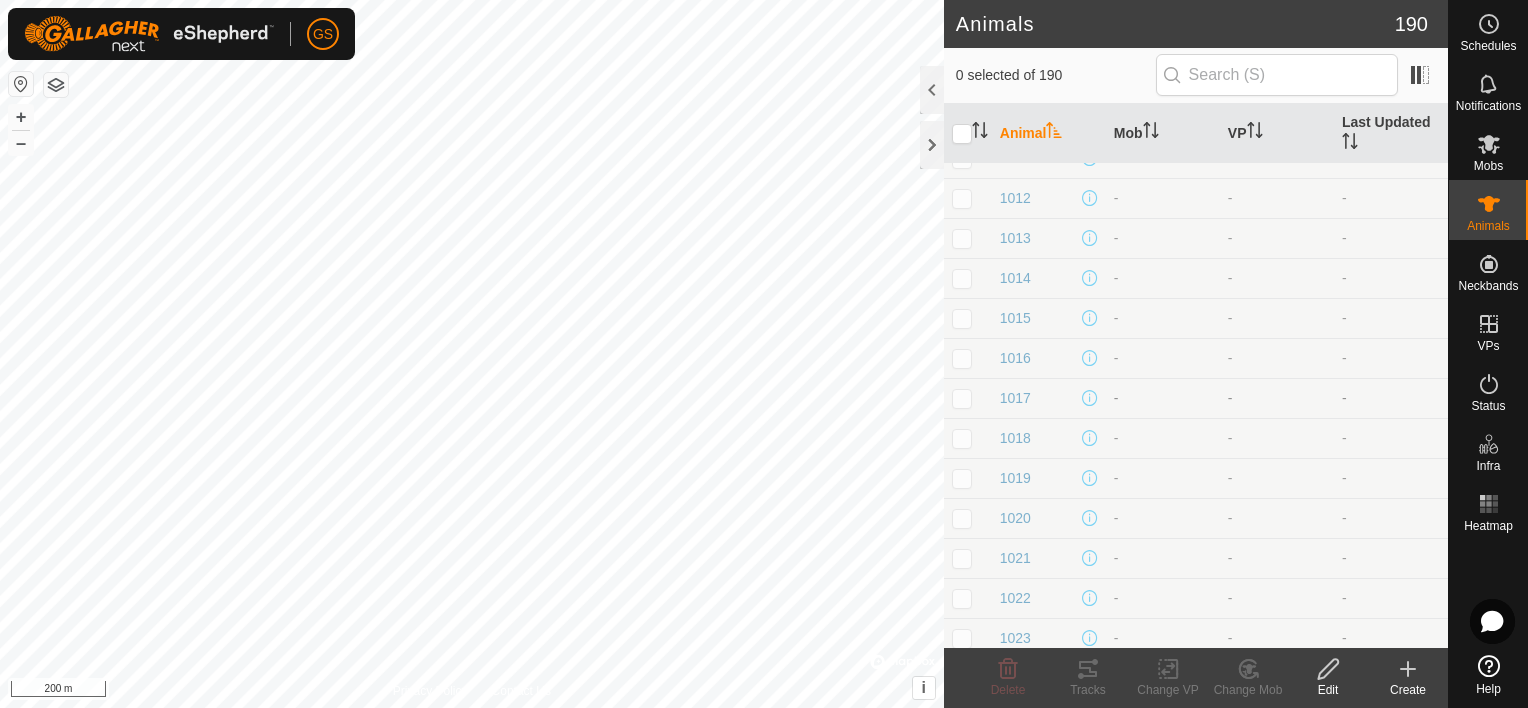 scroll, scrollTop: 100, scrollLeft: 0, axis: vertical 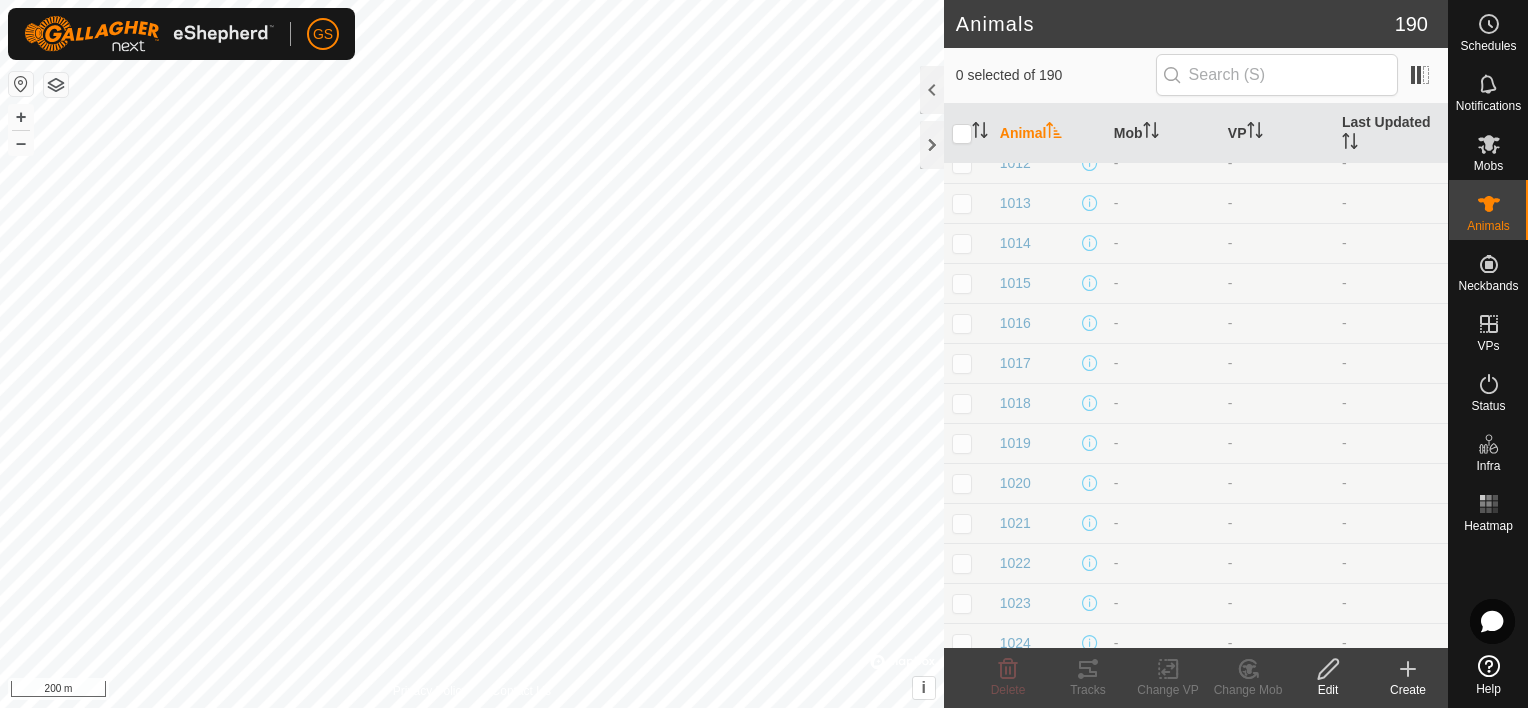 click 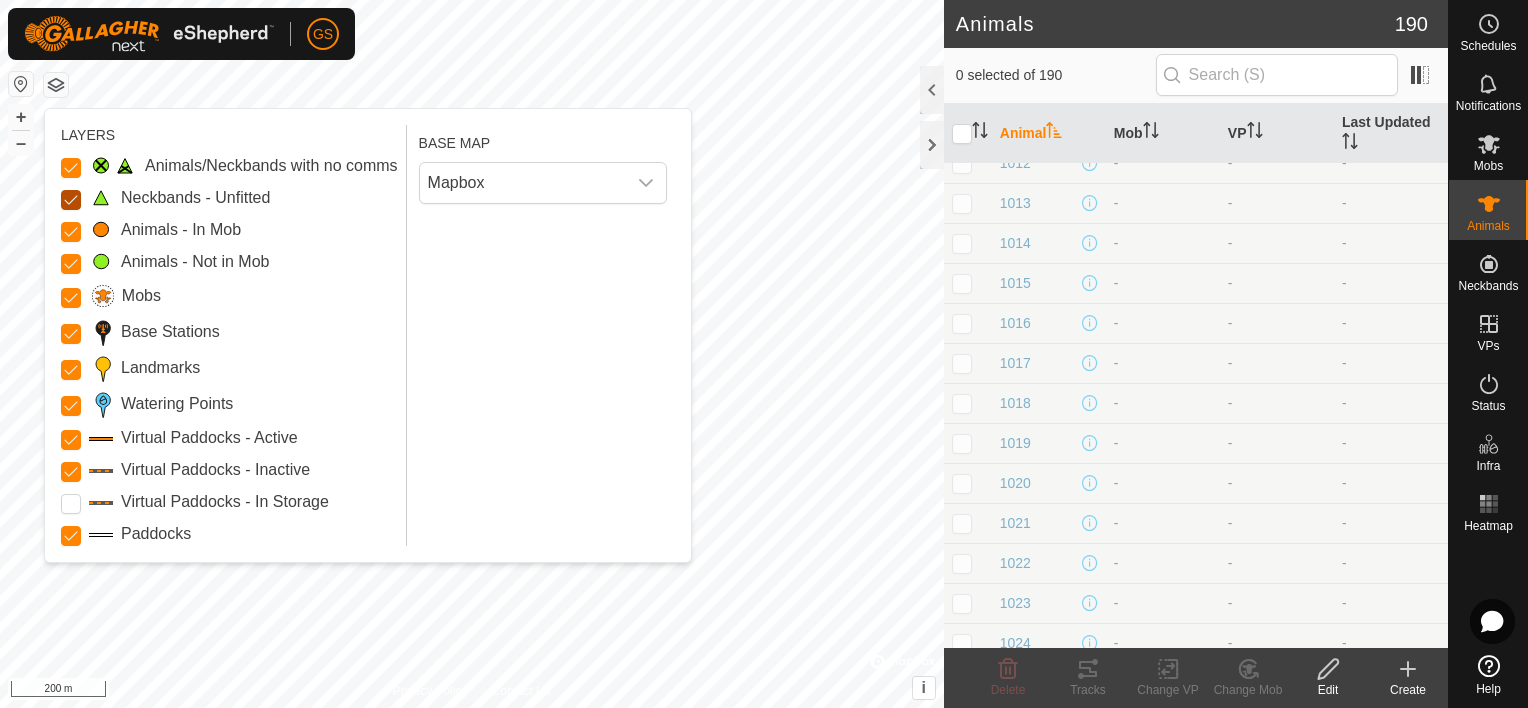click on "Neckbands - Unfitted" at bounding box center (71, 200) 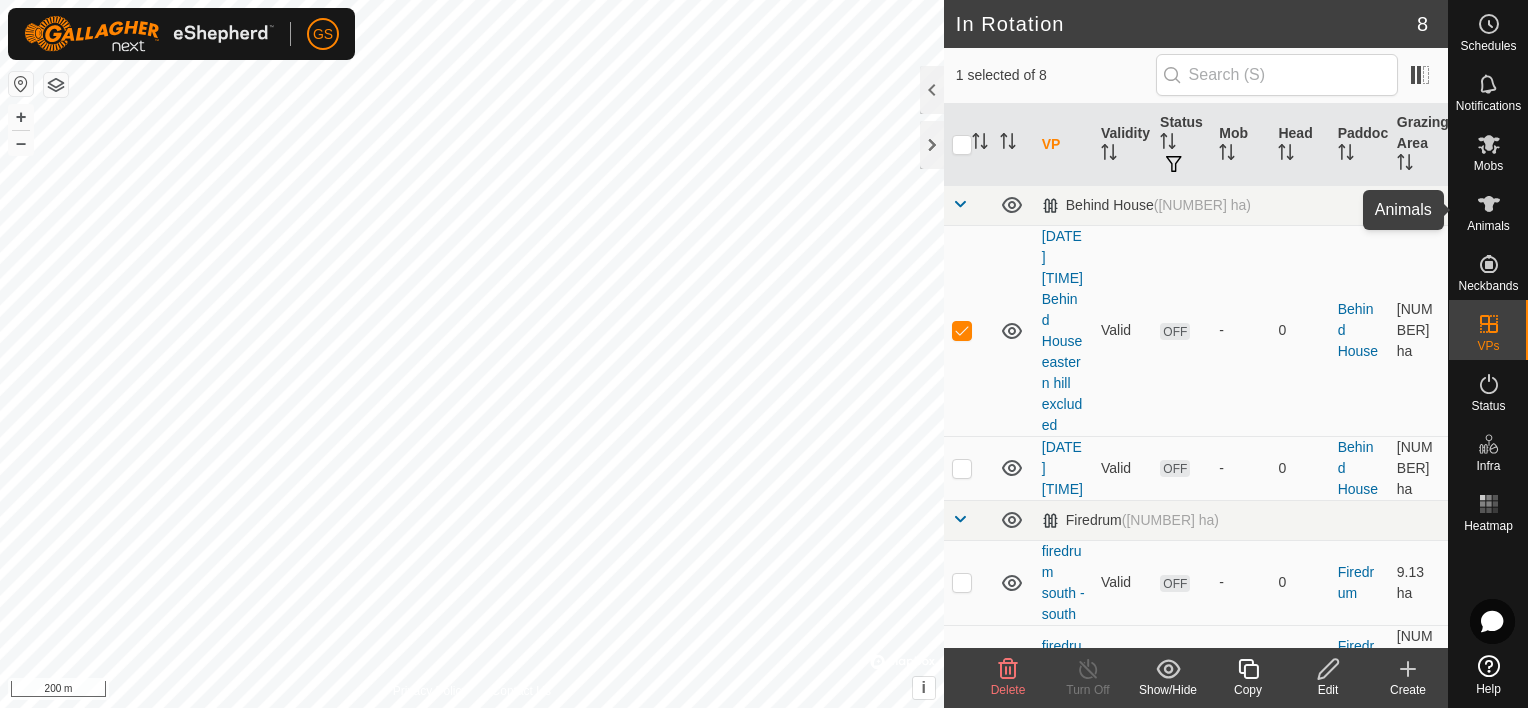drag, startPoint x: 1499, startPoint y: 221, endPoint x: 1483, endPoint y: 224, distance: 16.27882 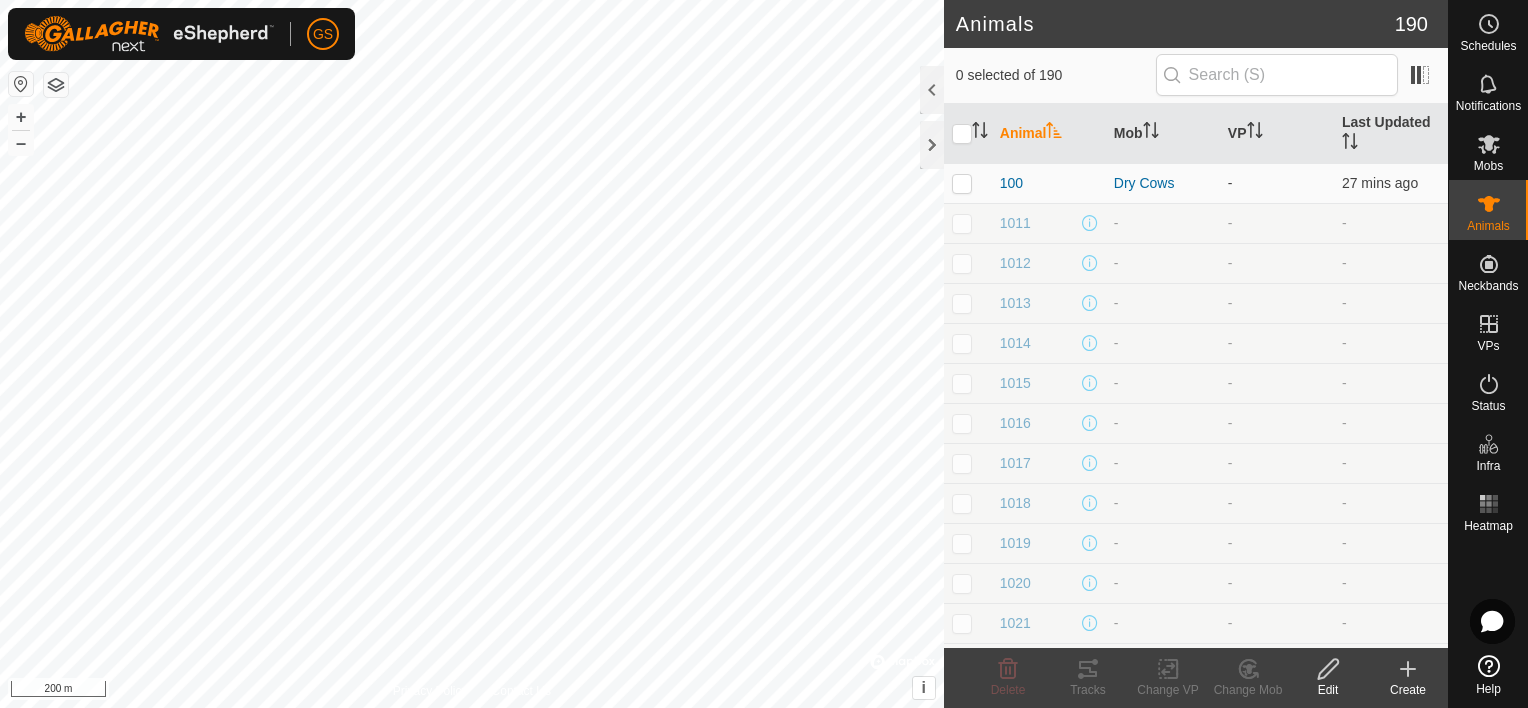 click 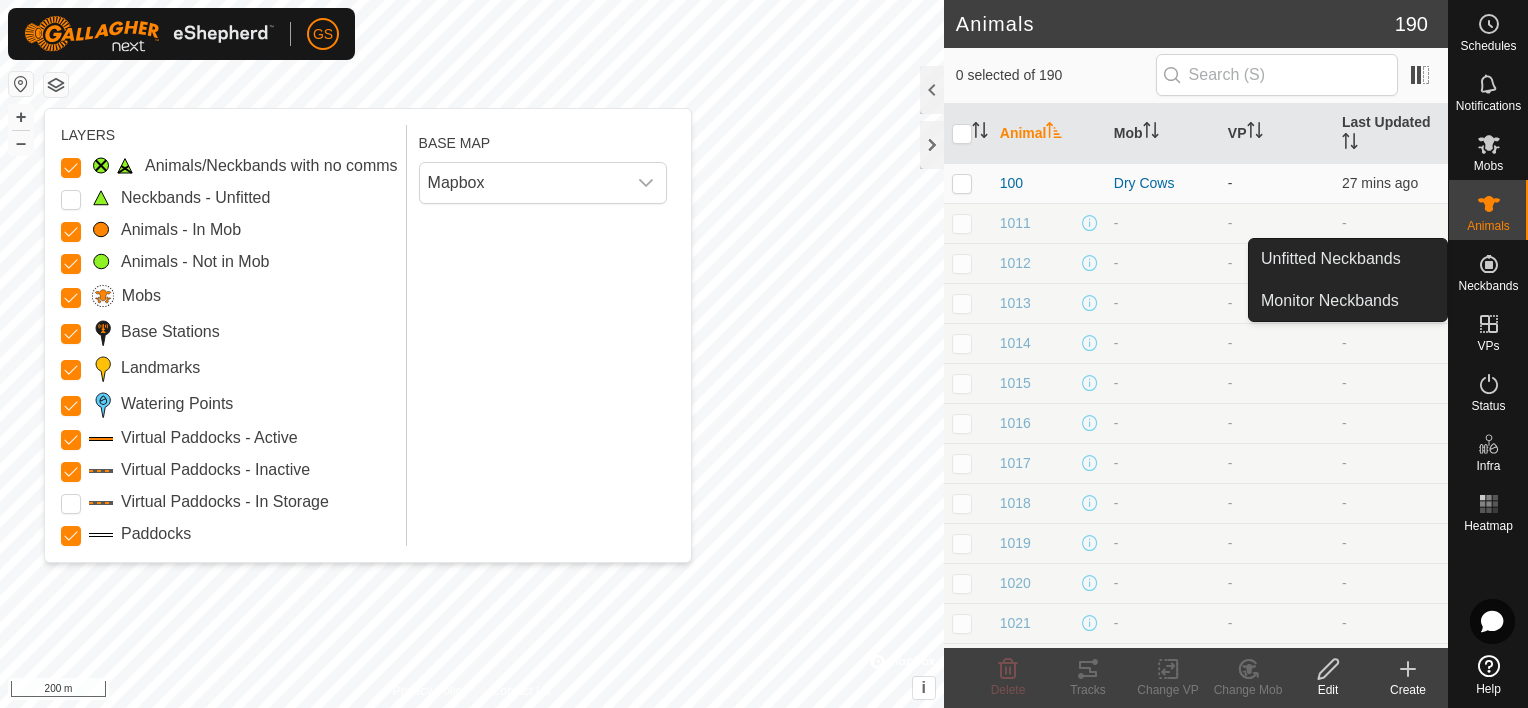 click 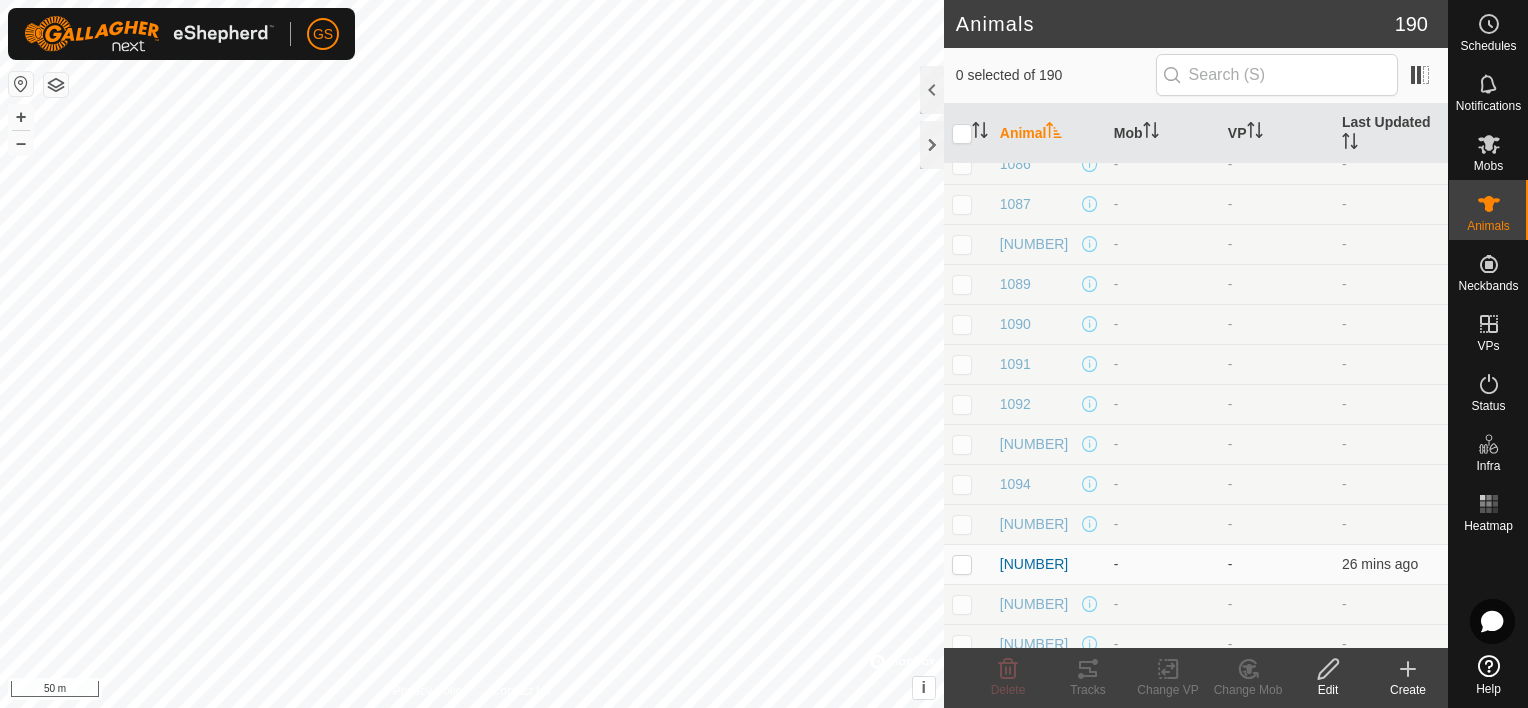scroll, scrollTop: 3200, scrollLeft: 0, axis: vertical 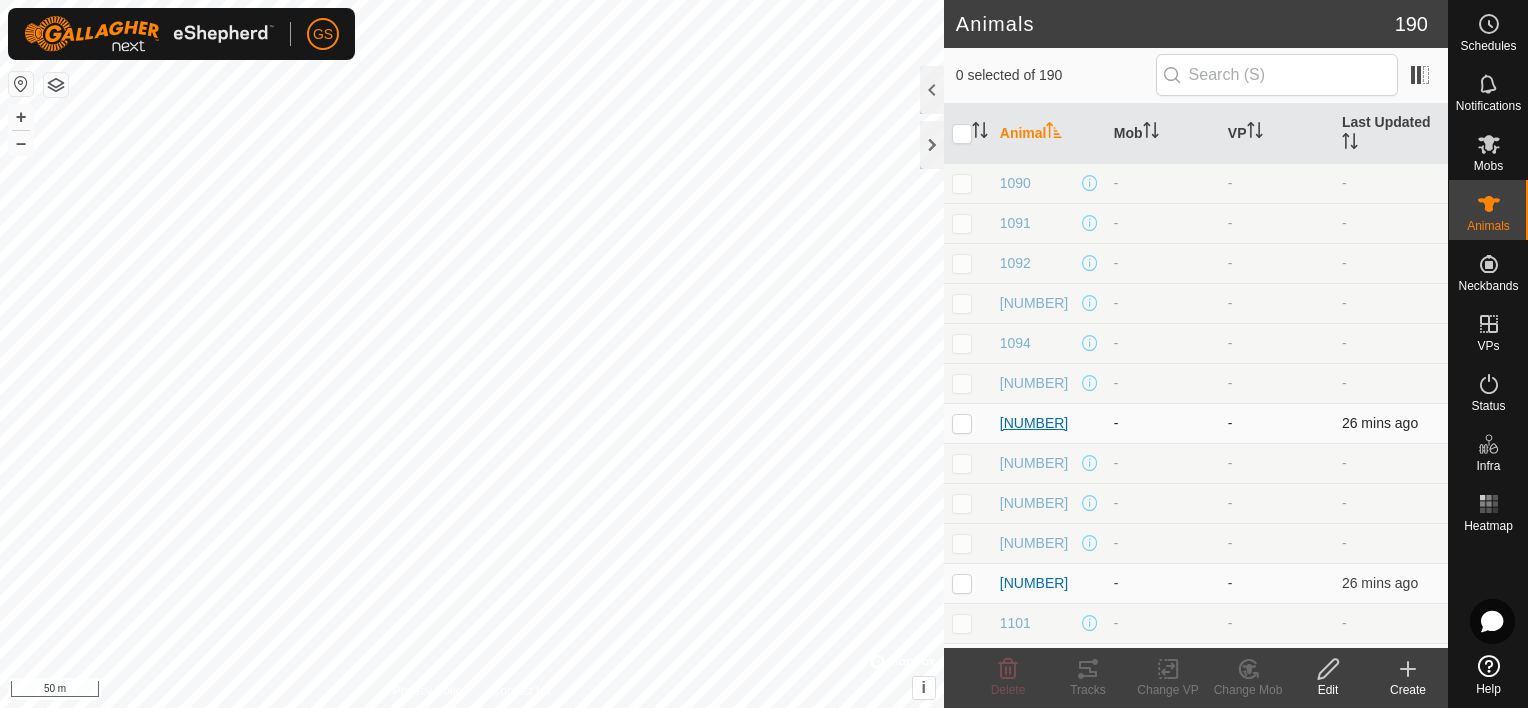 click on "[NUMBER]" at bounding box center [1034, 423] 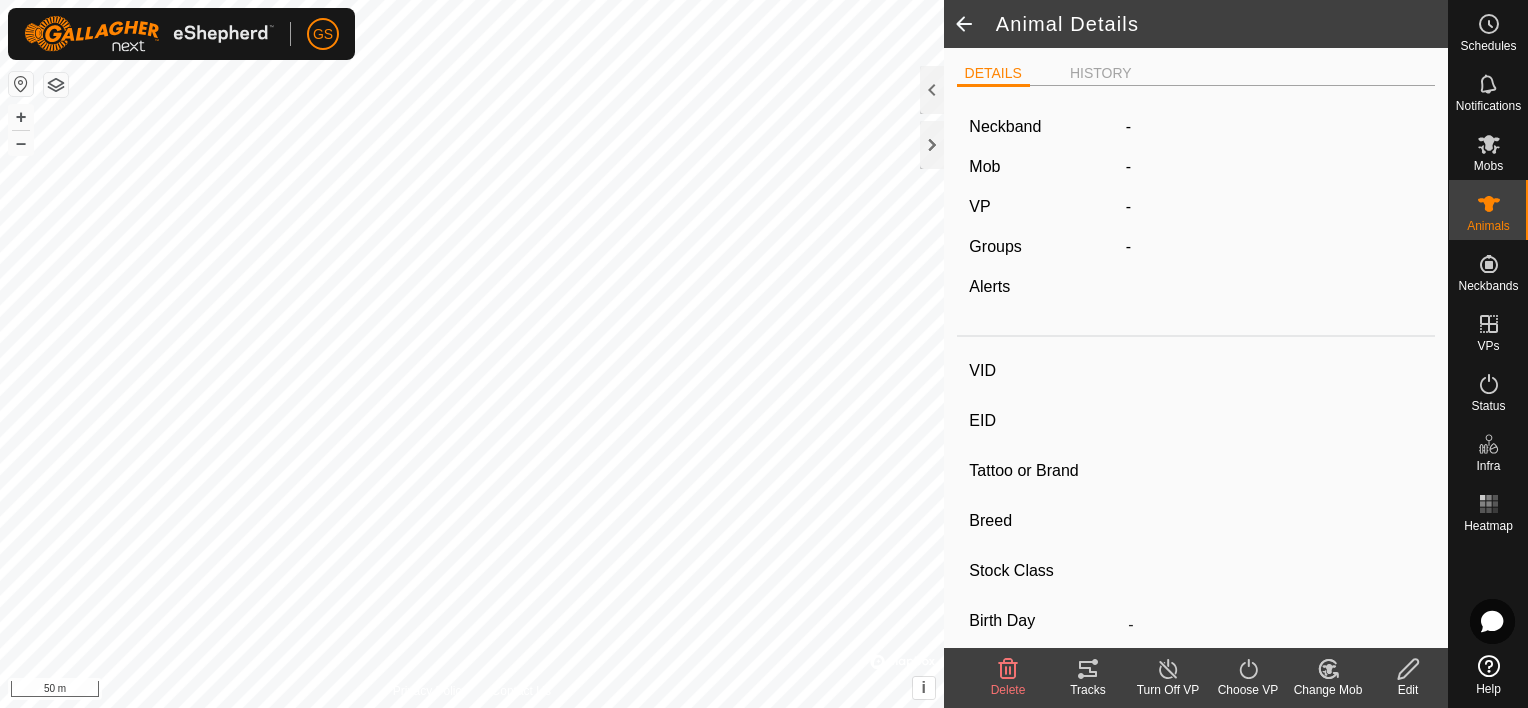 type on "[NUMBER]" 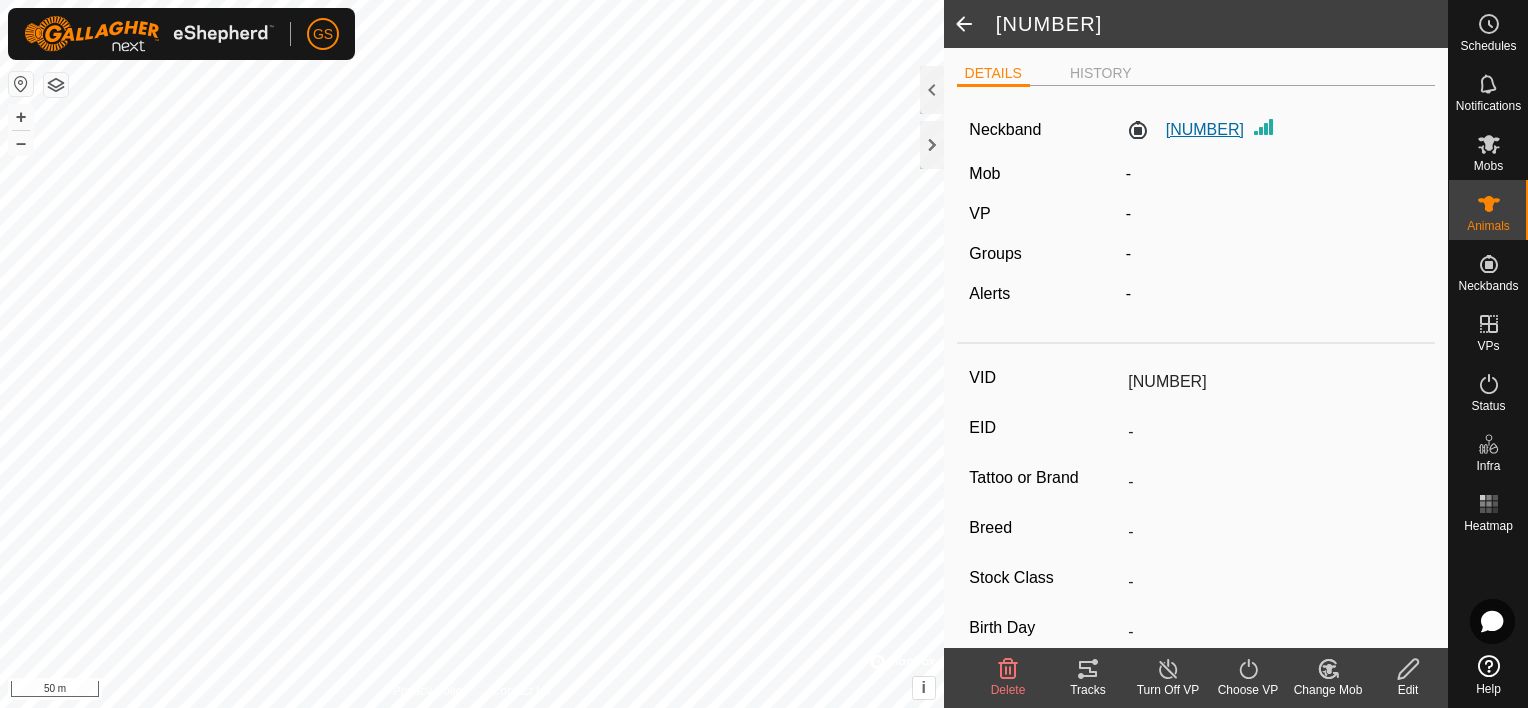 click on "[NUMBER]" 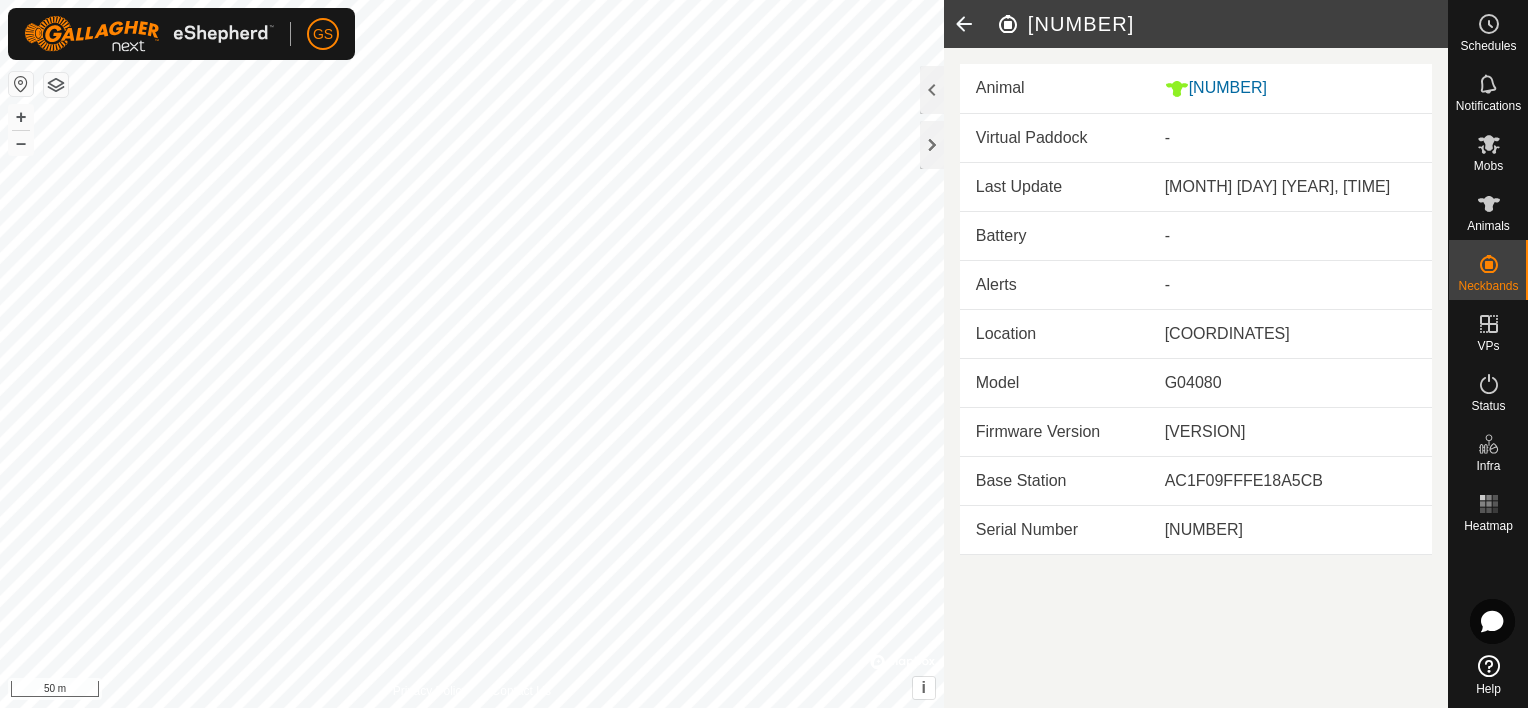 click 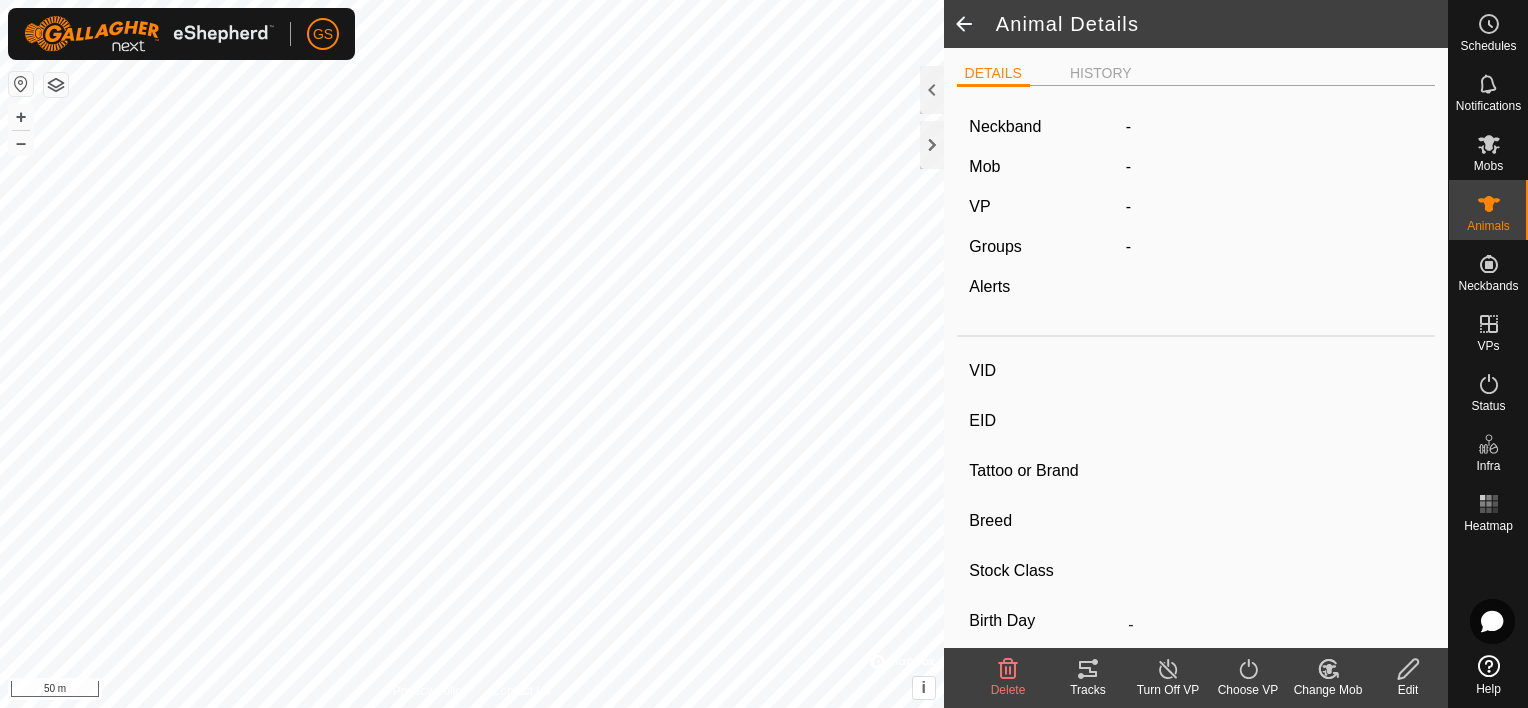 type on "[NUMBER]" 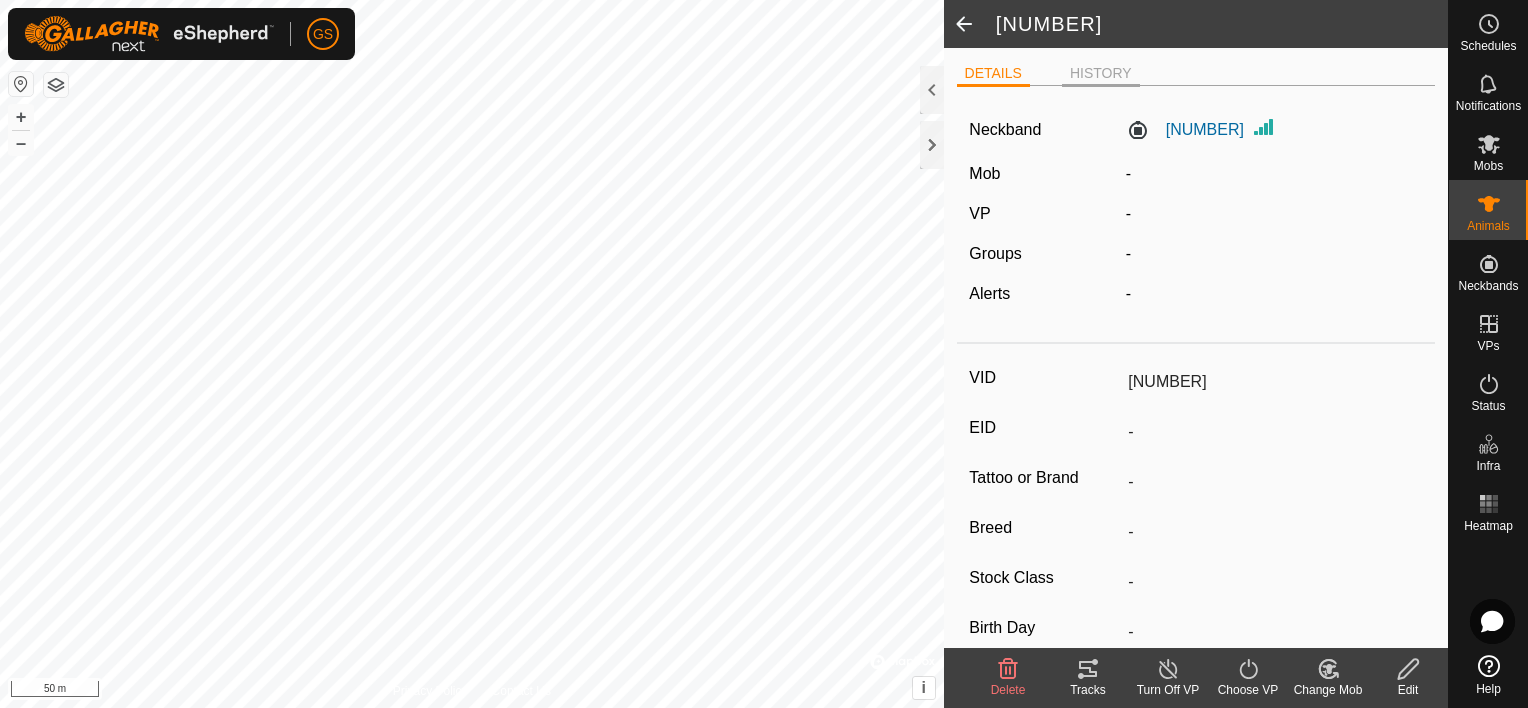 click on "HISTORY" 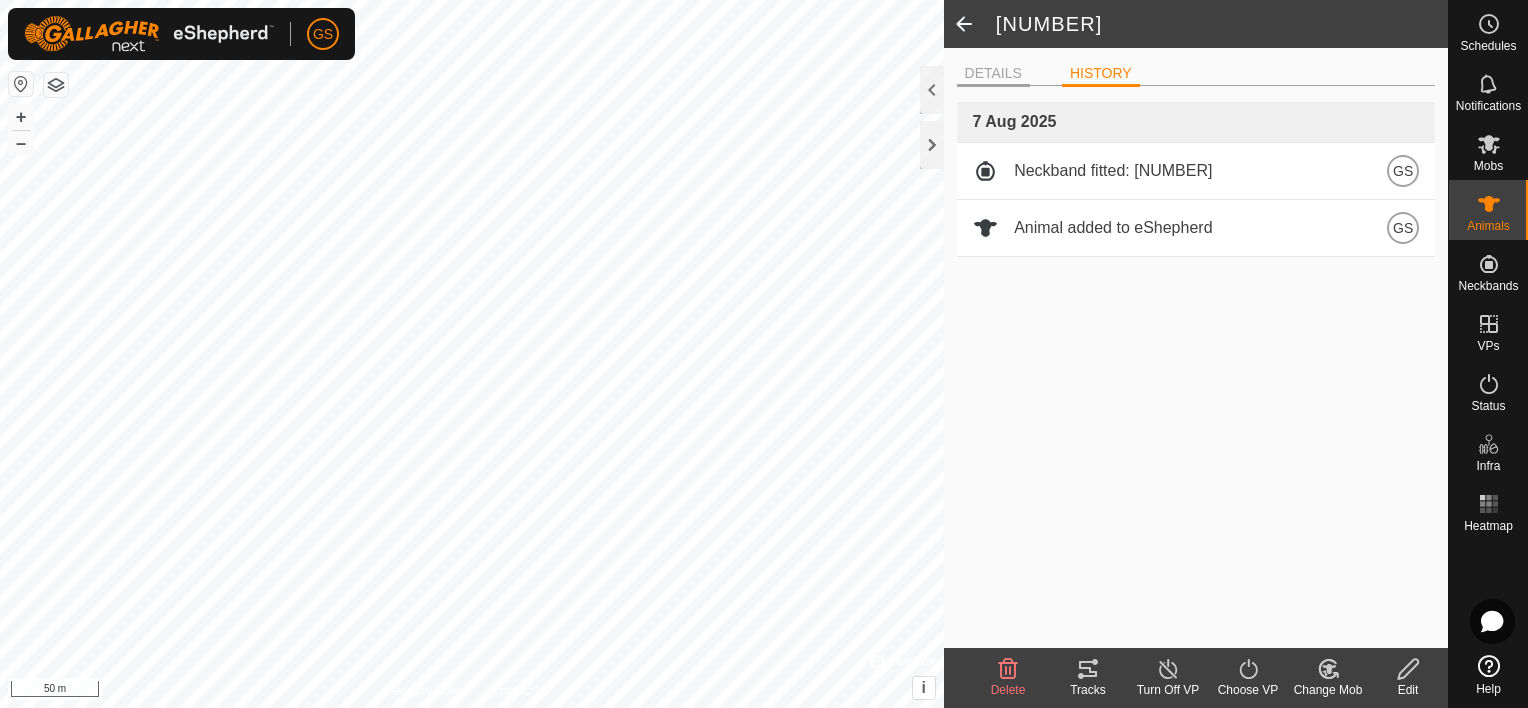 click on "DETAILS" 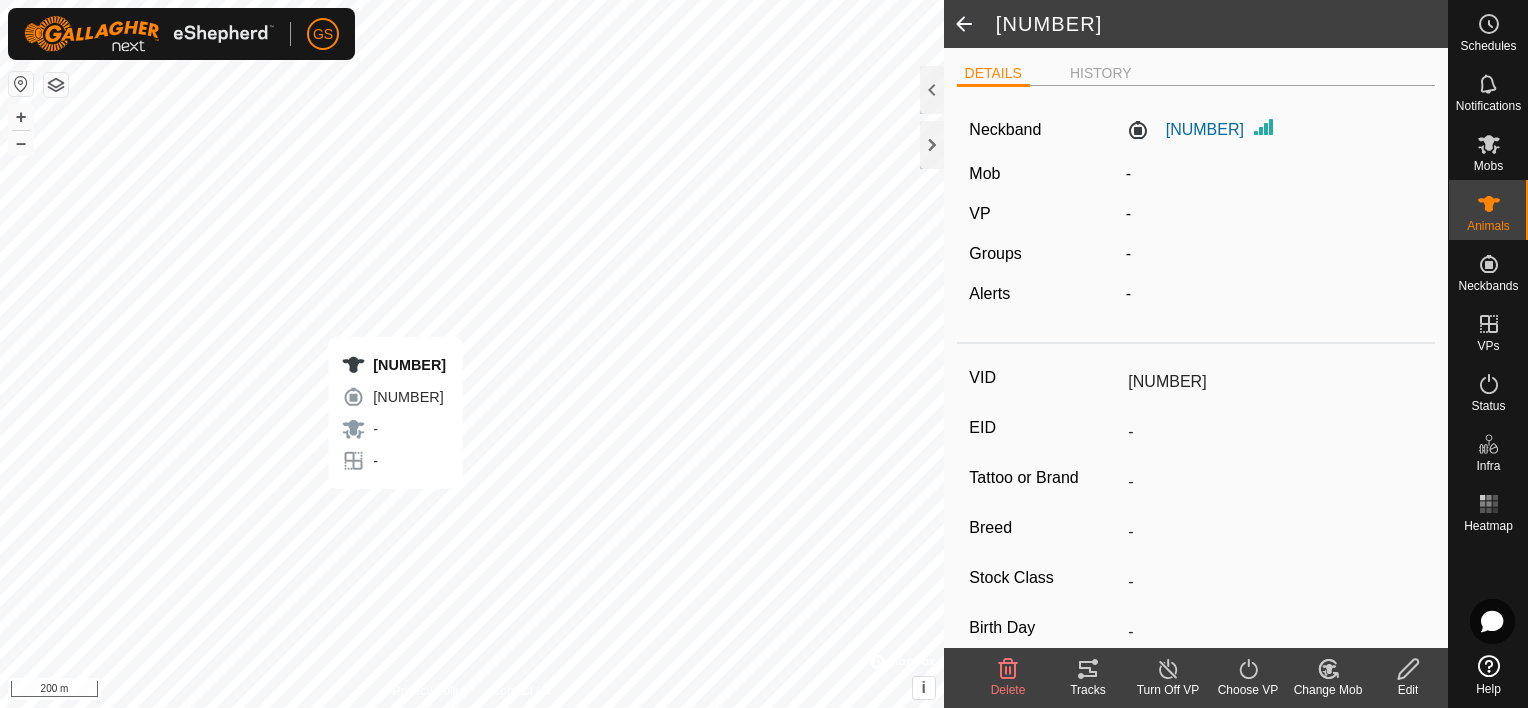 type 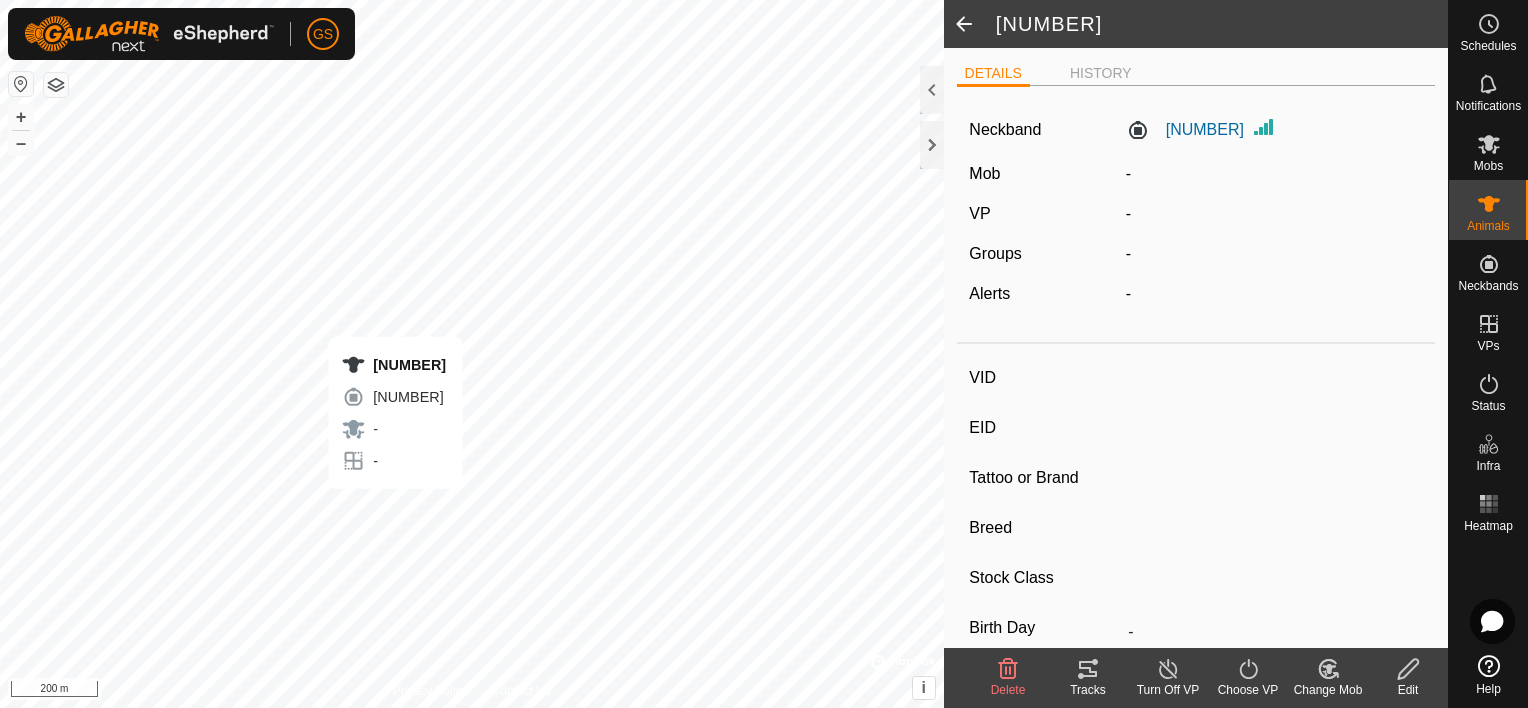 type on "[NUMBER]" 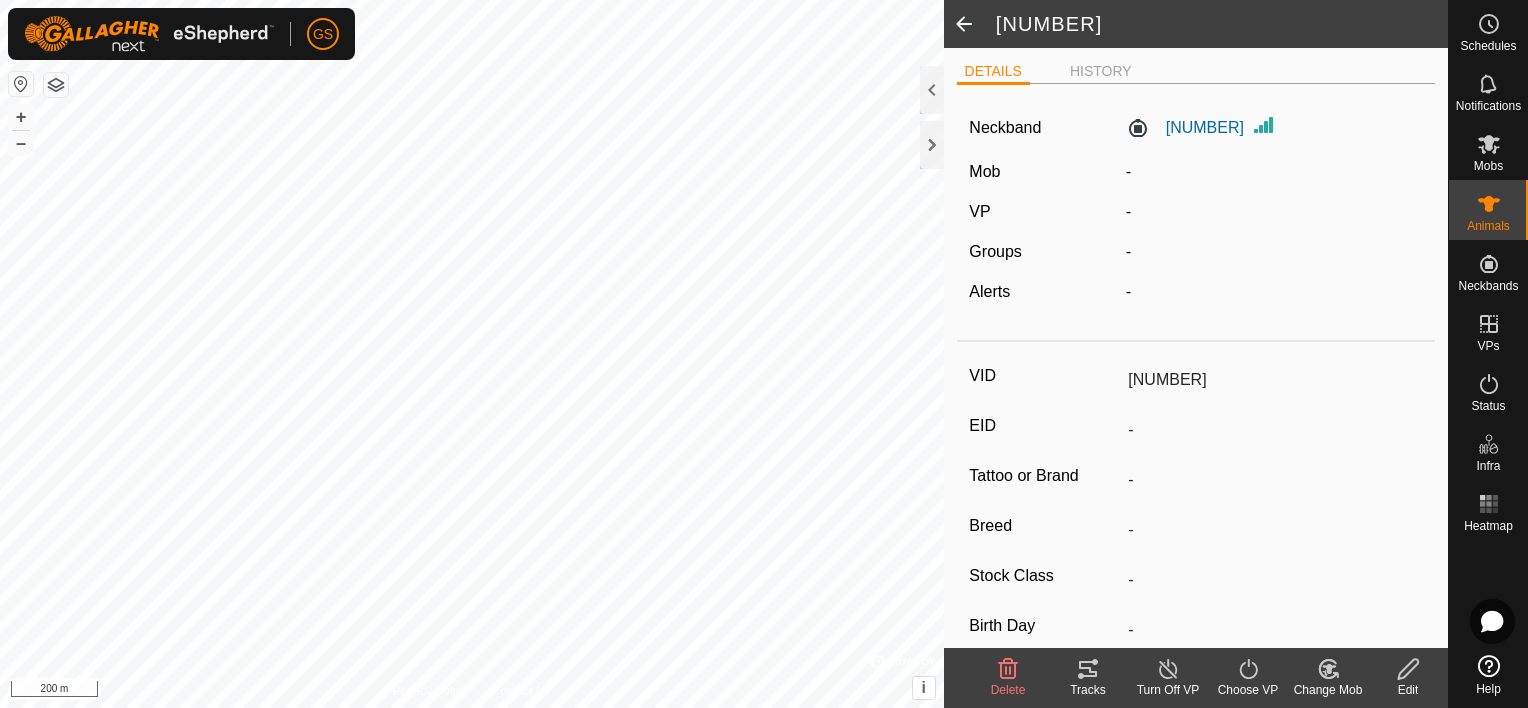 scroll, scrollTop: 0, scrollLeft: 0, axis: both 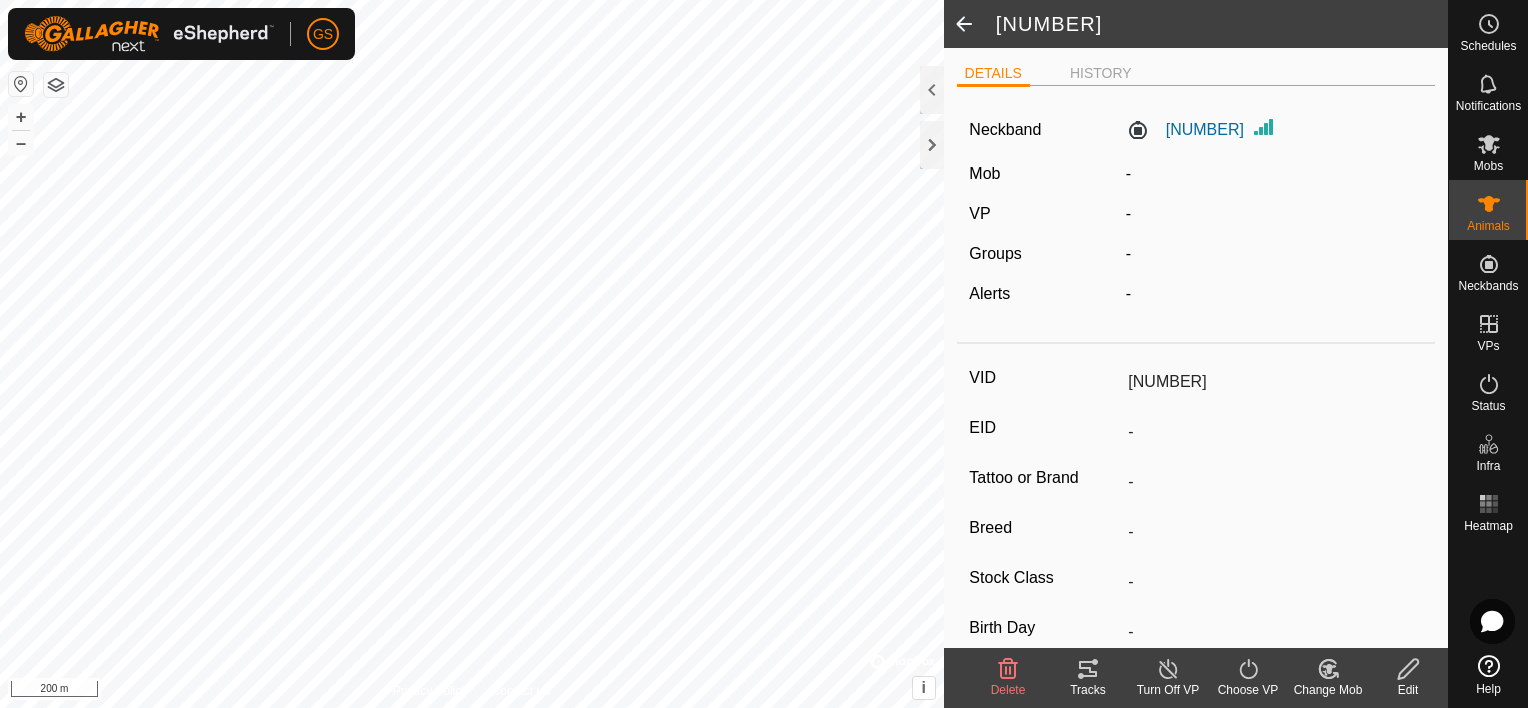 click 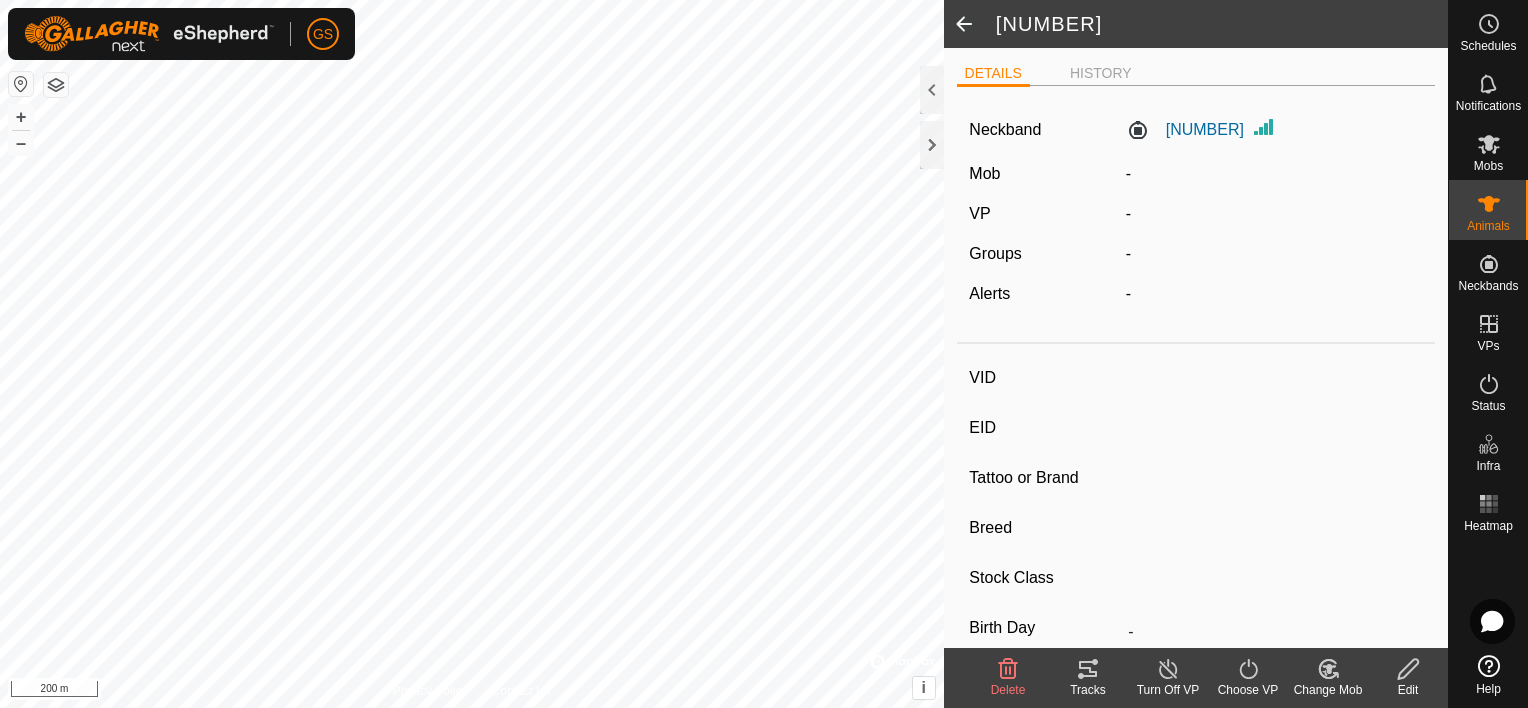 type on "[NUMBER]" 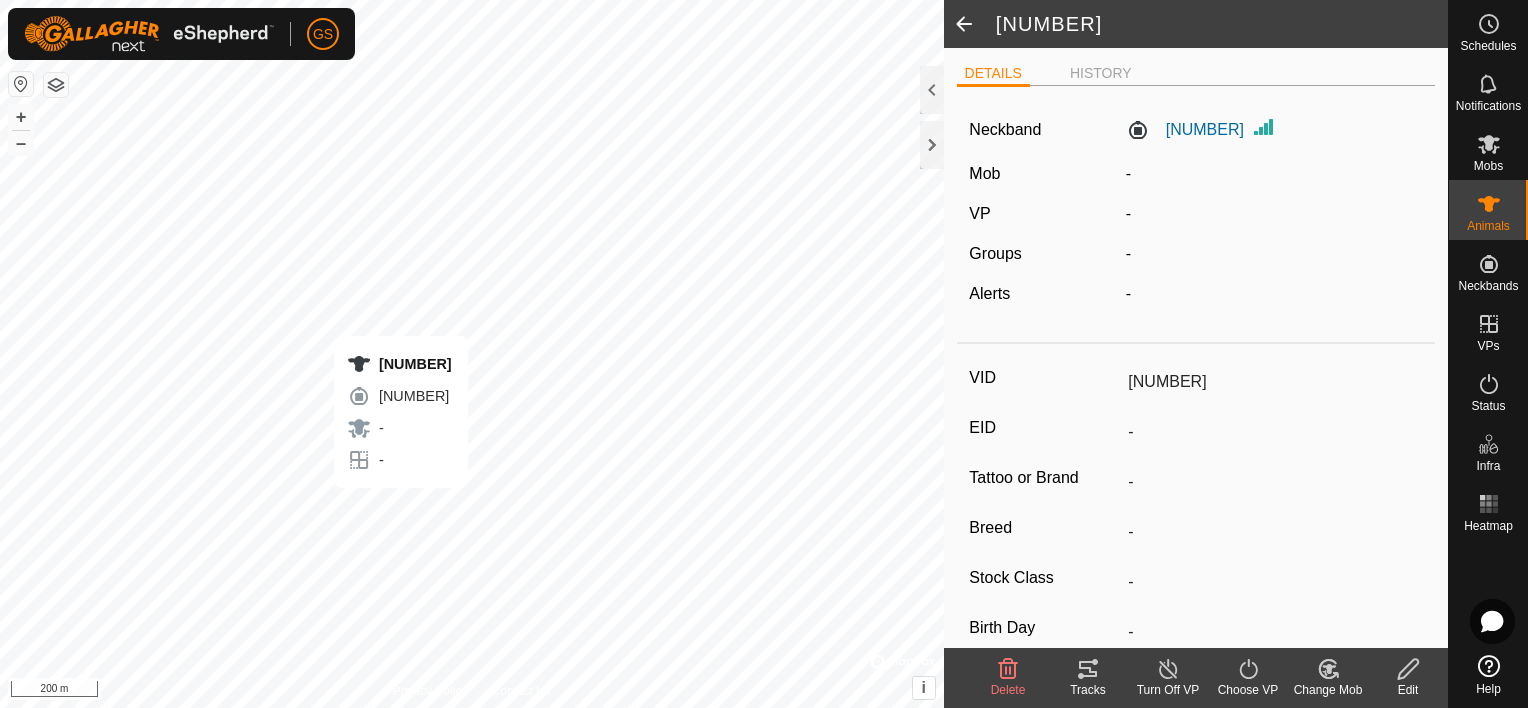 type 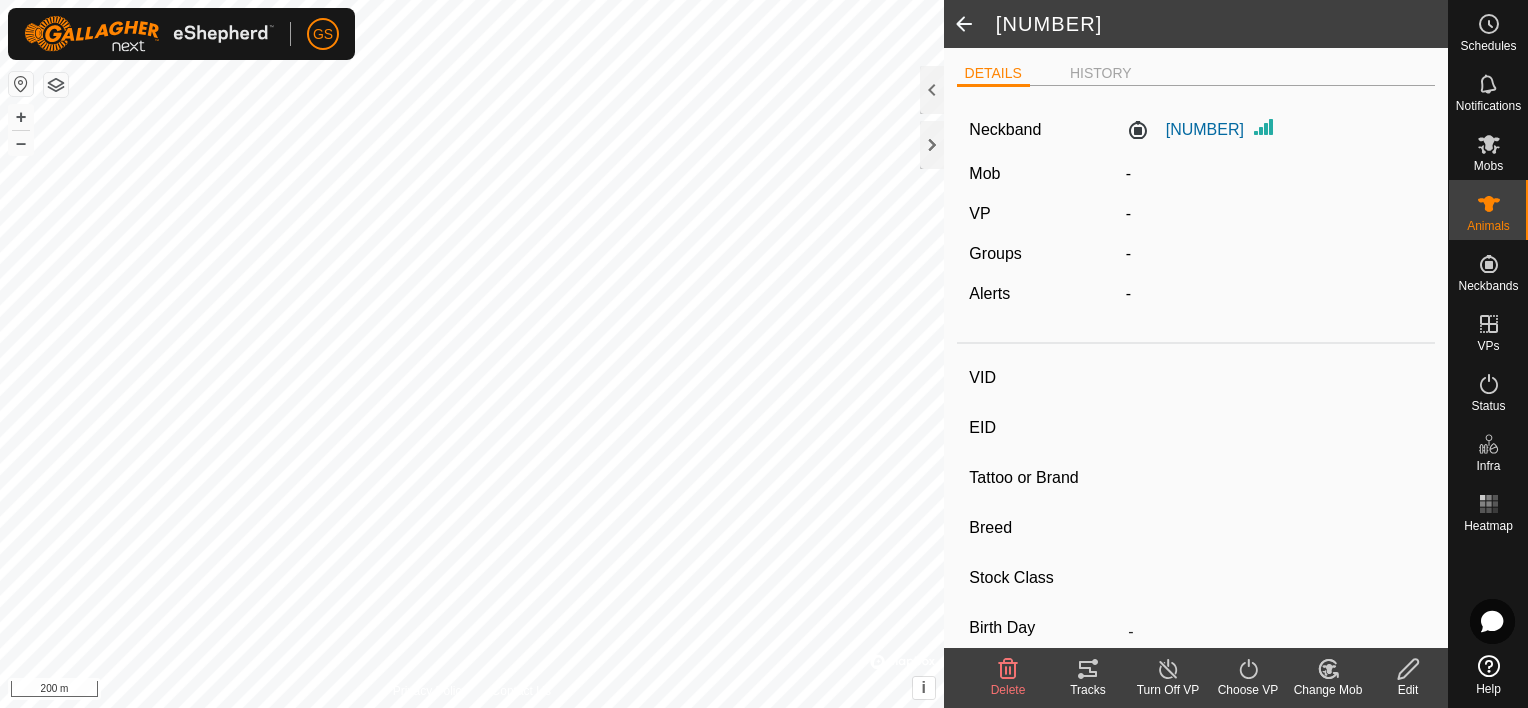 type on "[NUMBER]" 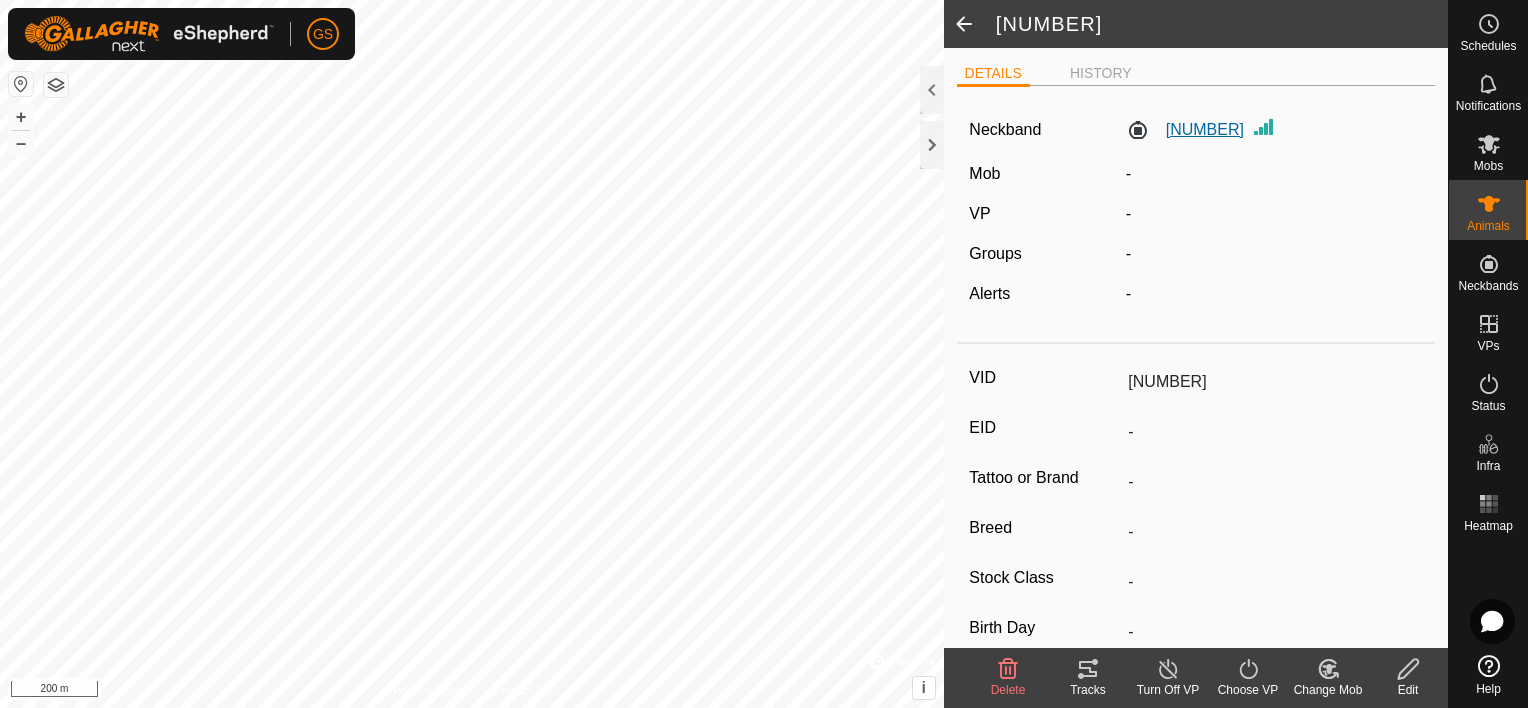 click on "[NUMBER]" 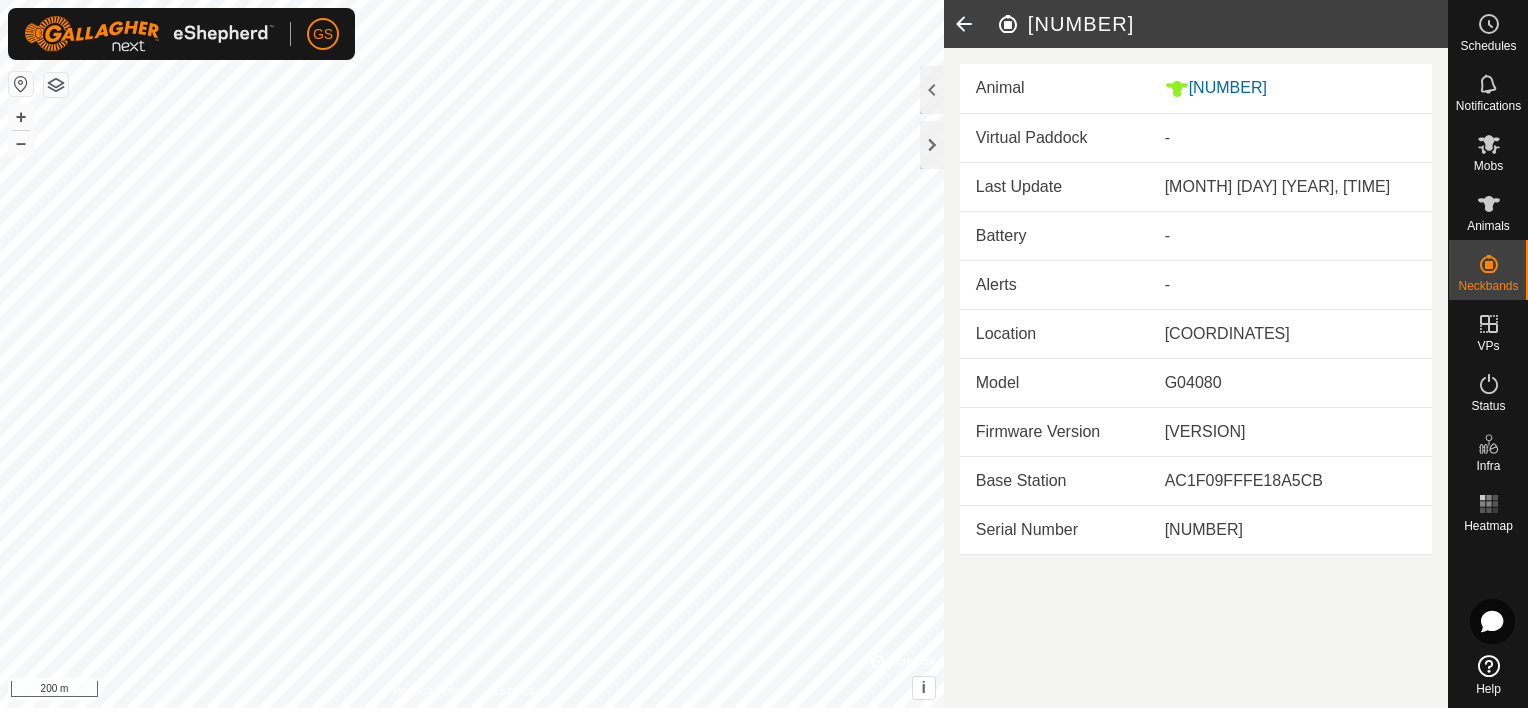 click 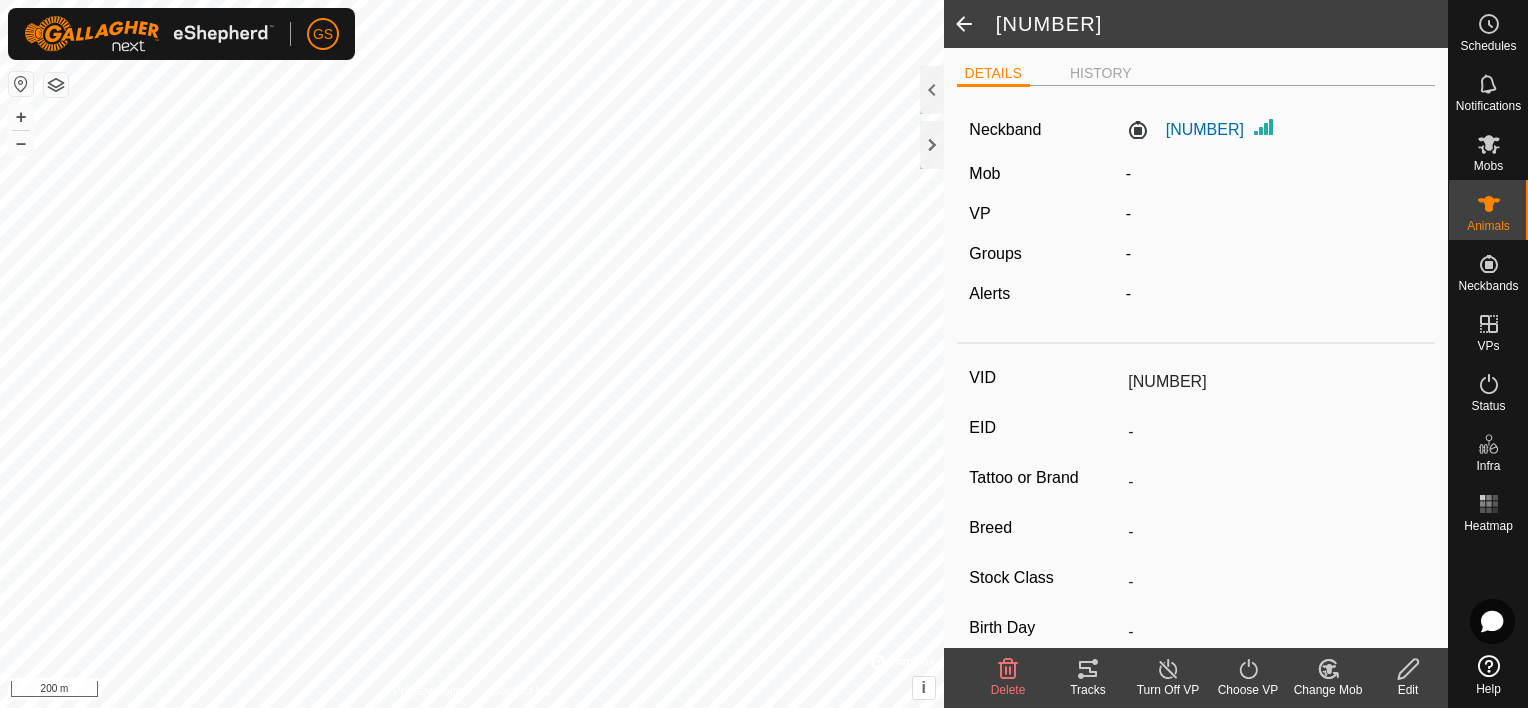 click 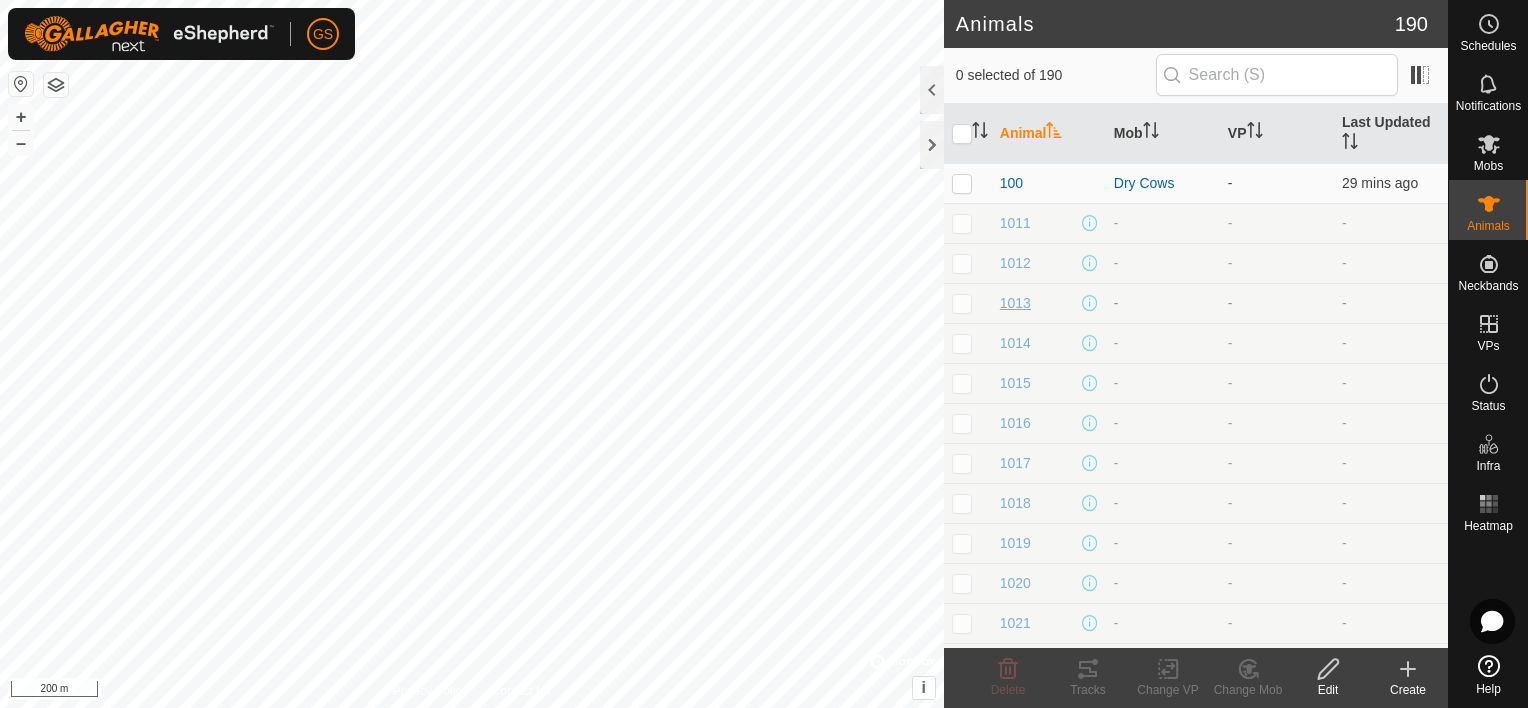 click on "1013" at bounding box center (1015, 303) 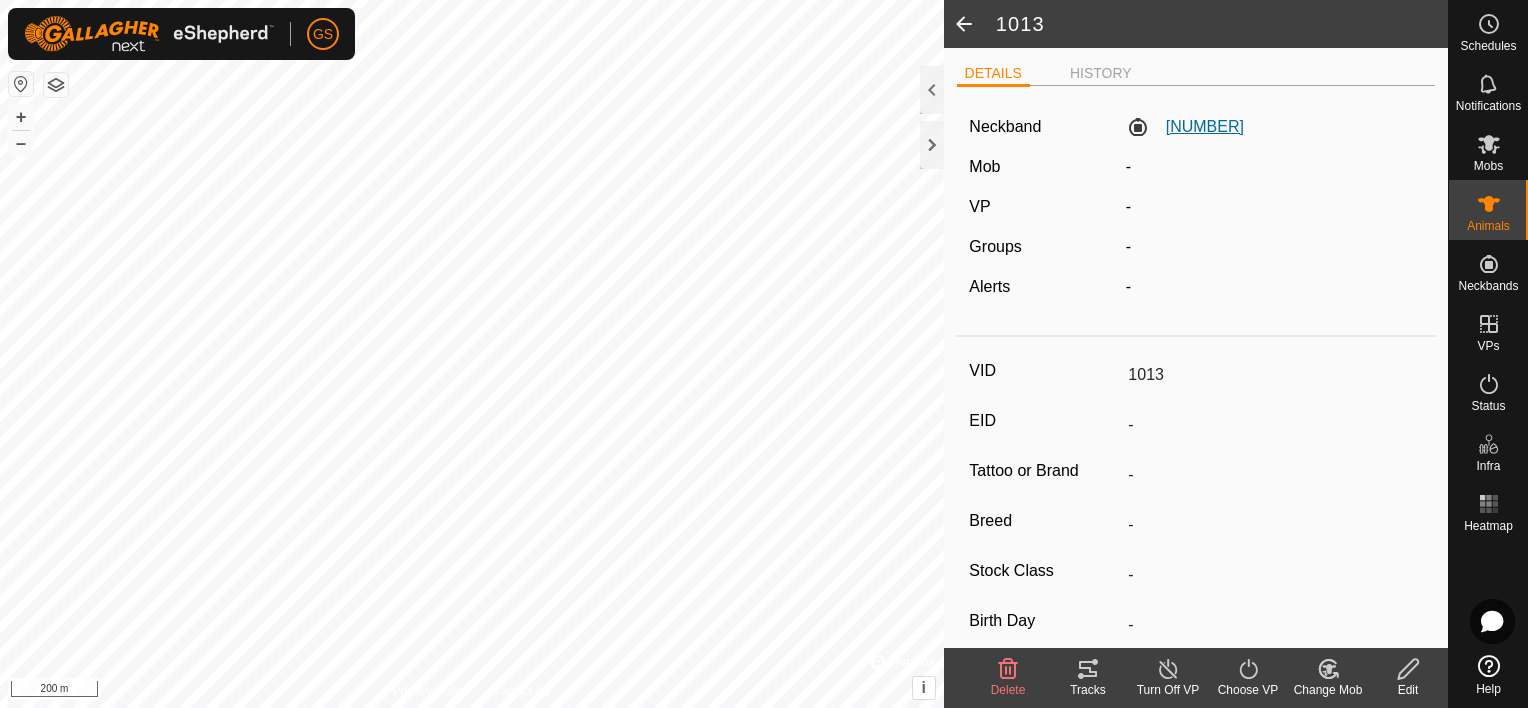 click on "[NUMBER]" 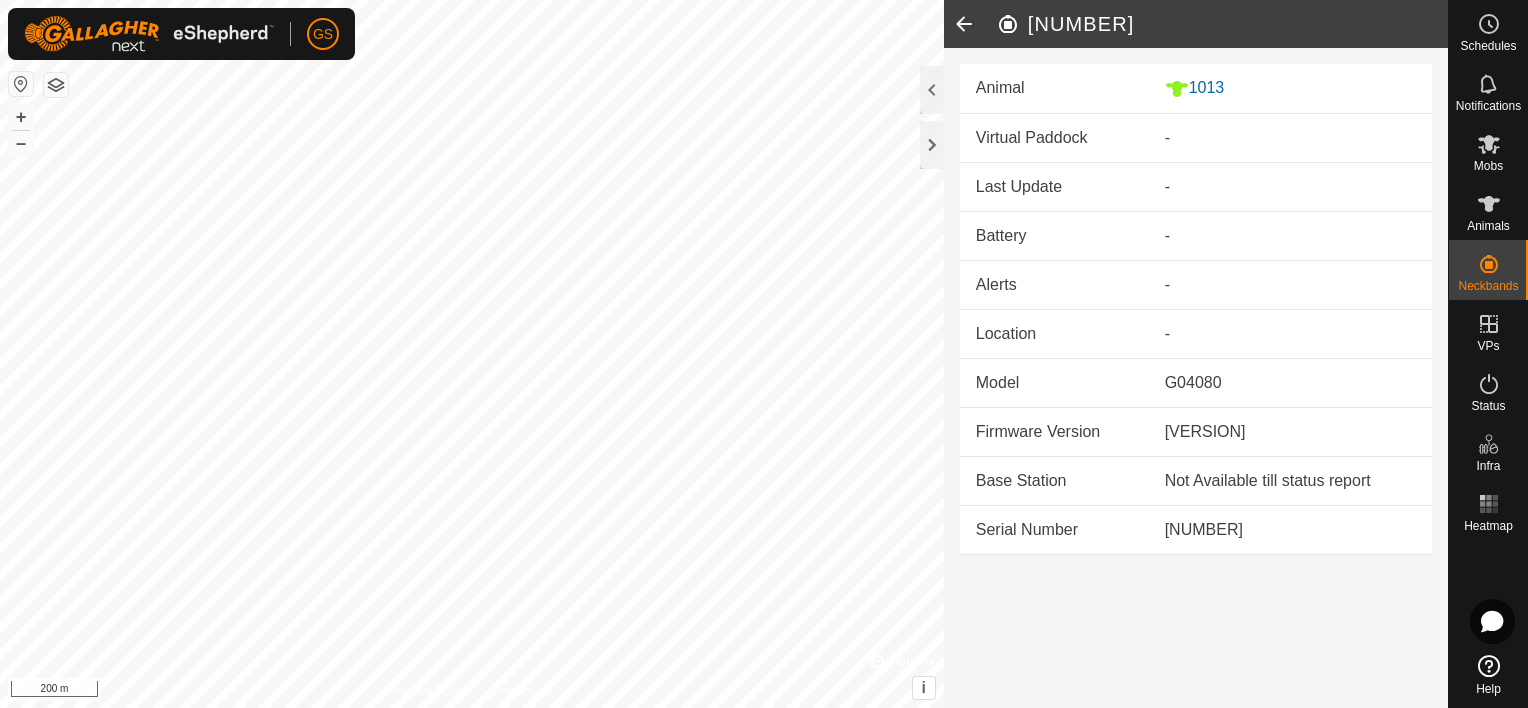 click 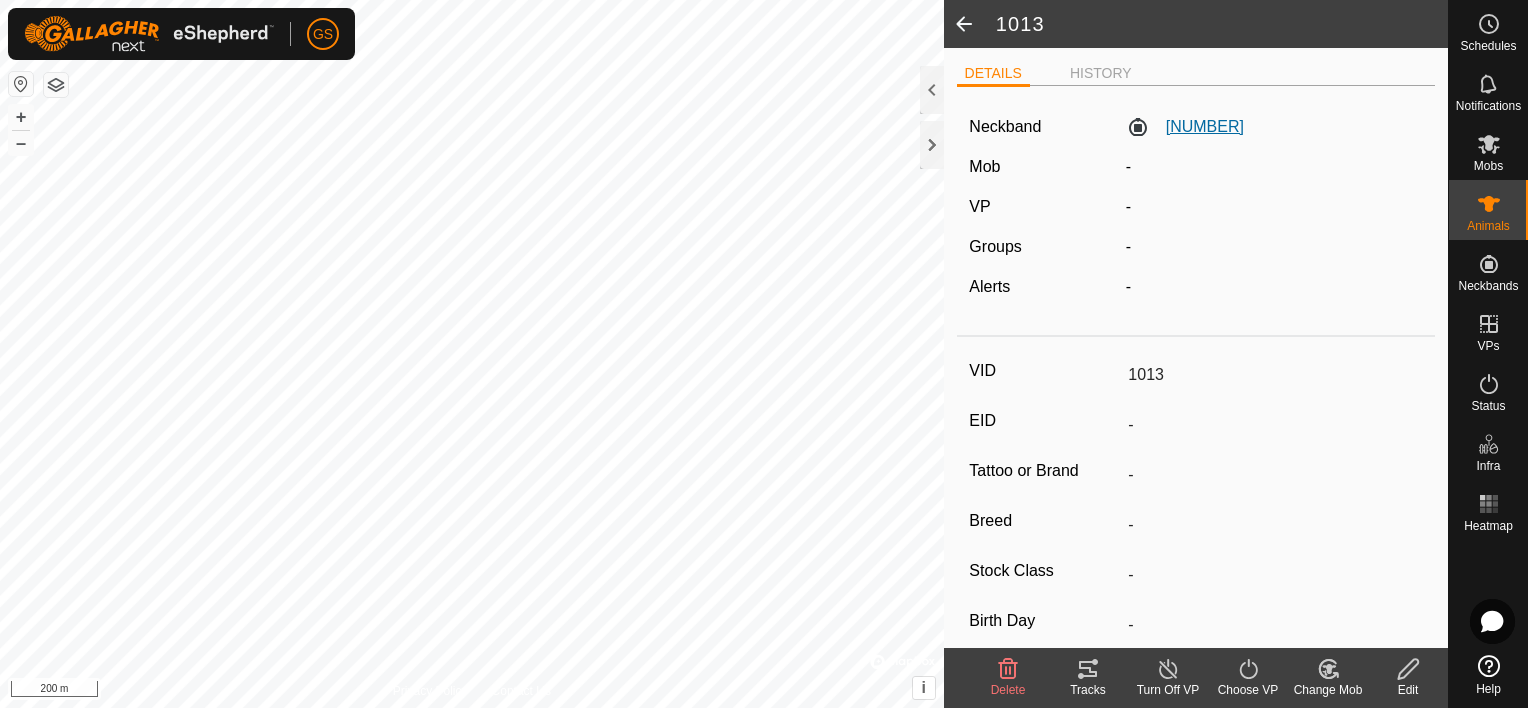 click on "[NUMBER]" 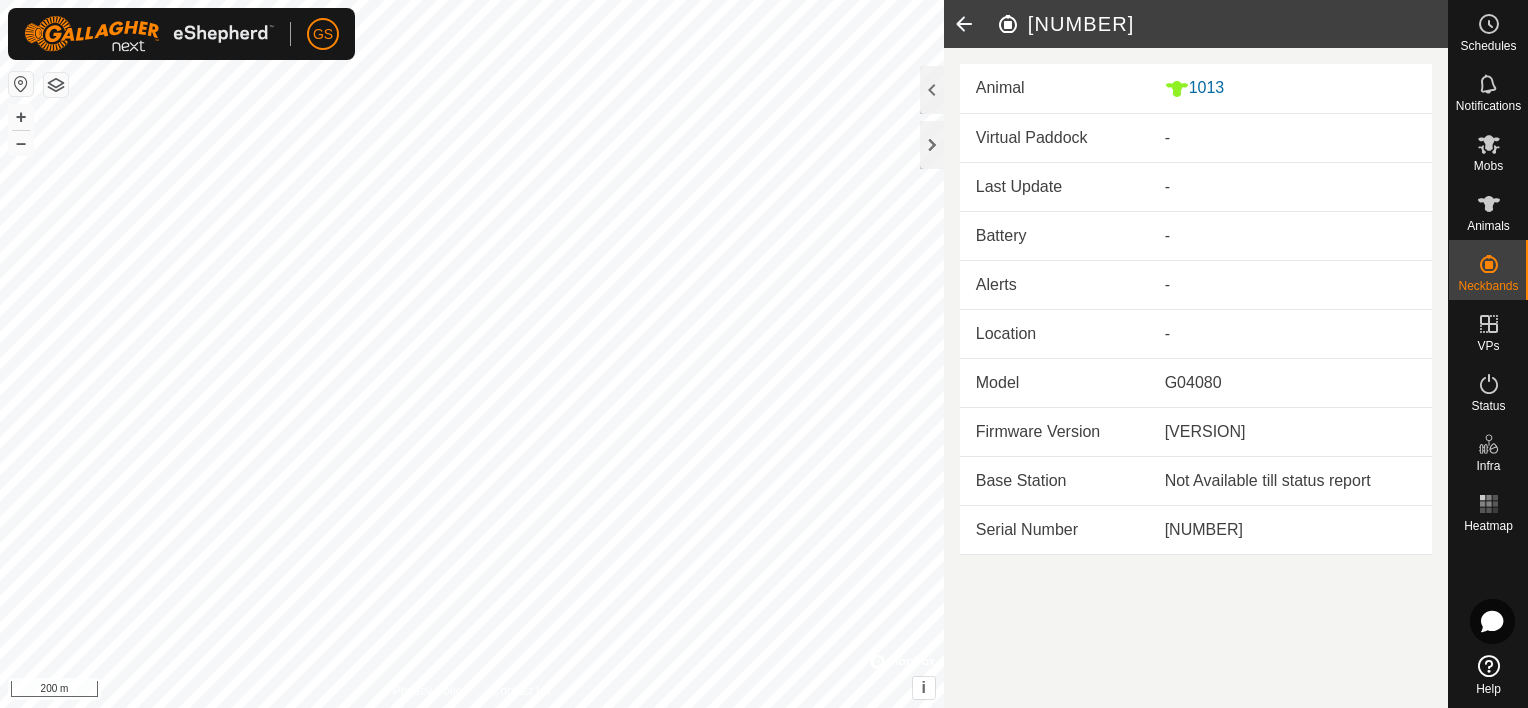 click 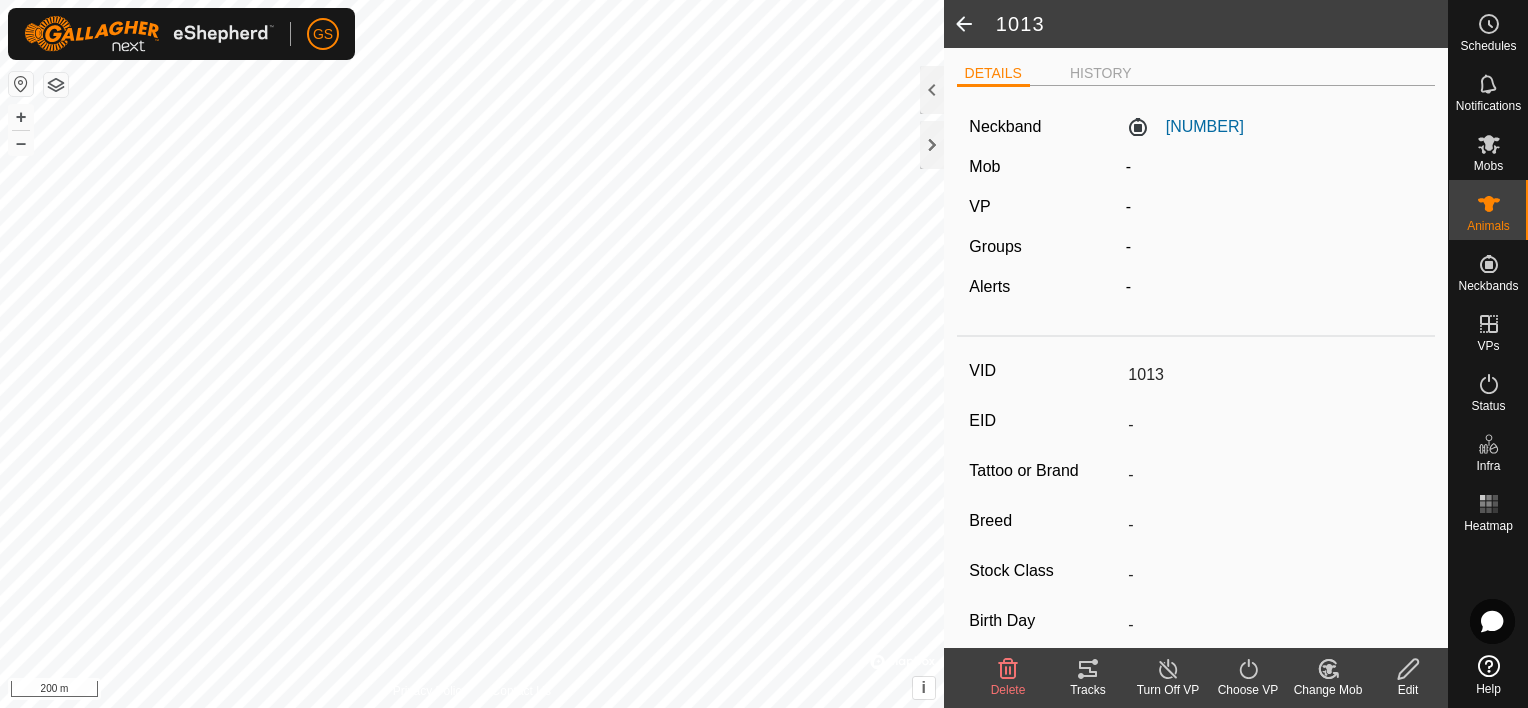 click 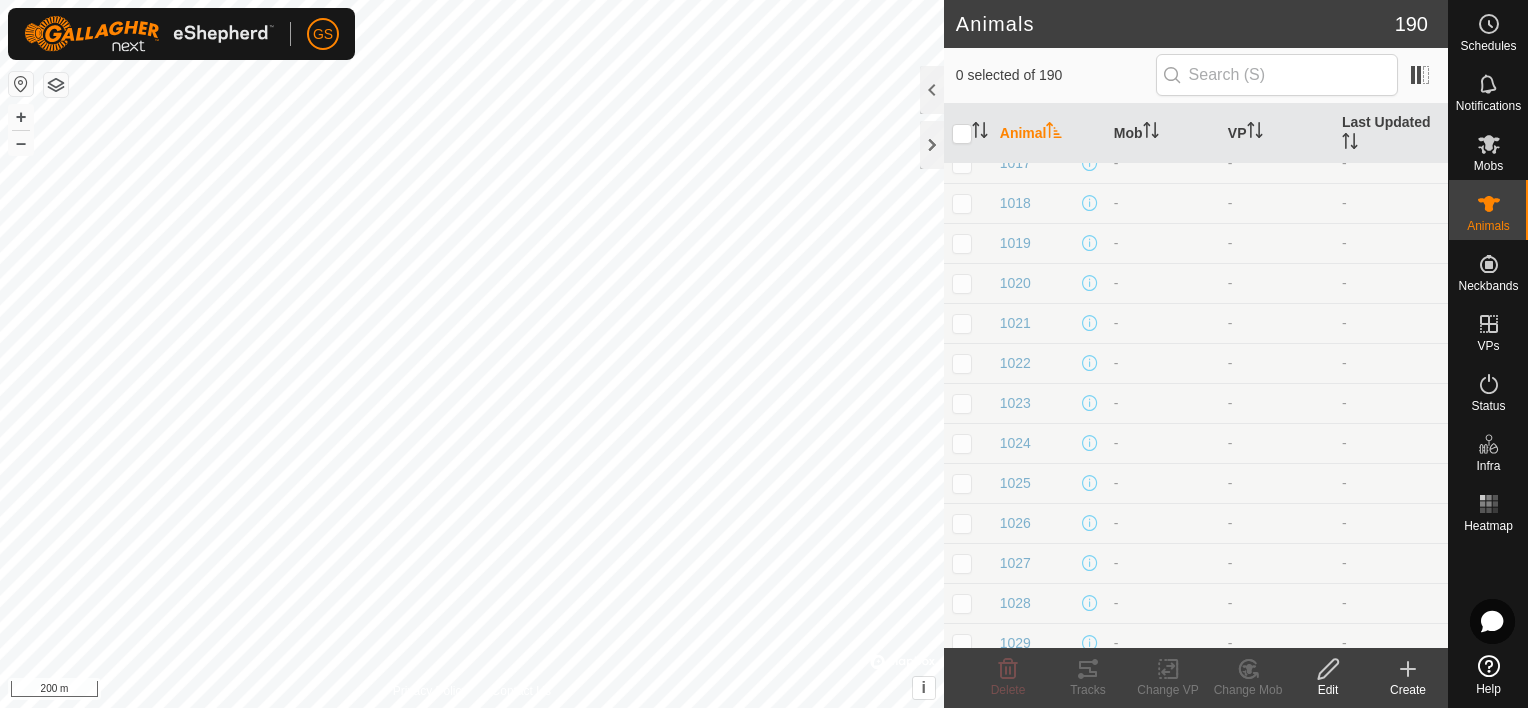 scroll, scrollTop: 0, scrollLeft: 0, axis: both 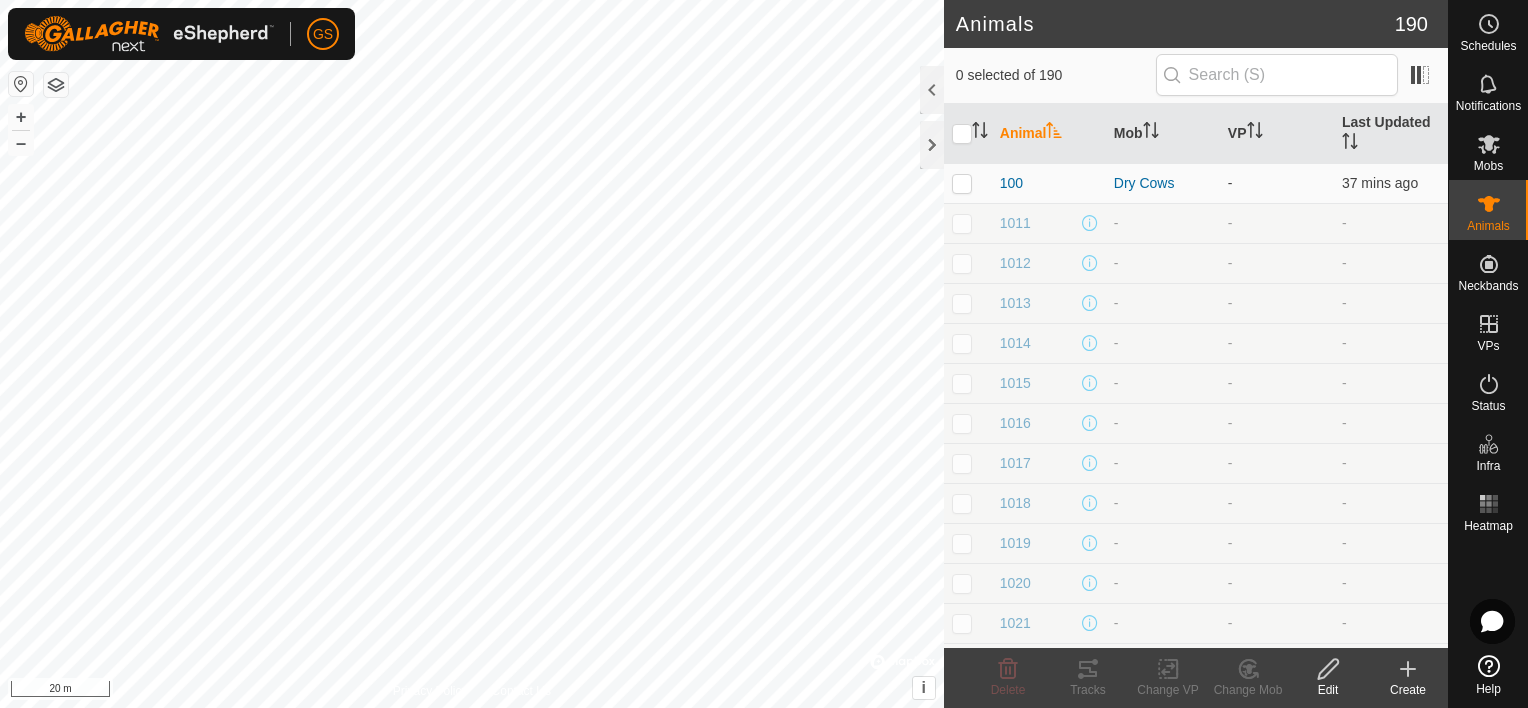 click 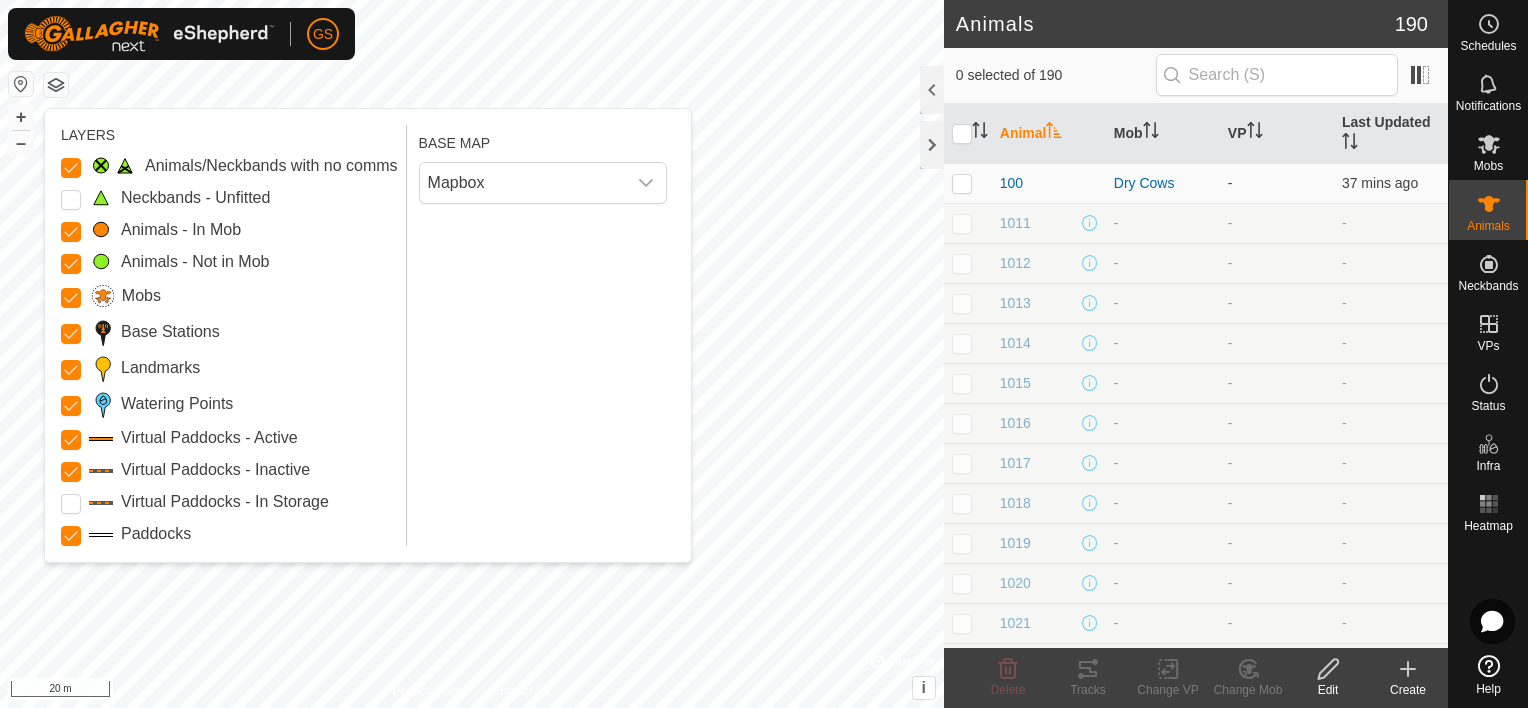 click at bounding box center (125, 165) 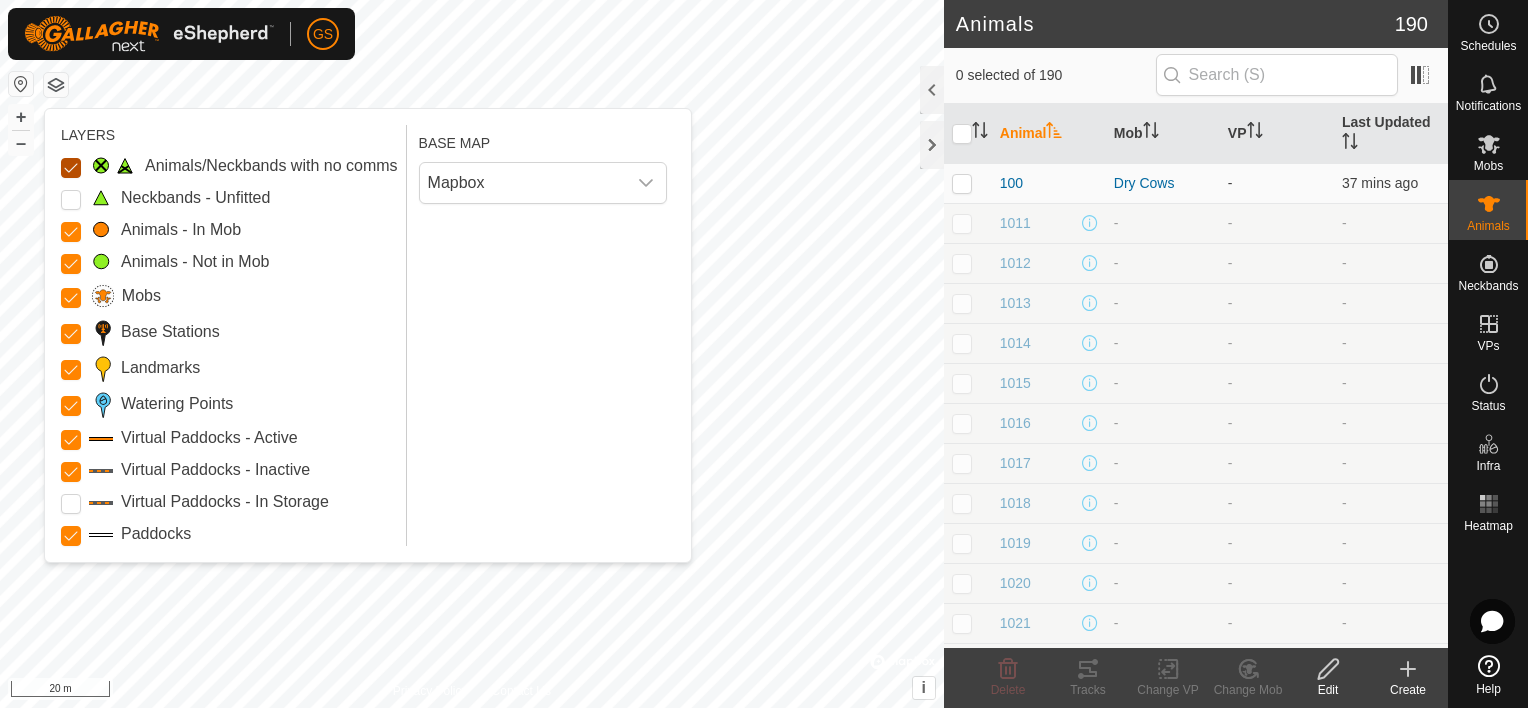 click on "Animals/Neckbands with no comms" at bounding box center [71, 168] 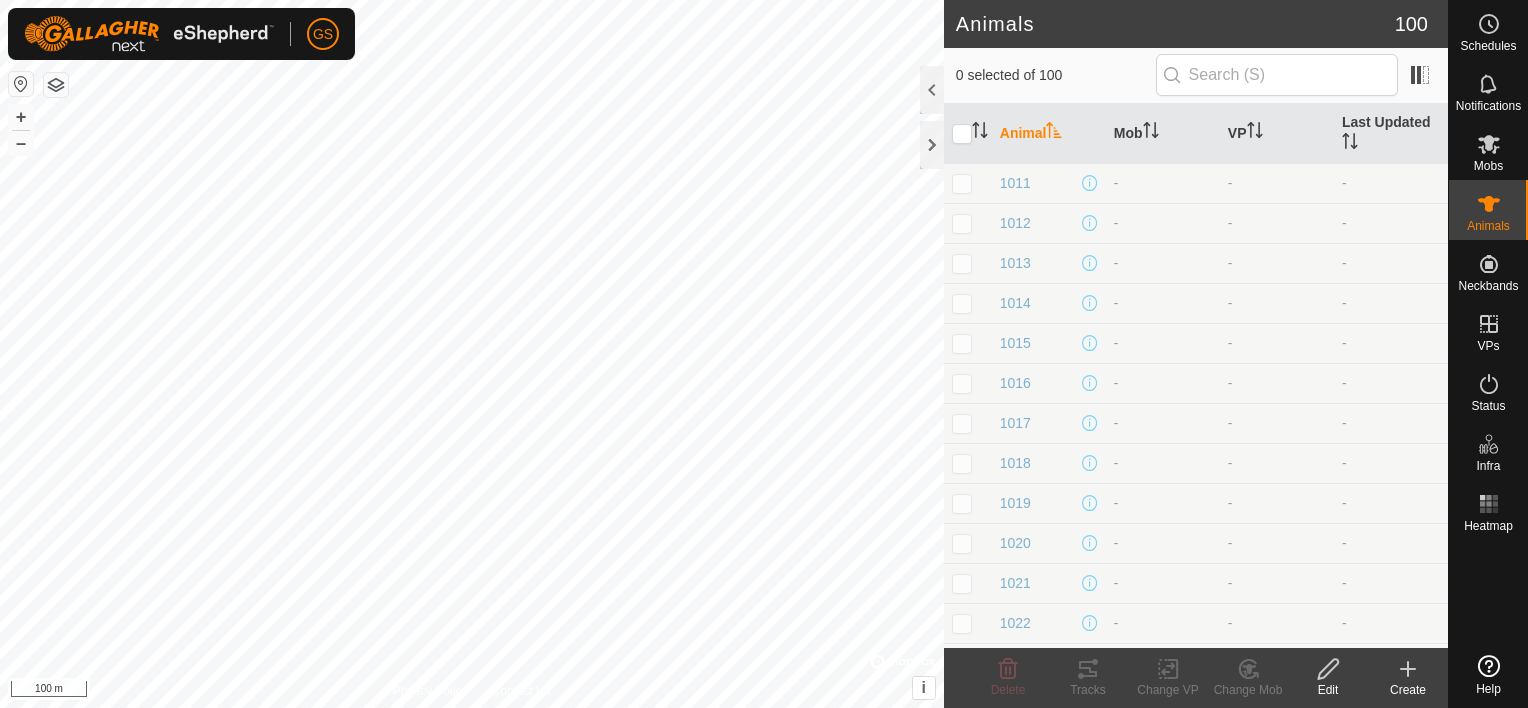 scroll, scrollTop: 0, scrollLeft: 0, axis: both 